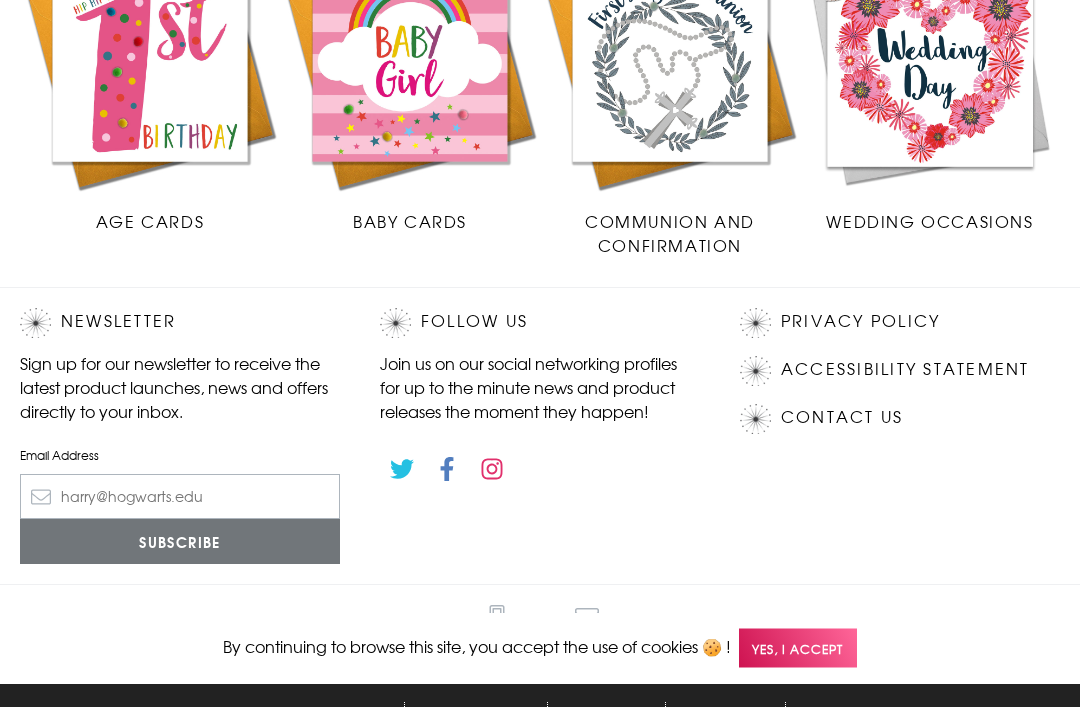 scroll, scrollTop: 919, scrollLeft: 0, axis: vertical 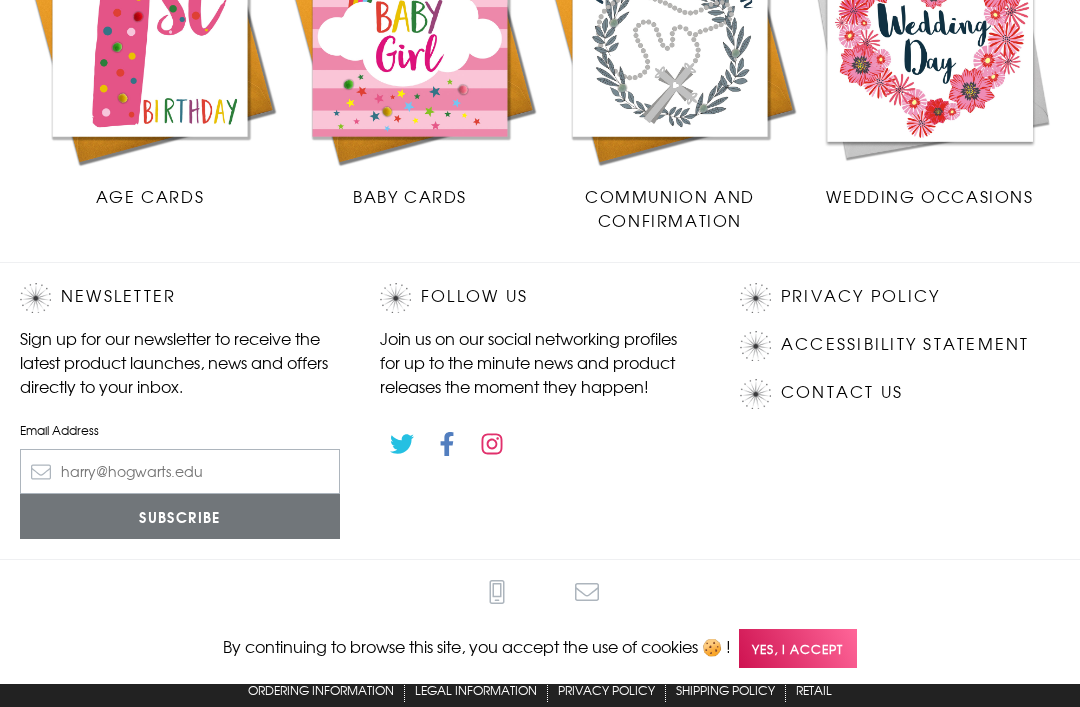 click on "Yes, I accept" at bounding box center [798, 648] 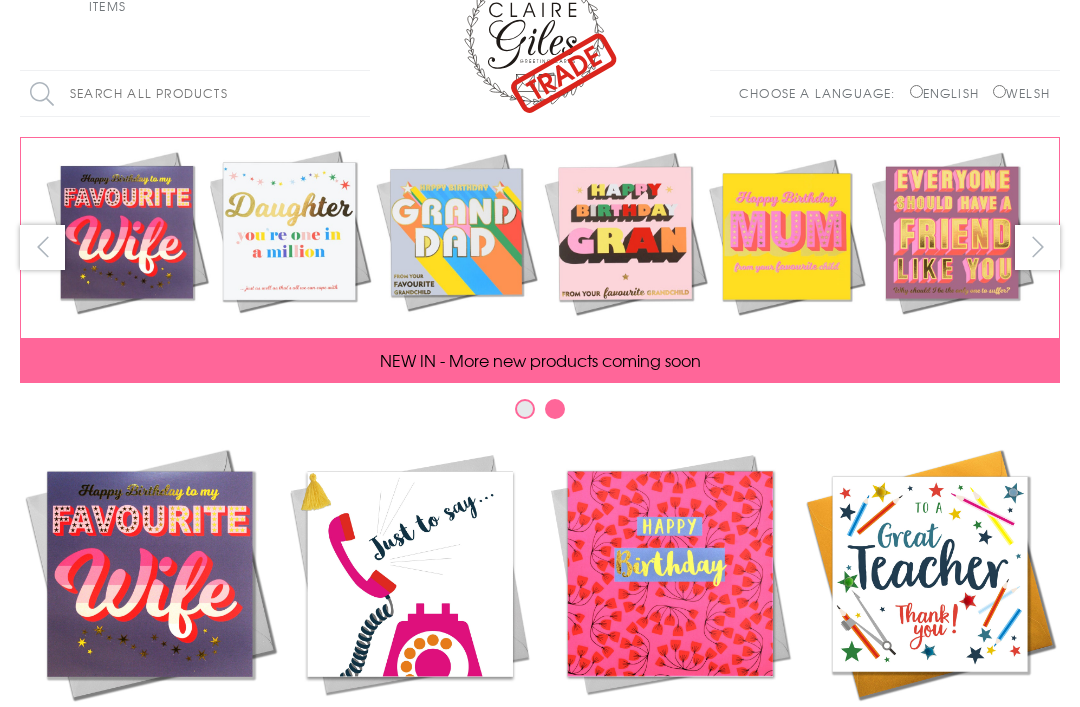 scroll, scrollTop: 0, scrollLeft: 0, axis: both 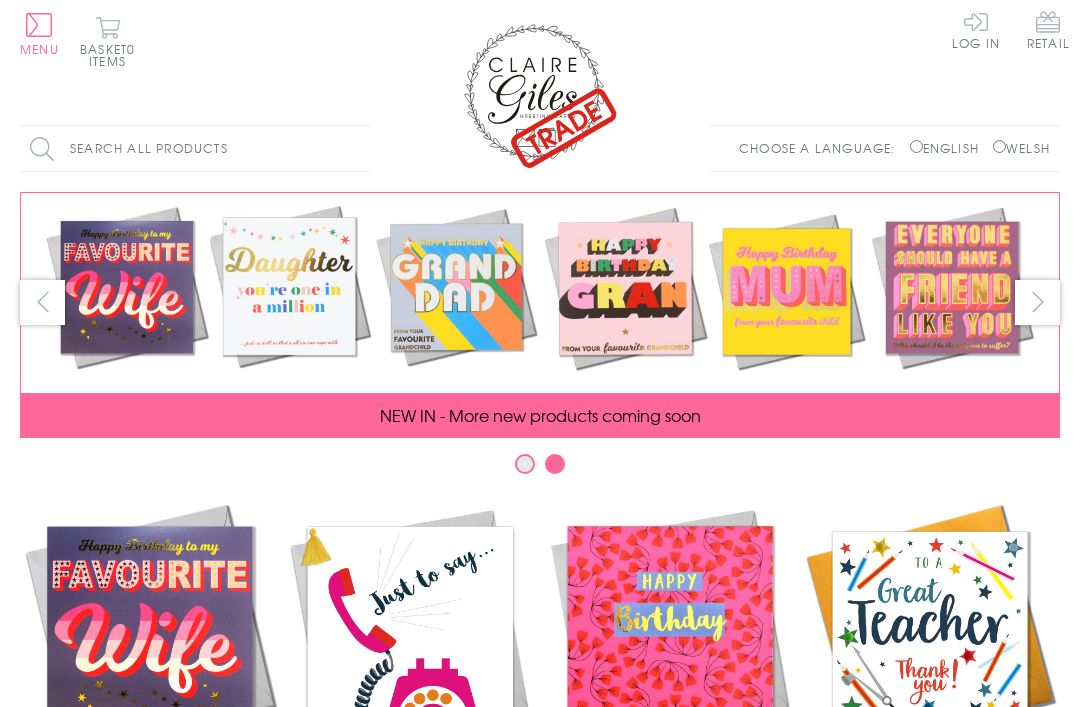 click on "Log In" at bounding box center (976, 29) 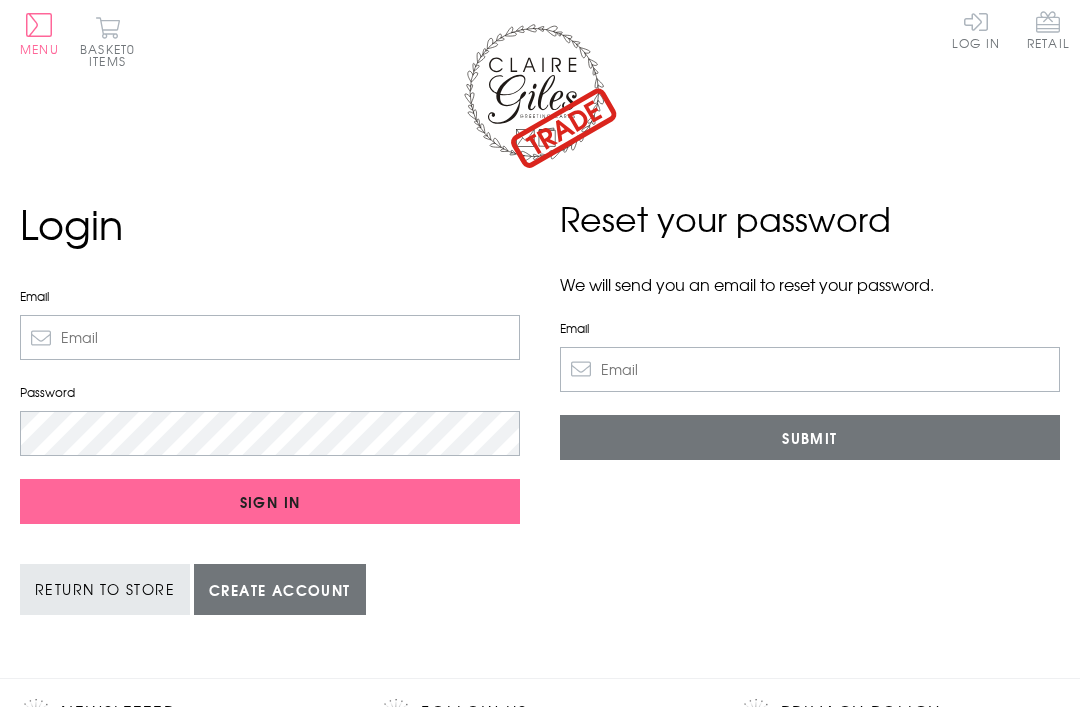scroll, scrollTop: 0, scrollLeft: 0, axis: both 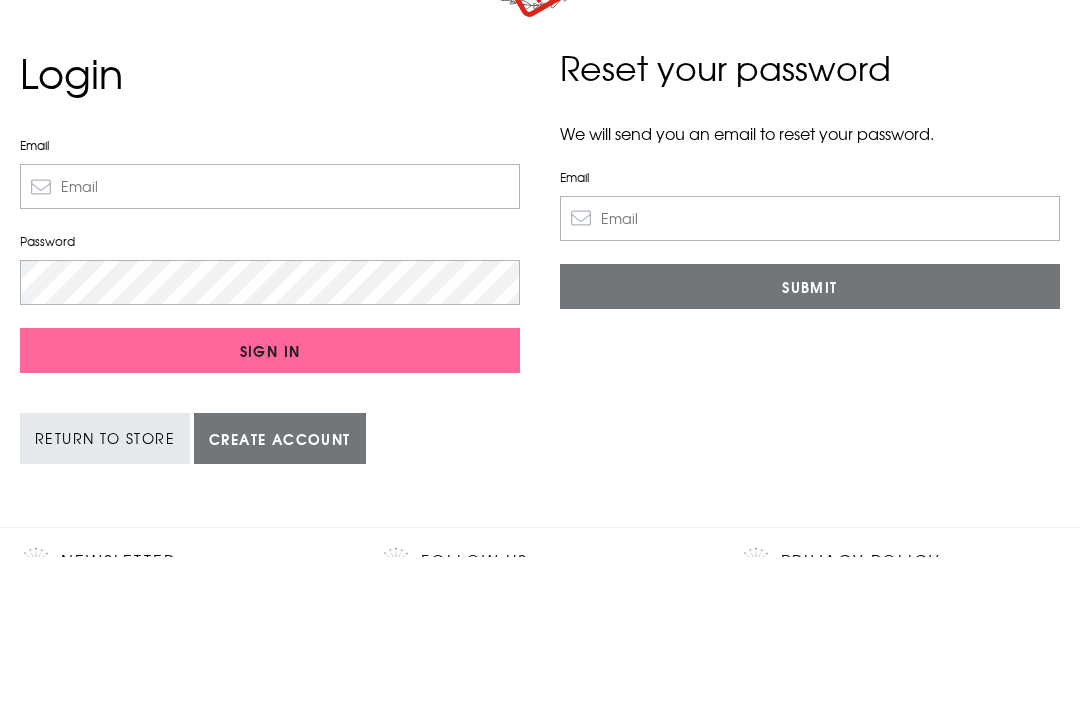 type on "sales@daisydaisy.co.uk" 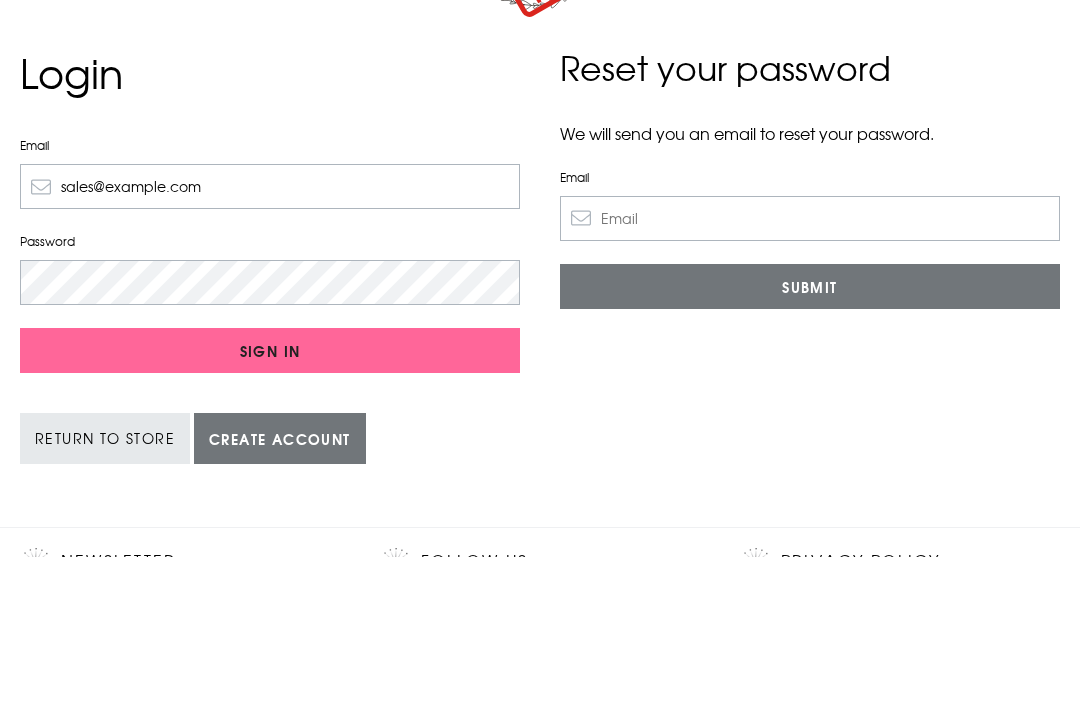 click on "Sign In" at bounding box center [270, 501] 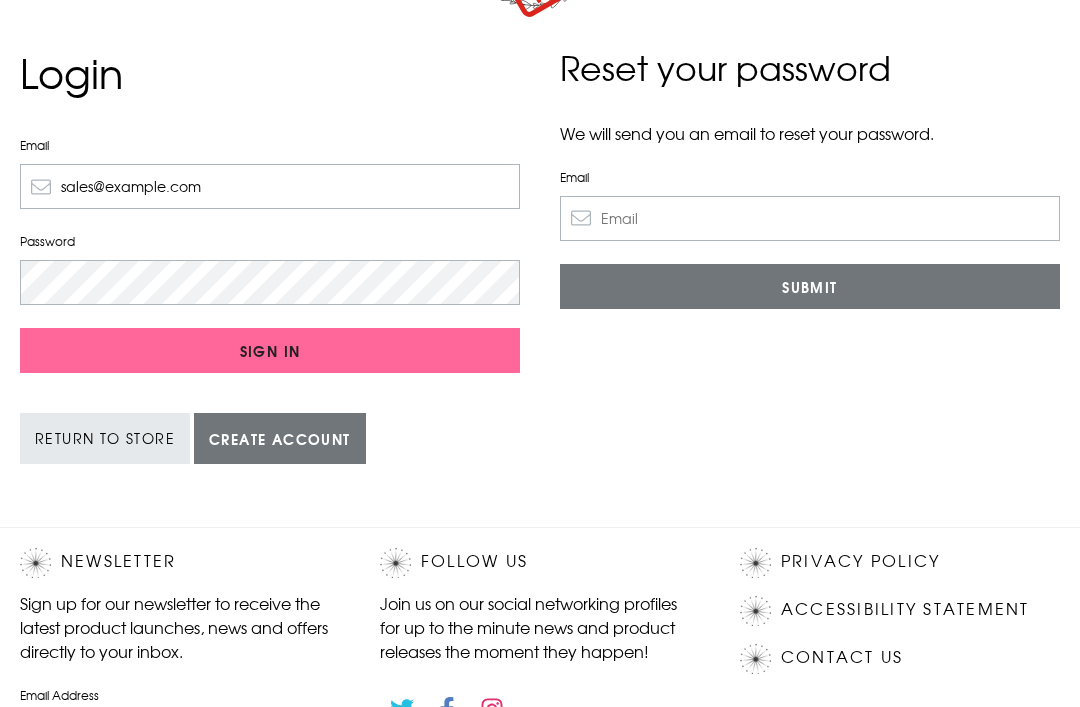 click on "Sign In" at bounding box center (270, 350) 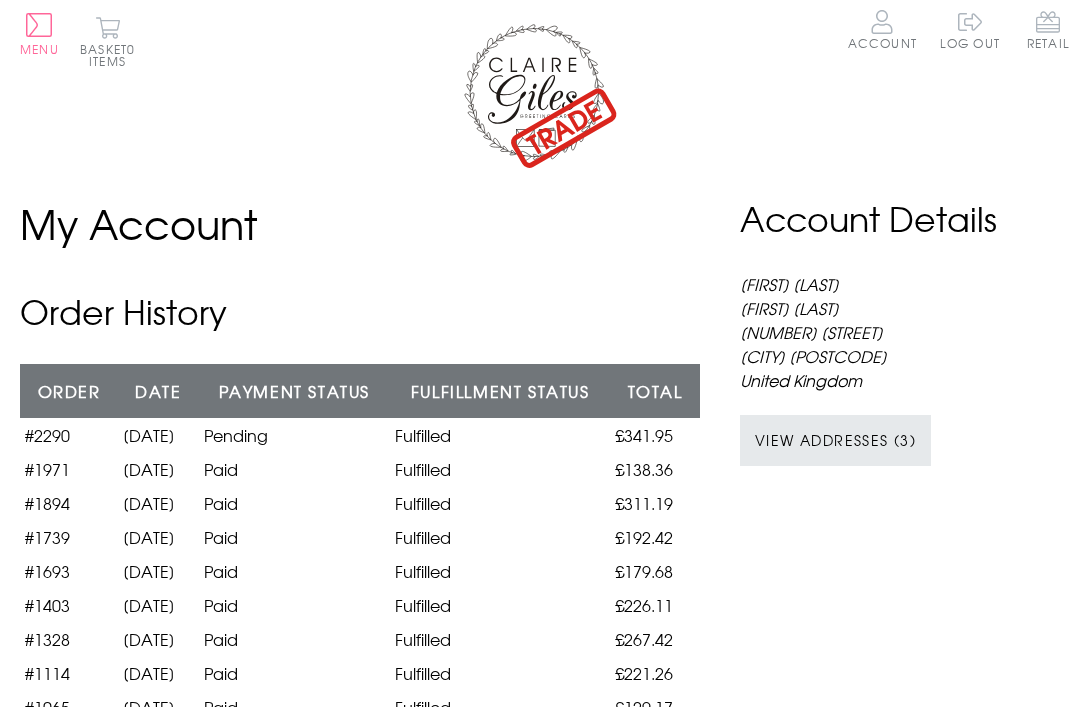 scroll, scrollTop: 0, scrollLeft: 0, axis: both 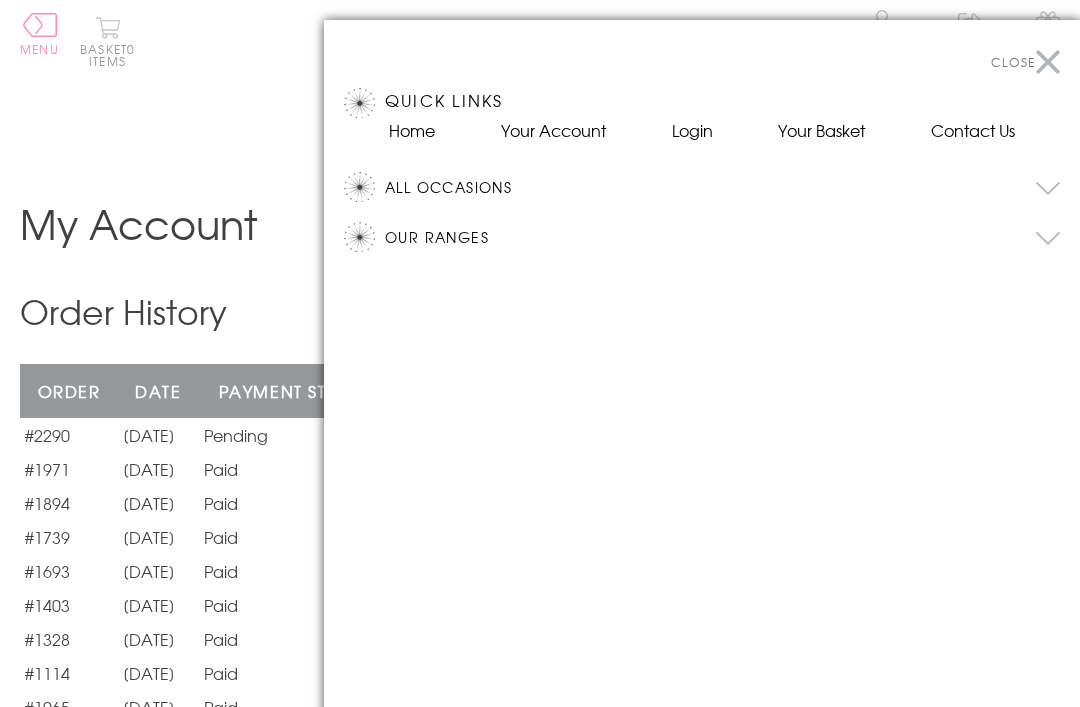 click on "All Occasions" at bounding box center [722, 187] 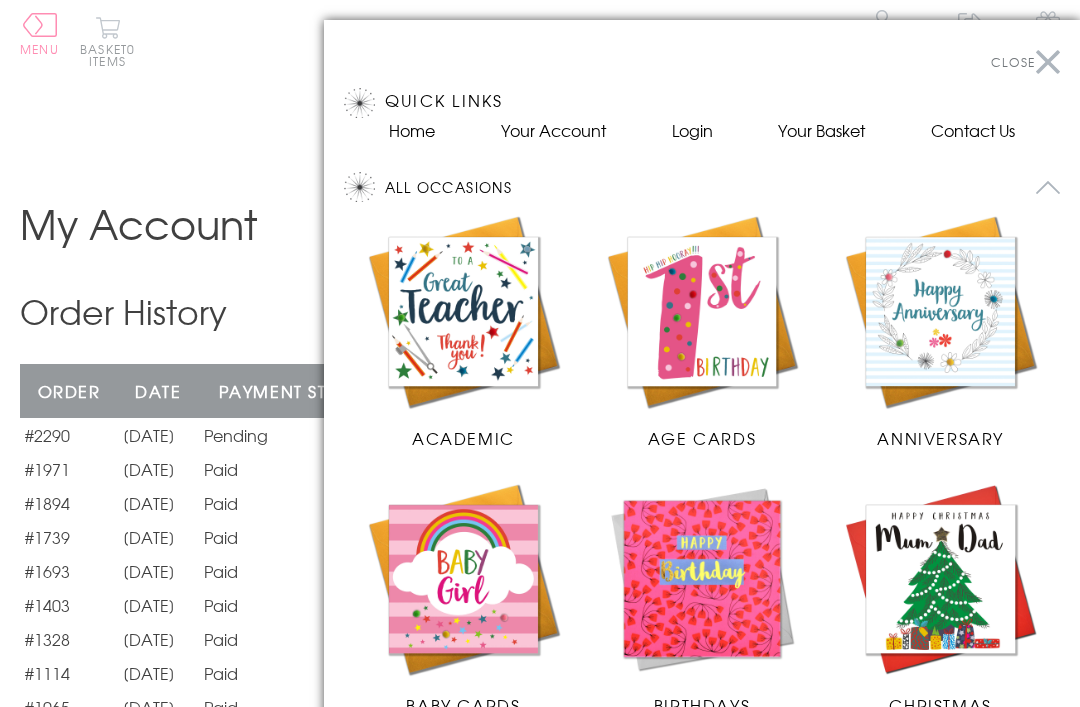 scroll, scrollTop: 192, scrollLeft: 0, axis: vertical 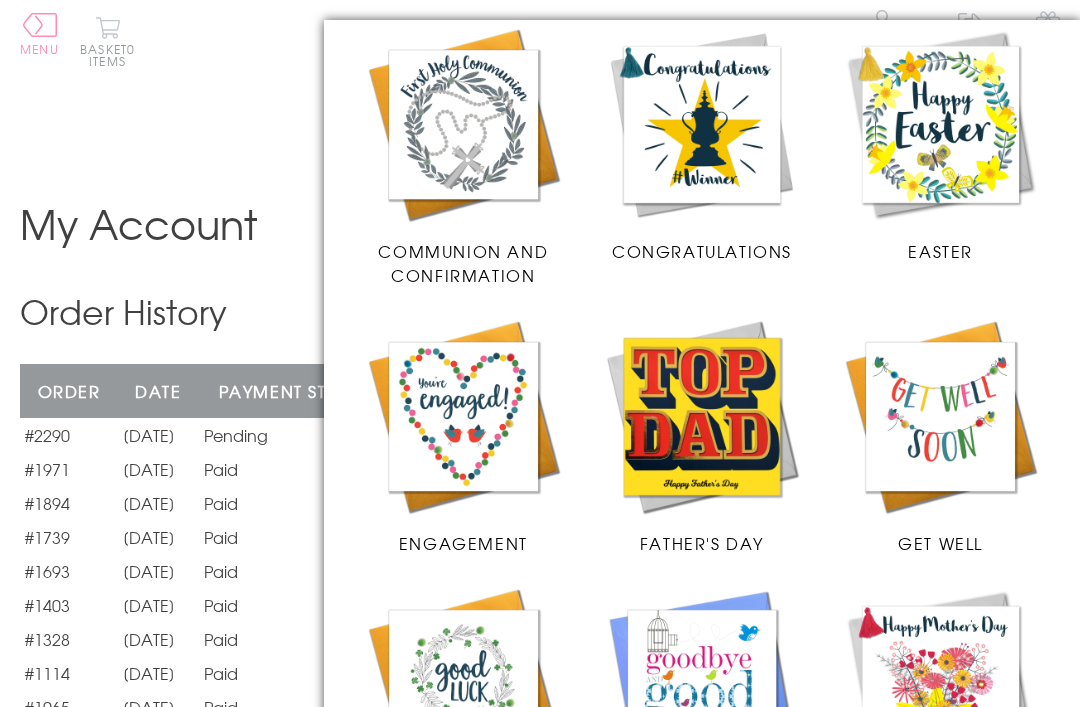 click at bounding box center (463, 416) 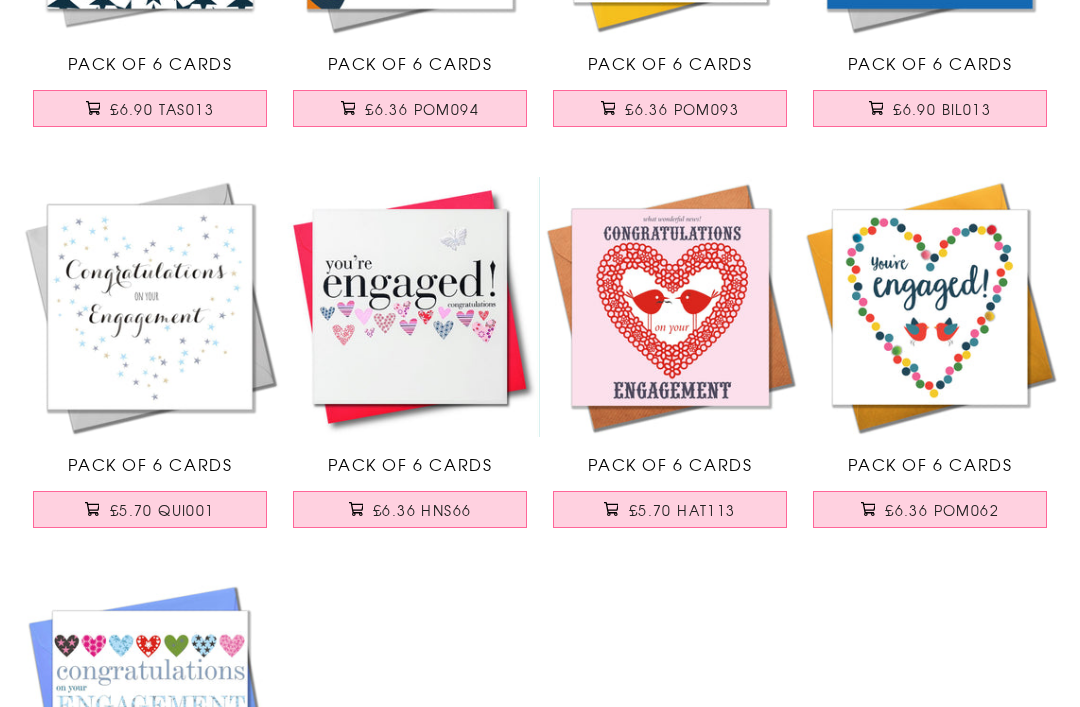 scroll, scrollTop: 479, scrollLeft: 0, axis: vertical 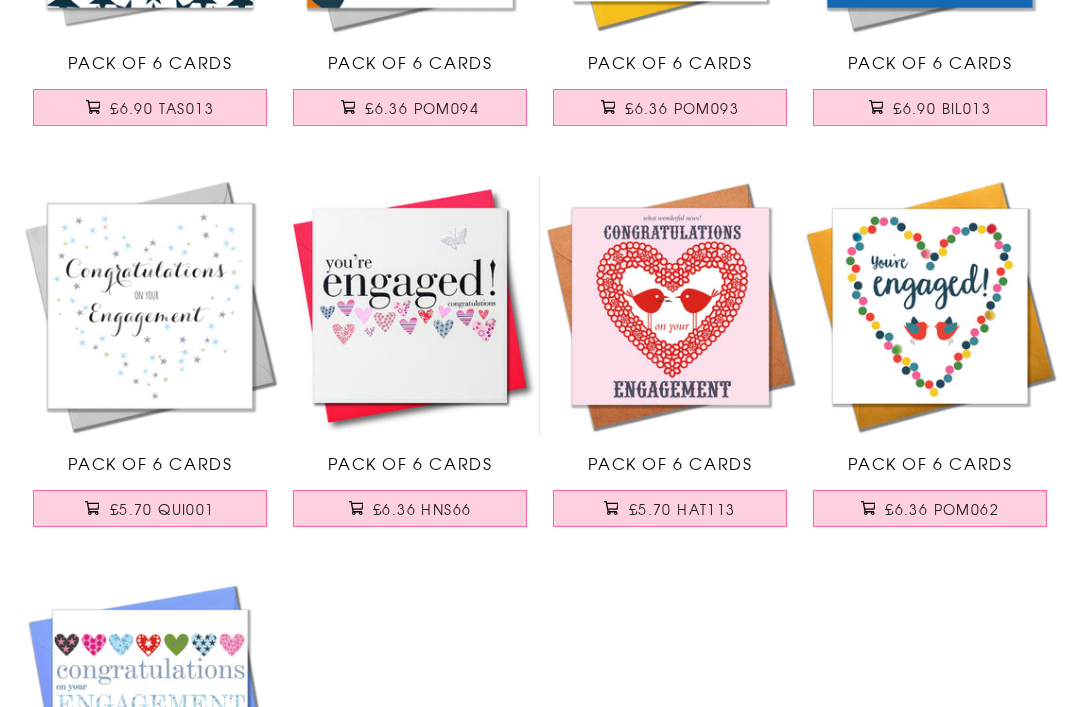 click on "£6.36  POM062" at bounding box center [942, 509] 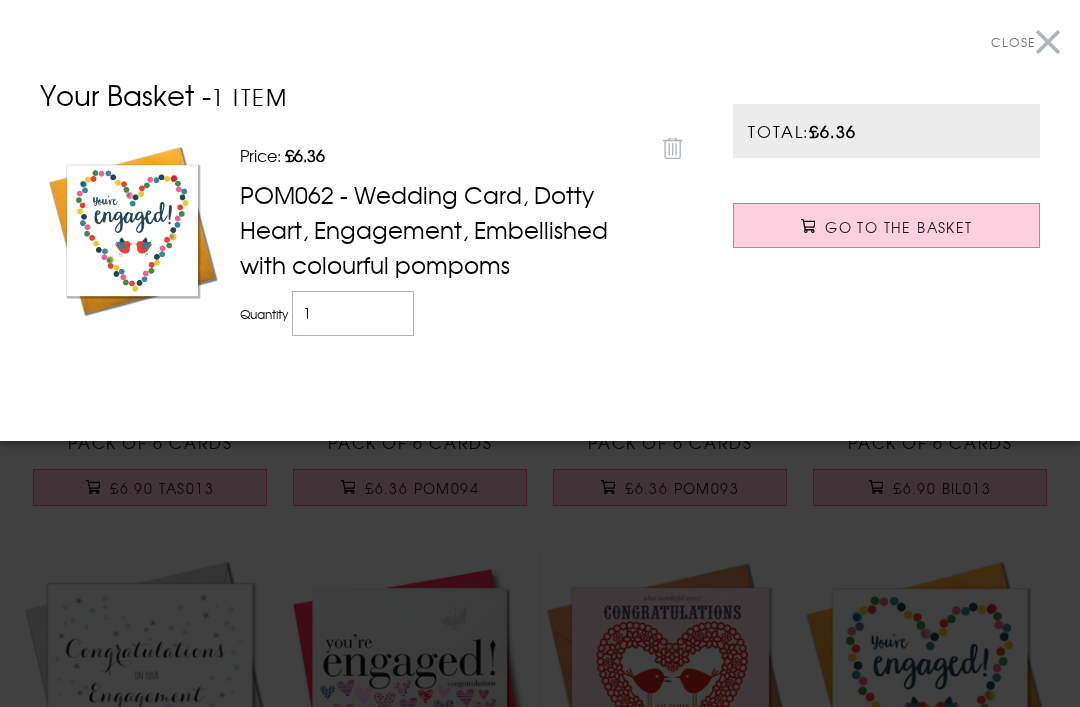 scroll, scrollTop: 99, scrollLeft: 0, axis: vertical 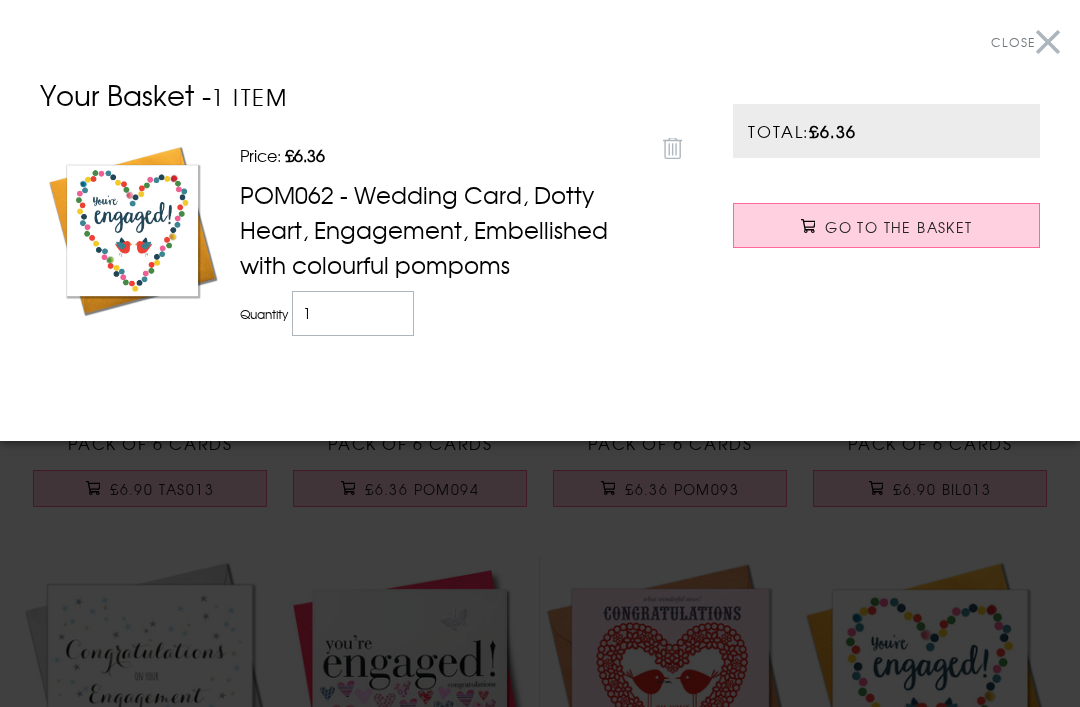 click on "Close" at bounding box center (1025, 42) 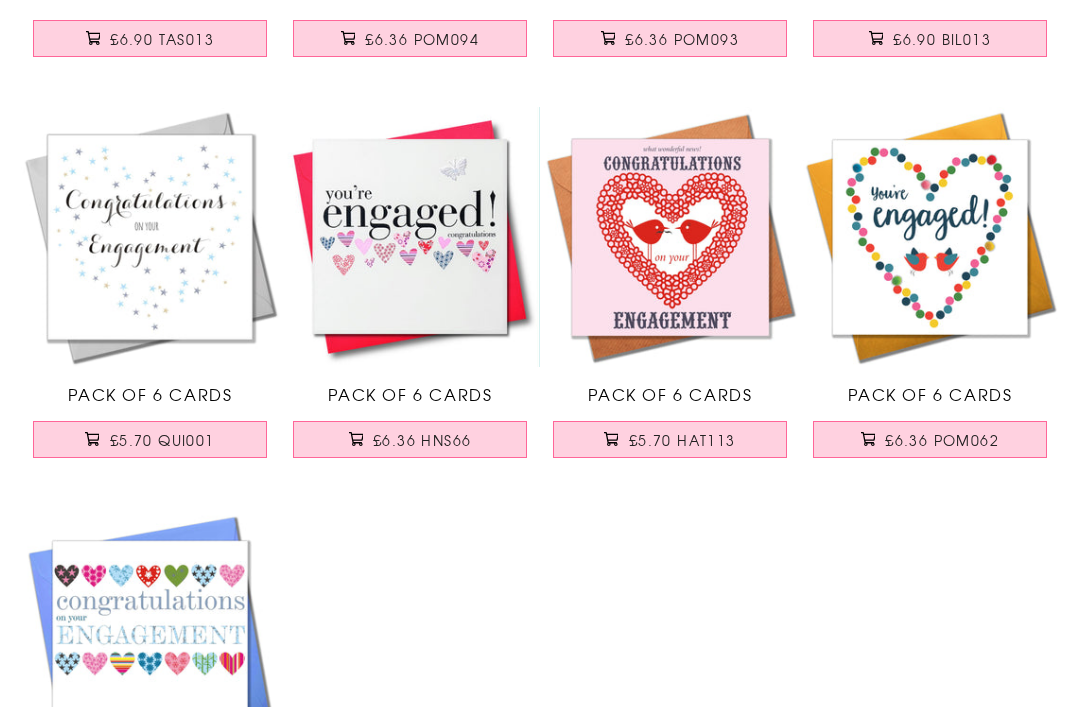 scroll, scrollTop: 551, scrollLeft: 0, axis: vertical 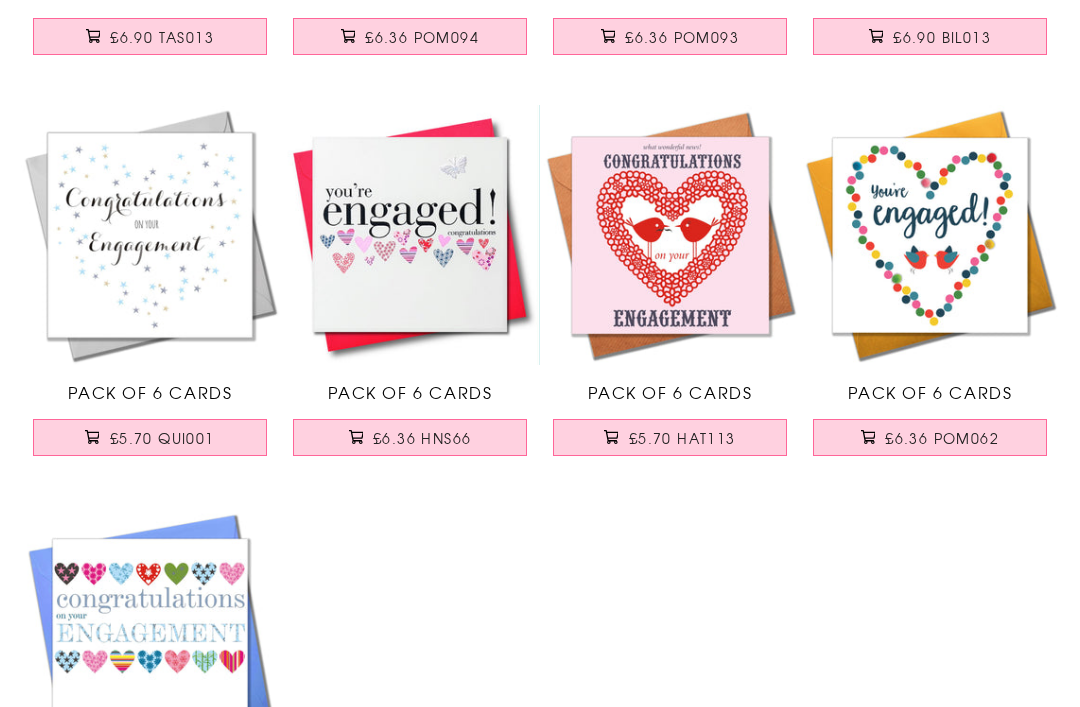 click on "£5.70  QUI001" at bounding box center (162, 438) 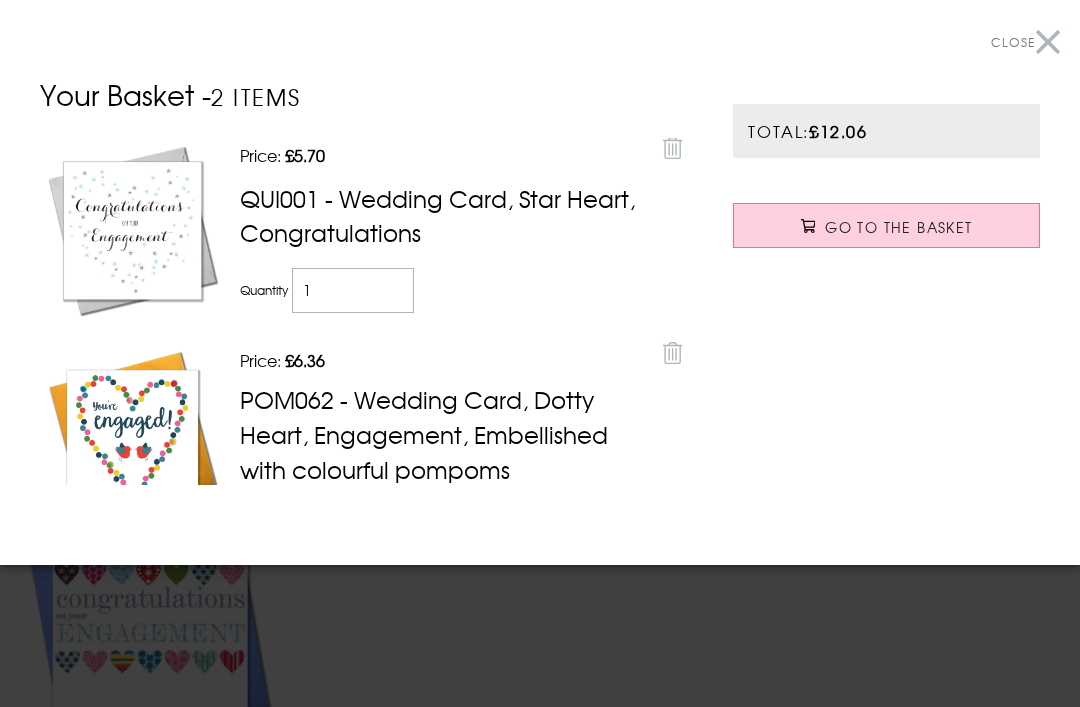 click on "Close" at bounding box center (1025, 42) 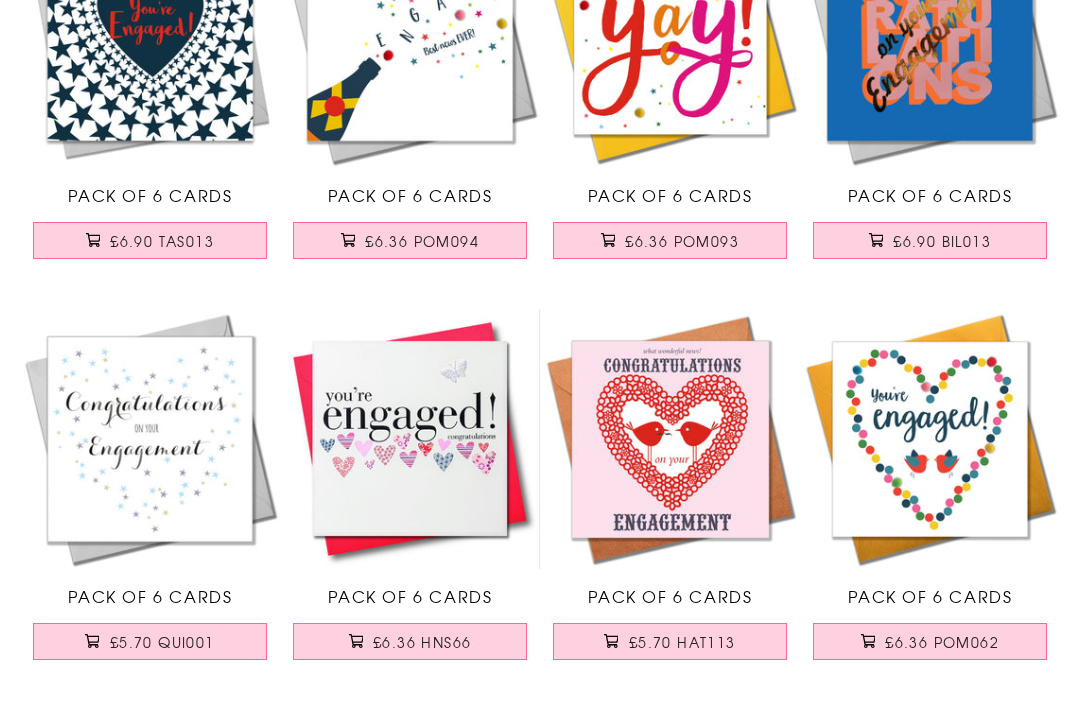 scroll, scrollTop: 321, scrollLeft: 0, axis: vertical 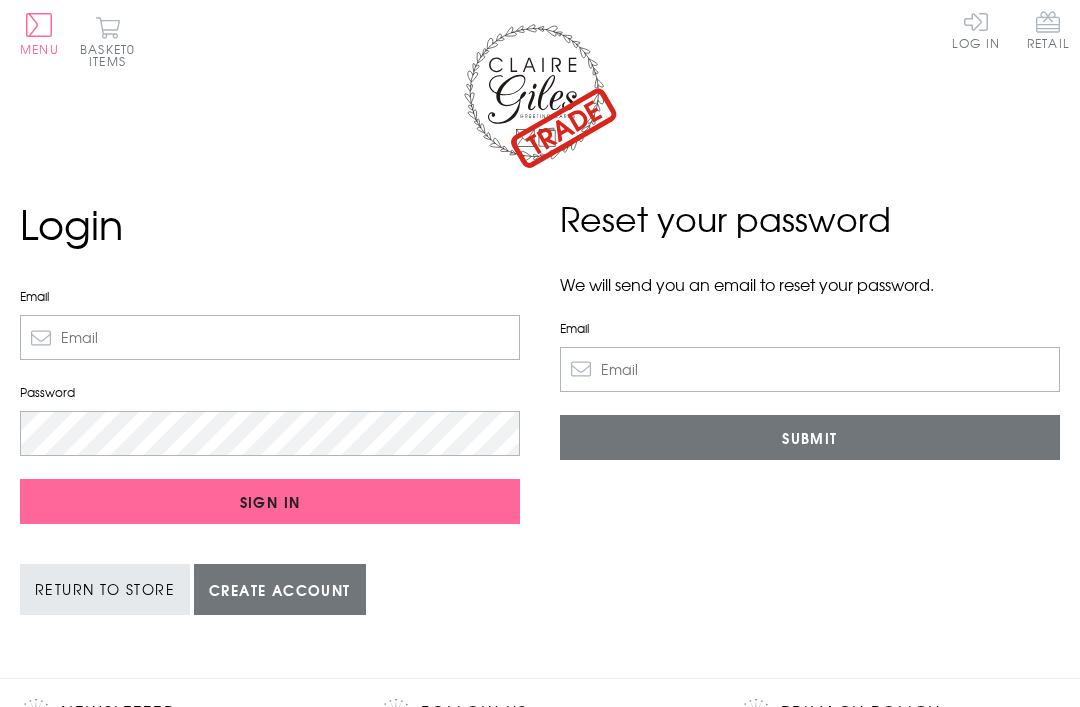 type on "sales@daisydaisy.co.uk" 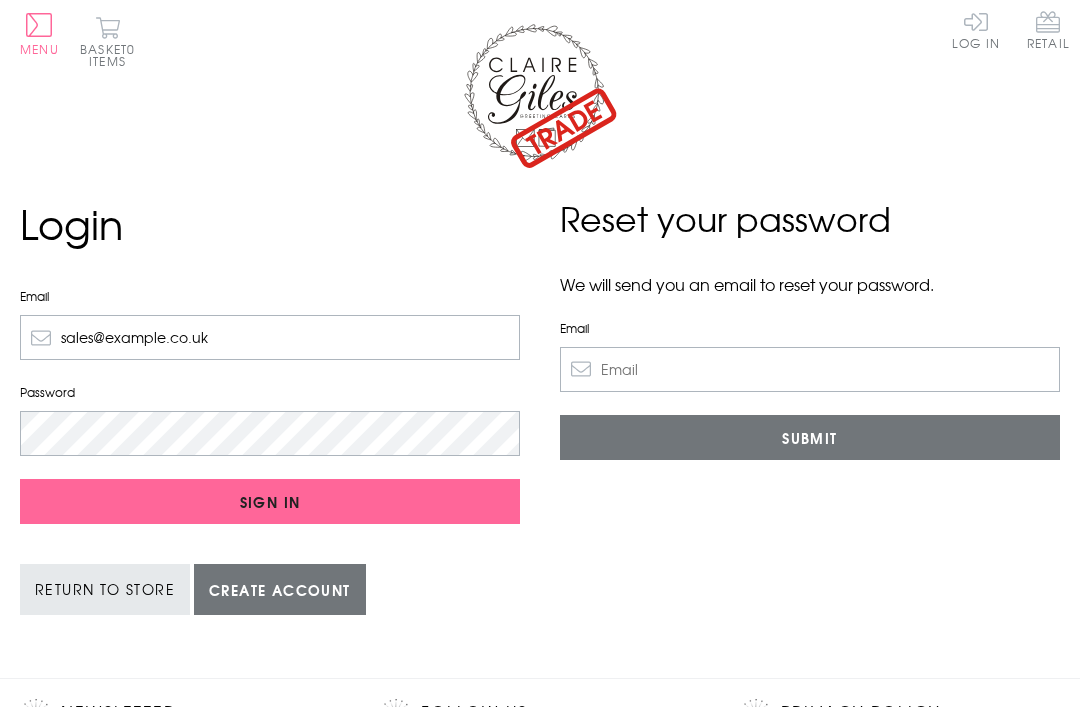 click on "Sign In" at bounding box center [270, 501] 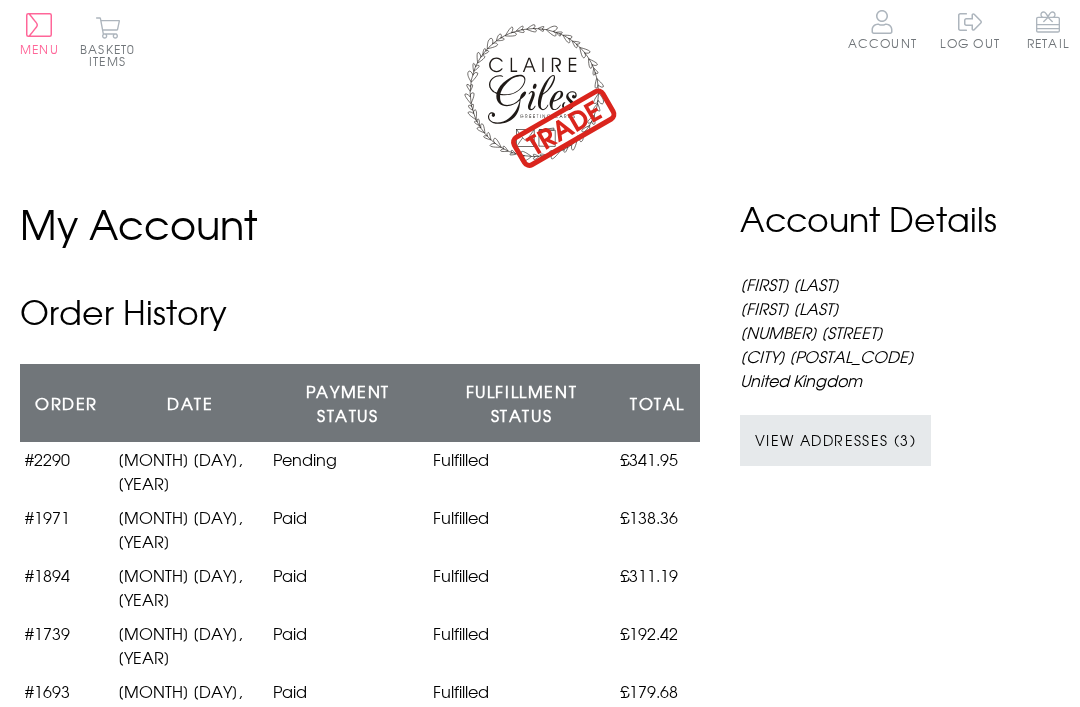 scroll, scrollTop: 0, scrollLeft: 0, axis: both 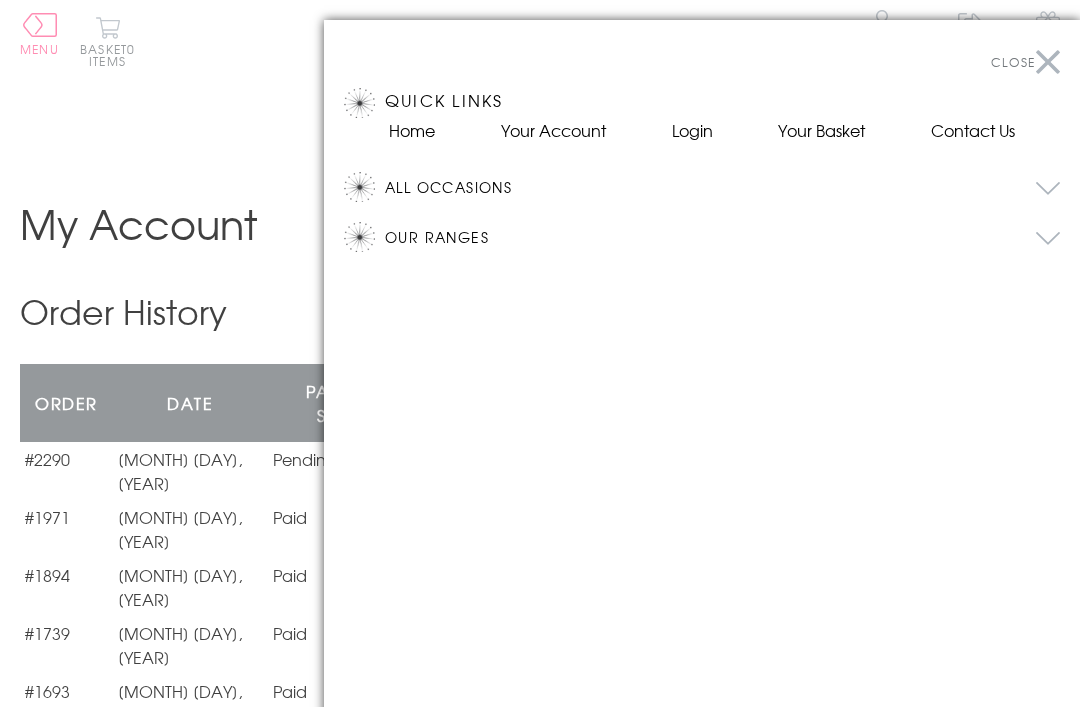 click on "All Occasions" at bounding box center [722, 187] 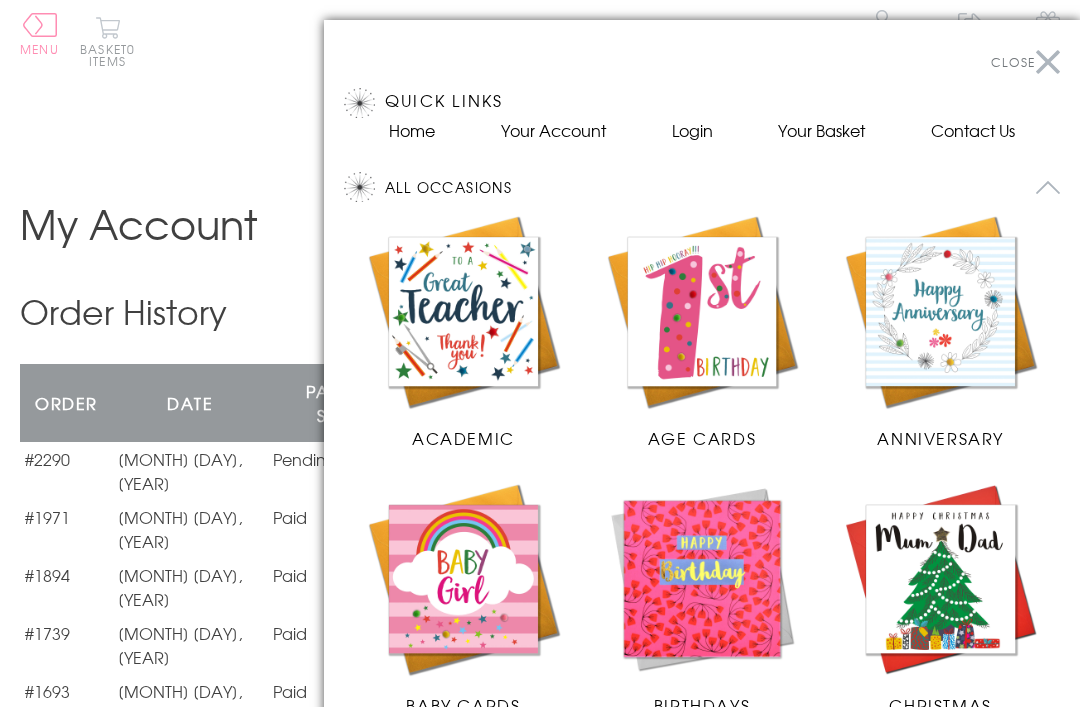 scroll, scrollTop: 192, scrollLeft: 0, axis: vertical 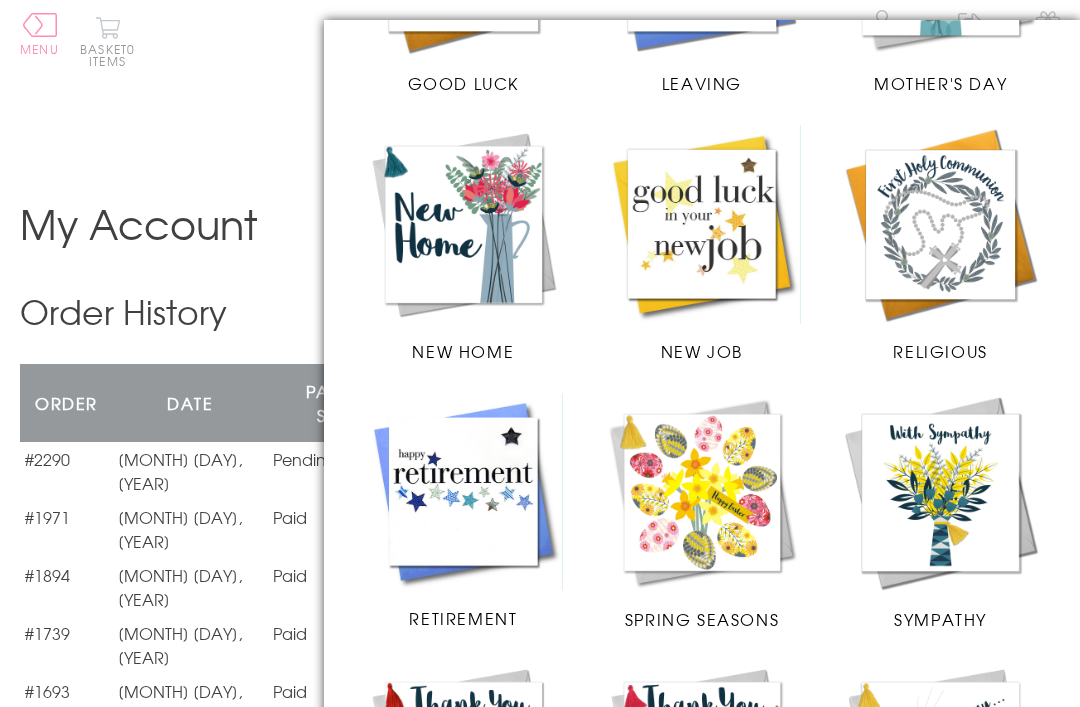 click at bounding box center [463, 224] 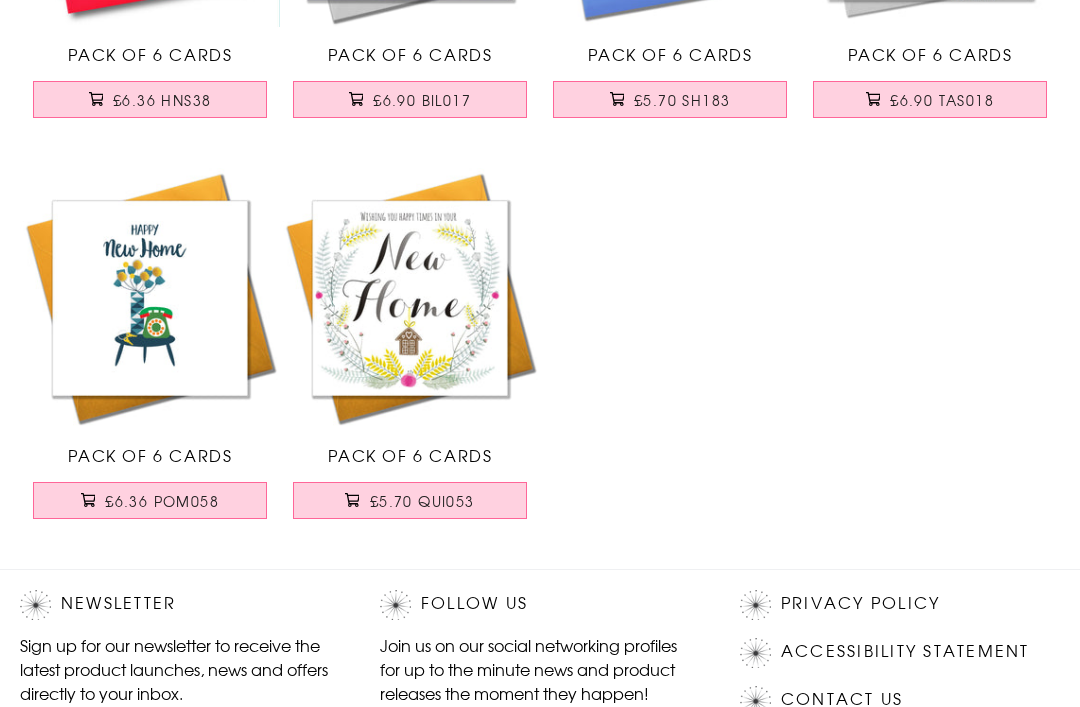 scroll, scrollTop: 513, scrollLeft: 0, axis: vertical 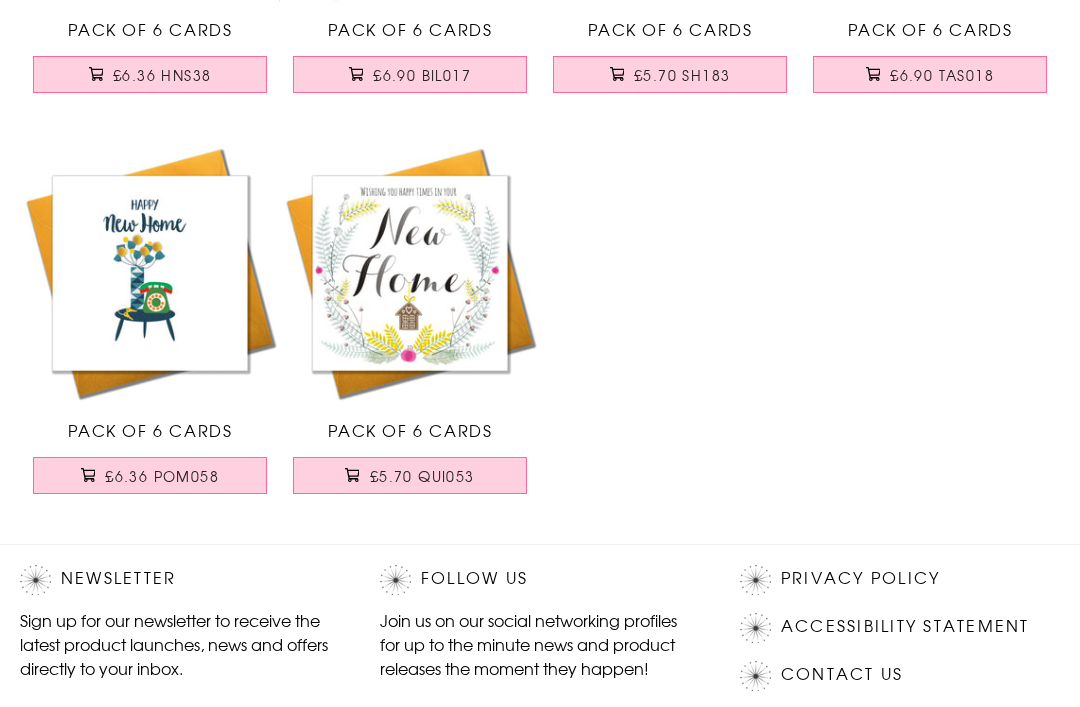 click on "£6.36  POM058" at bounding box center [162, 476] 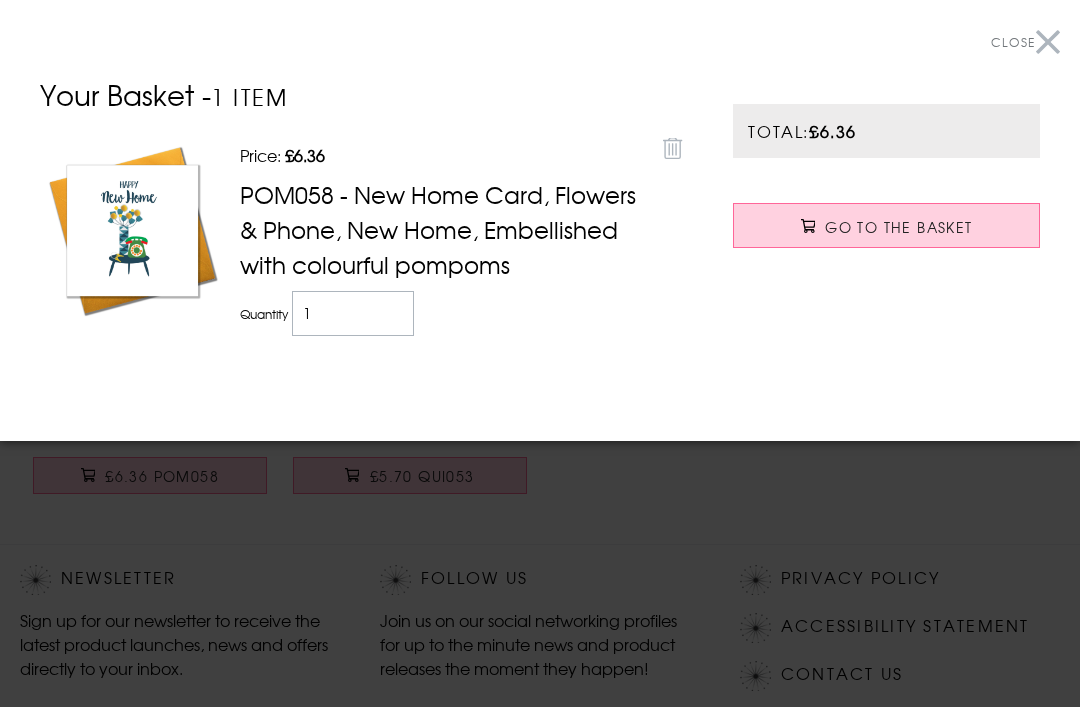 click on "Close" at bounding box center (1025, 42) 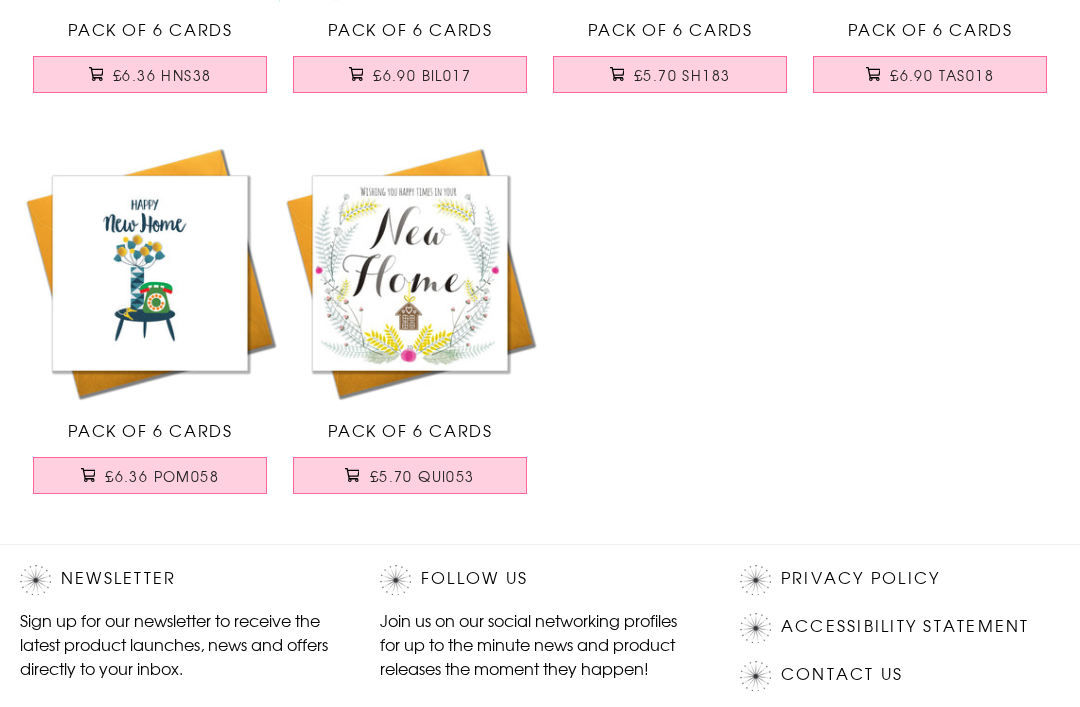 click at bounding box center [540, 353] 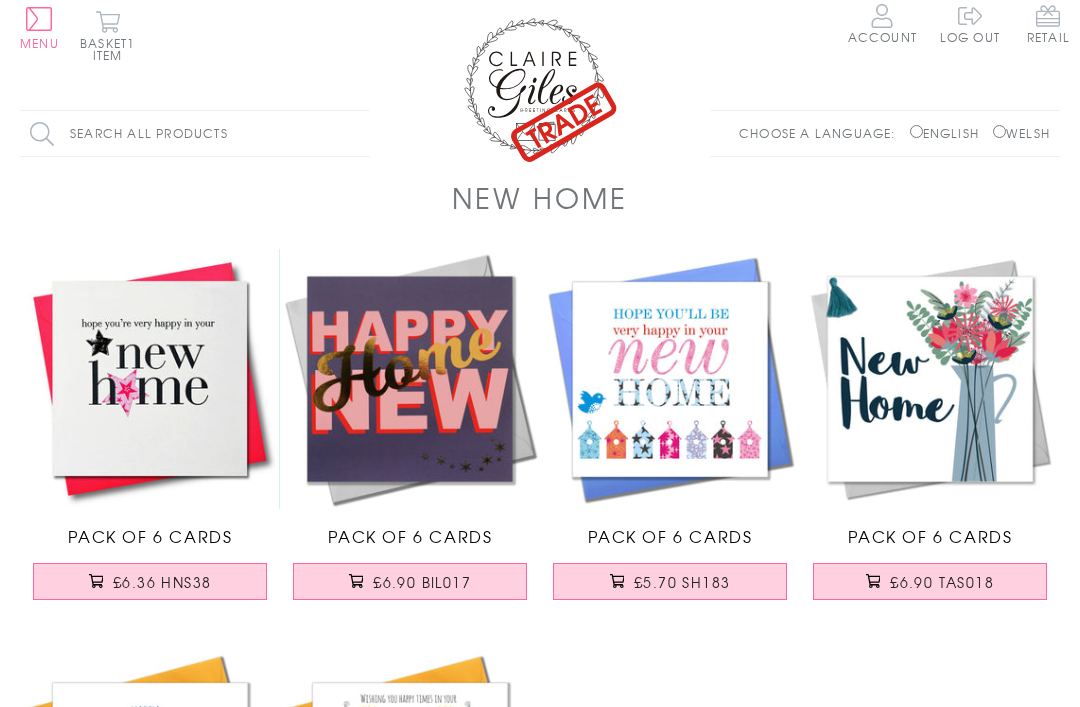 scroll, scrollTop: 0, scrollLeft: 0, axis: both 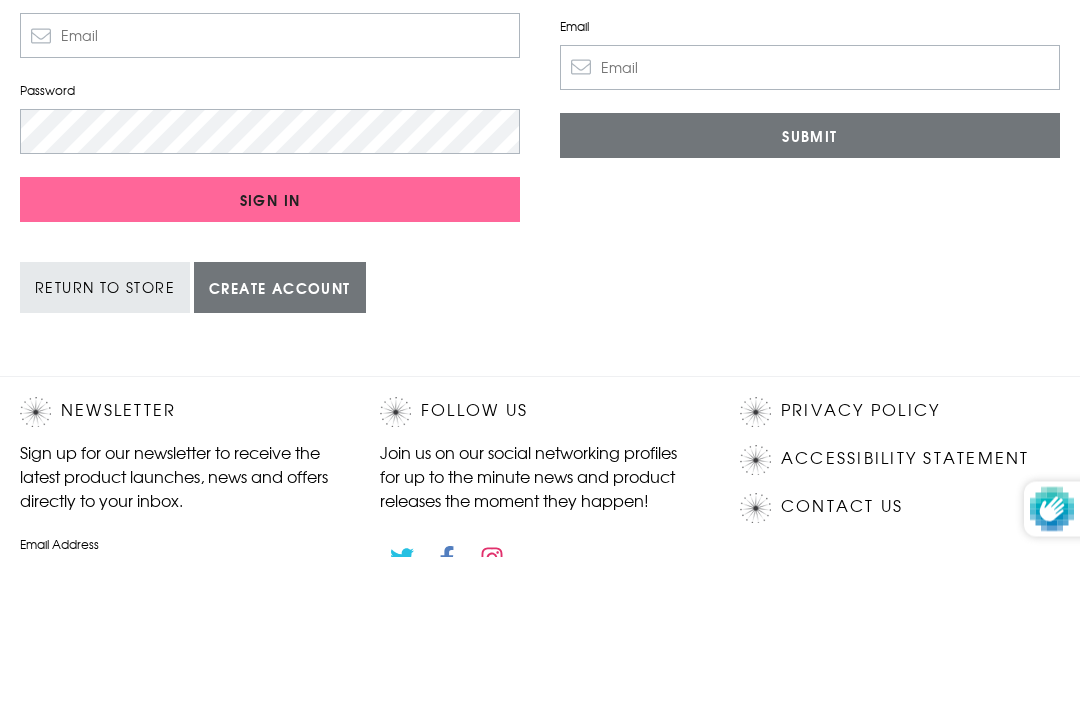 type on "sales@daisydaisy.co.uk" 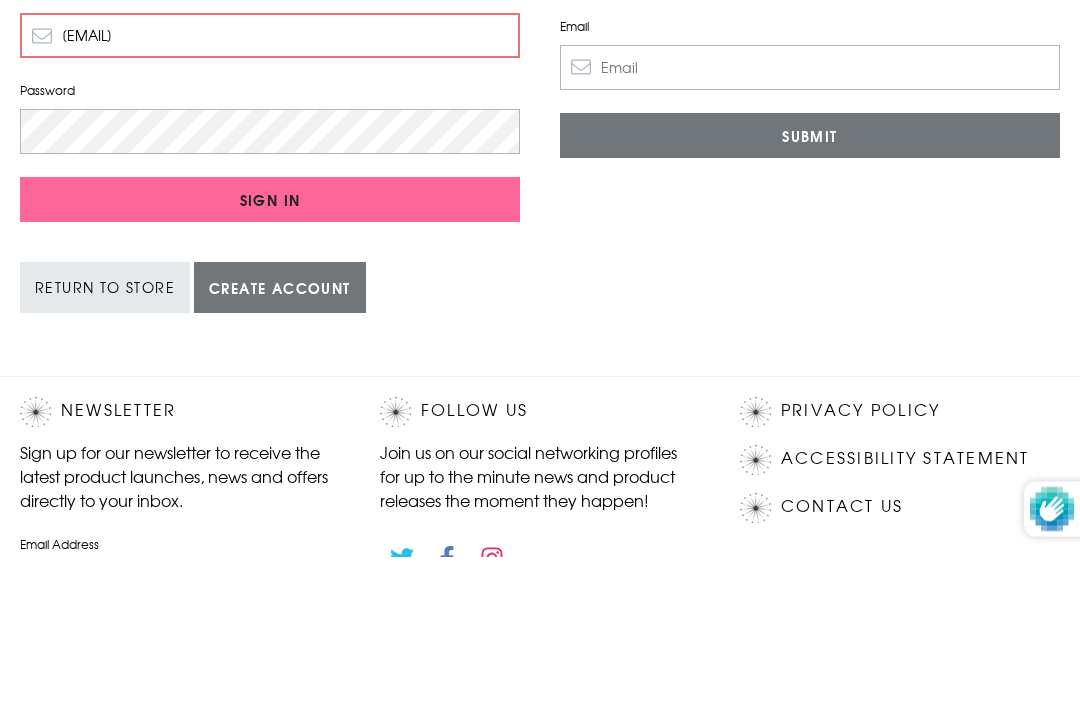 scroll, scrollTop: 151, scrollLeft: 0, axis: vertical 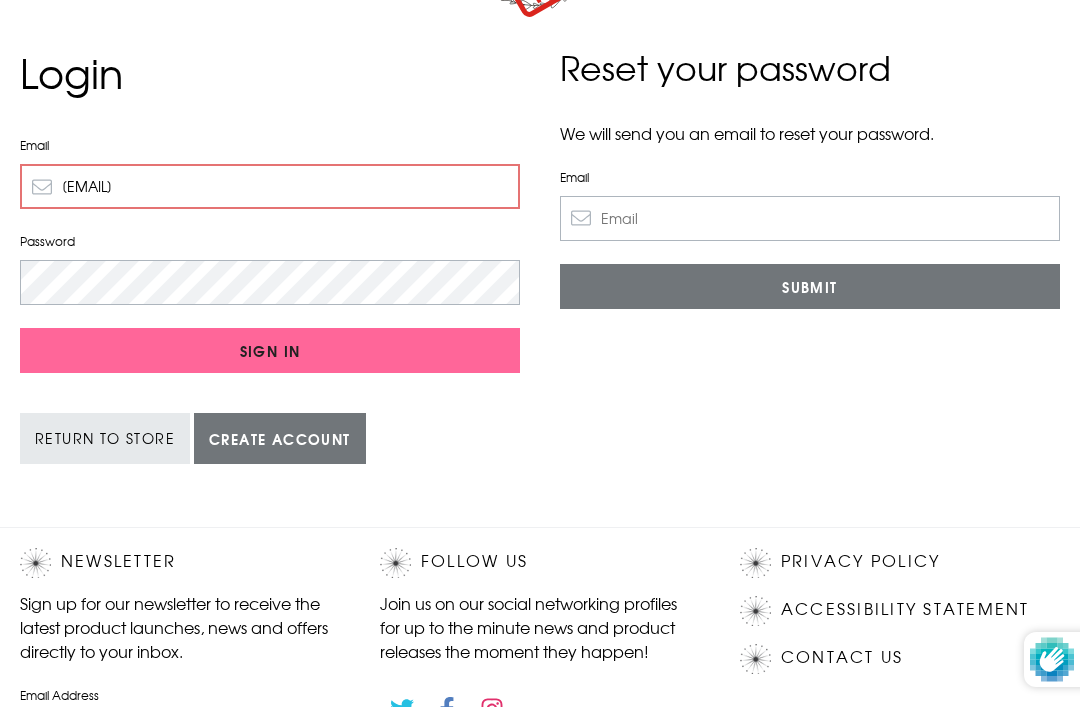 click on "Sign In" at bounding box center (270, 350) 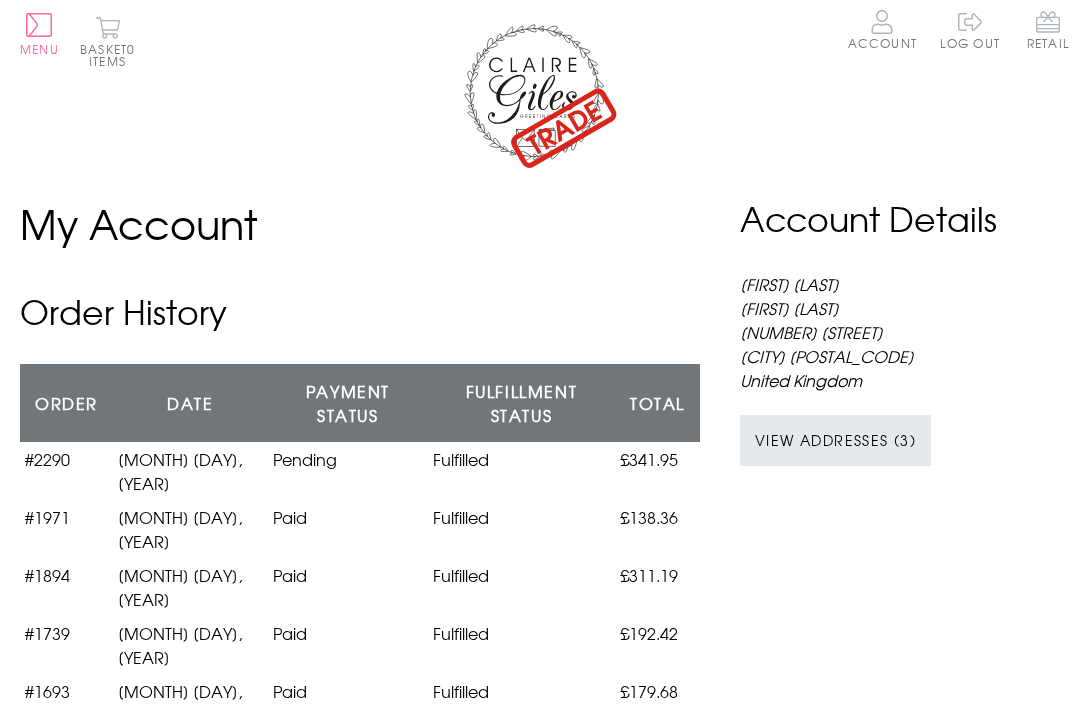 scroll, scrollTop: 0, scrollLeft: 0, axis: both 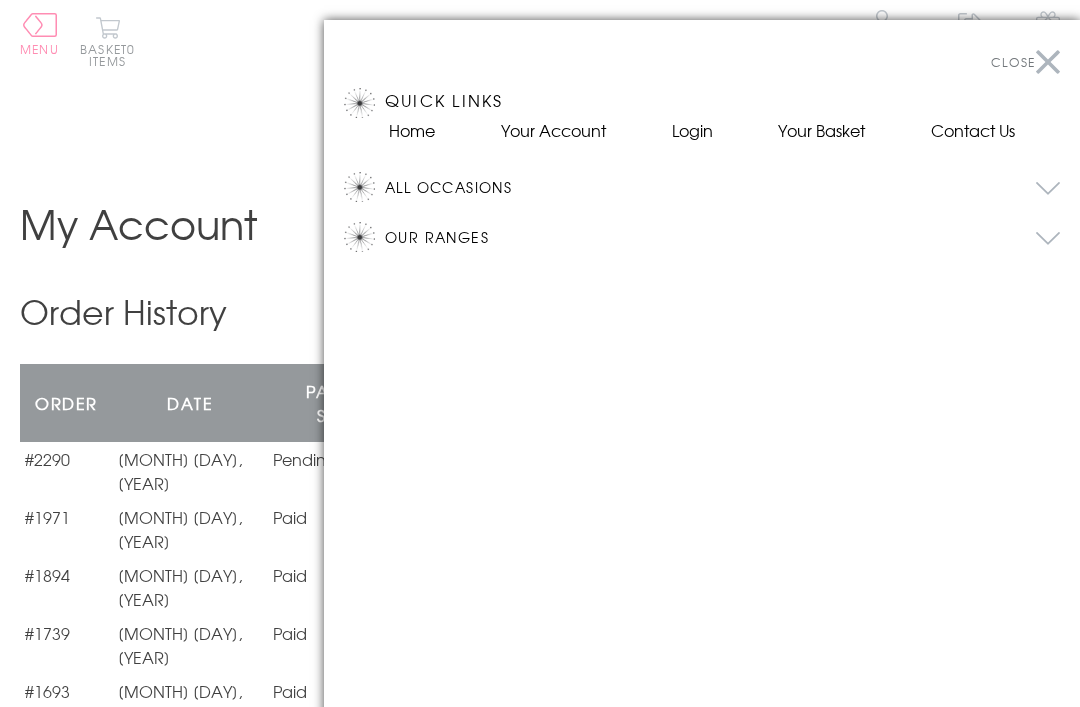 click on "All Occasions" at bounding box center [722, 187] 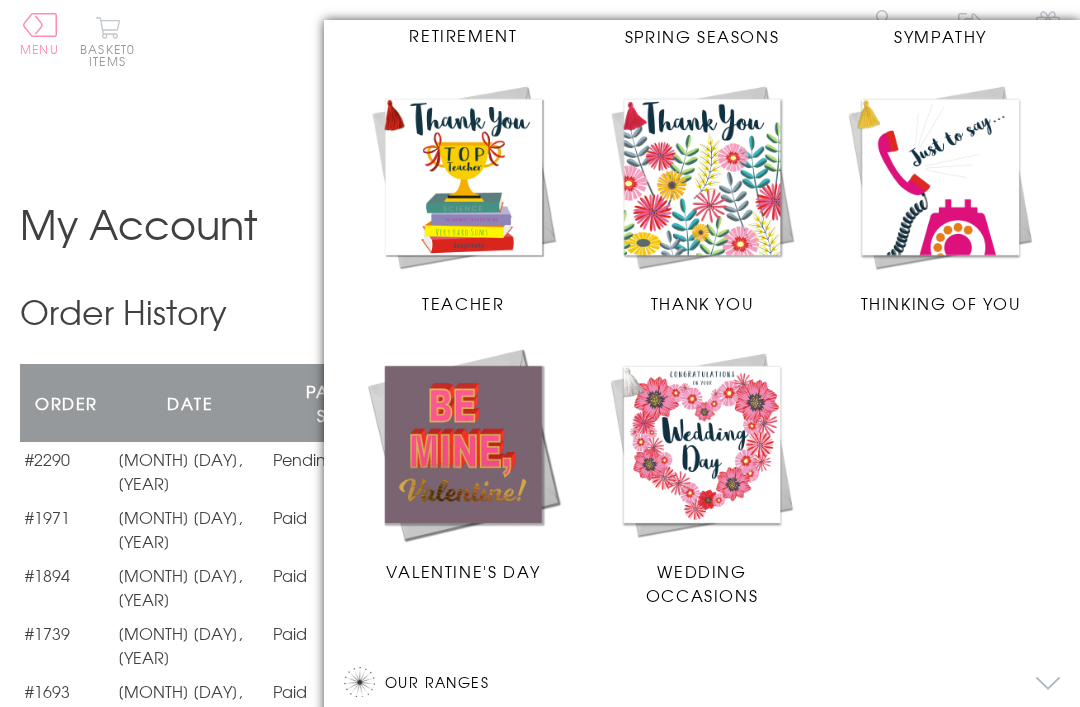 scroll, scrollTop: 2030, scrollLeft: 0, axis: vertical 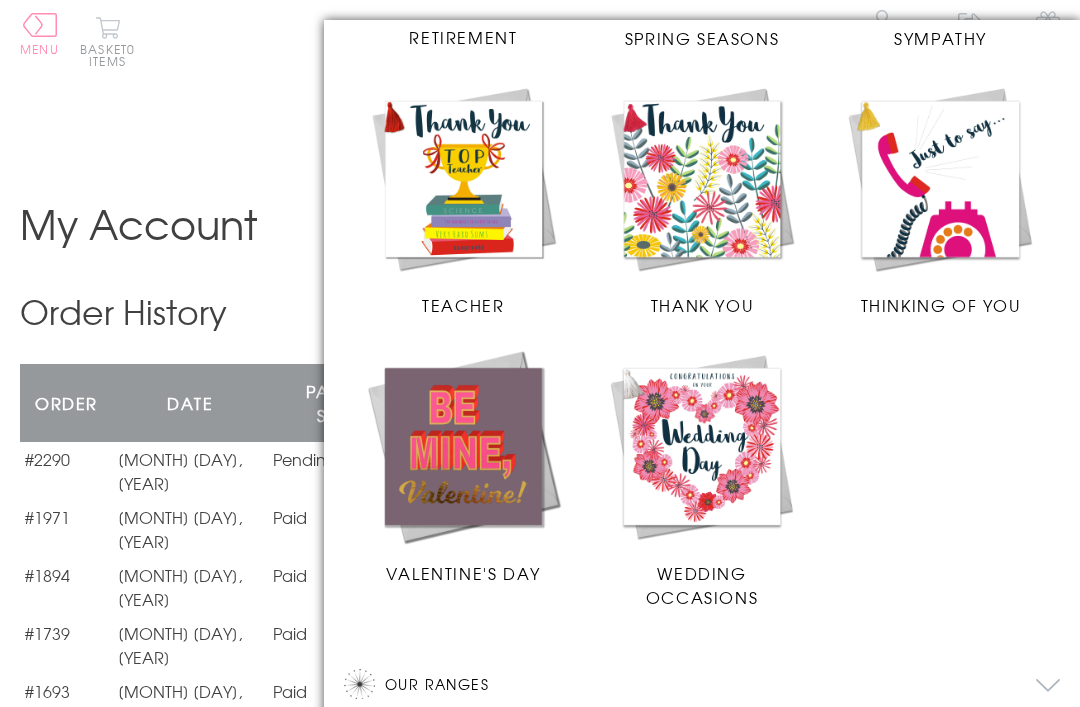 click at bounding box center (702, 446) 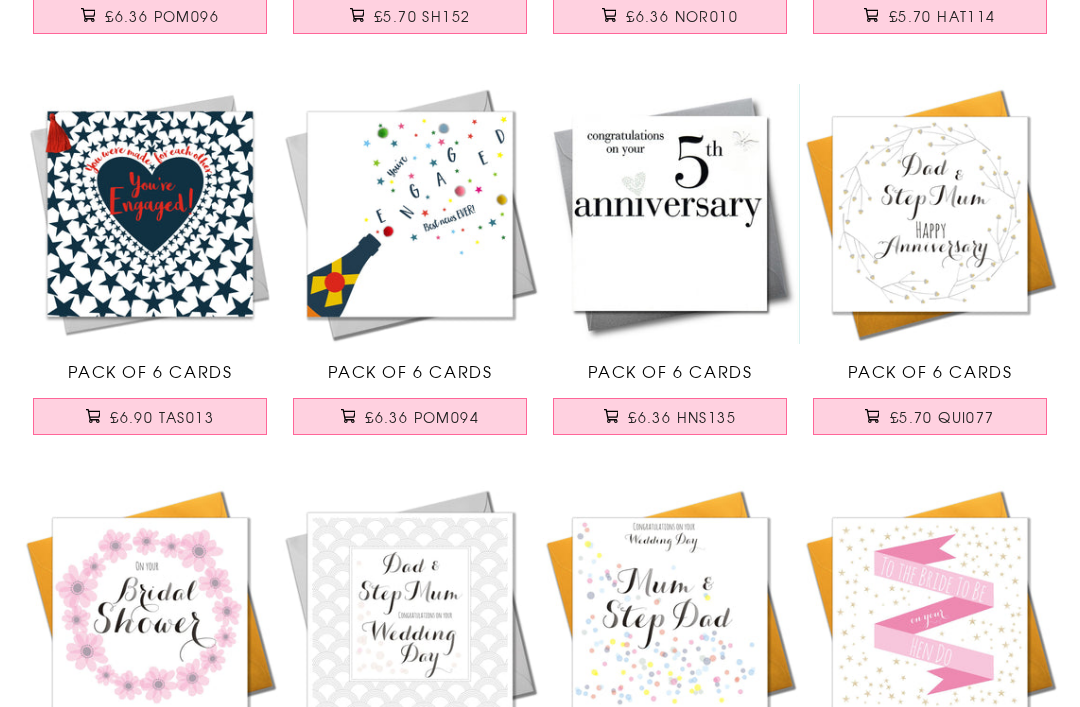 scroll, scrollTop: 643, scrollLeft: 0, axis: vertical 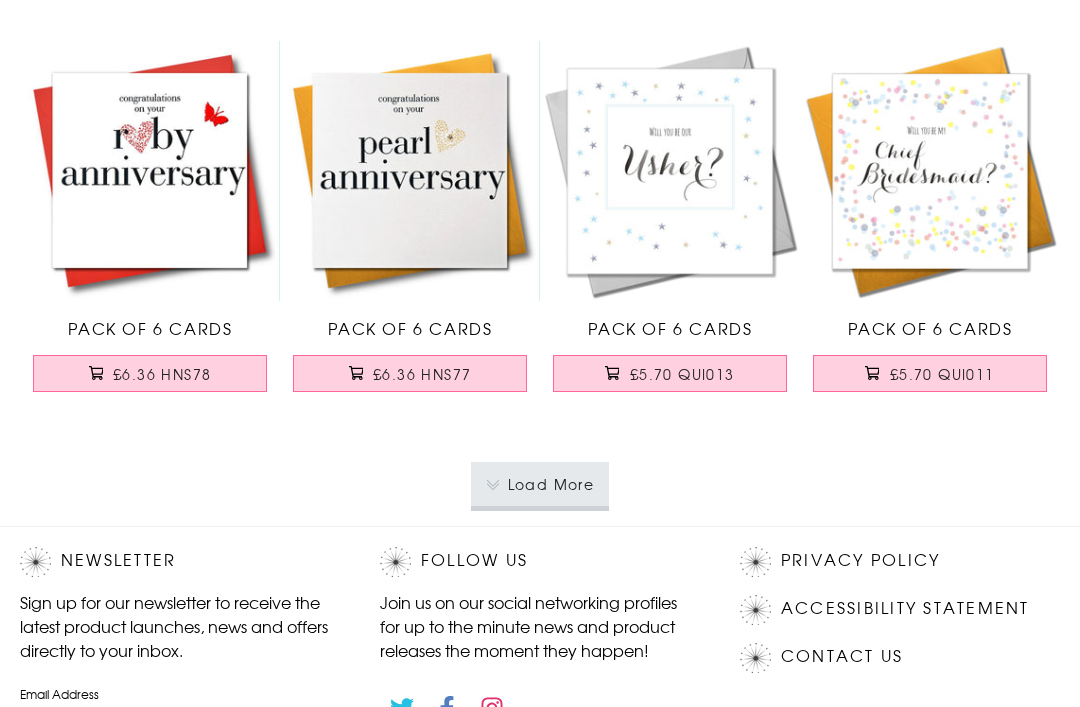 click on "Load More" at bounding box center (540, 485) 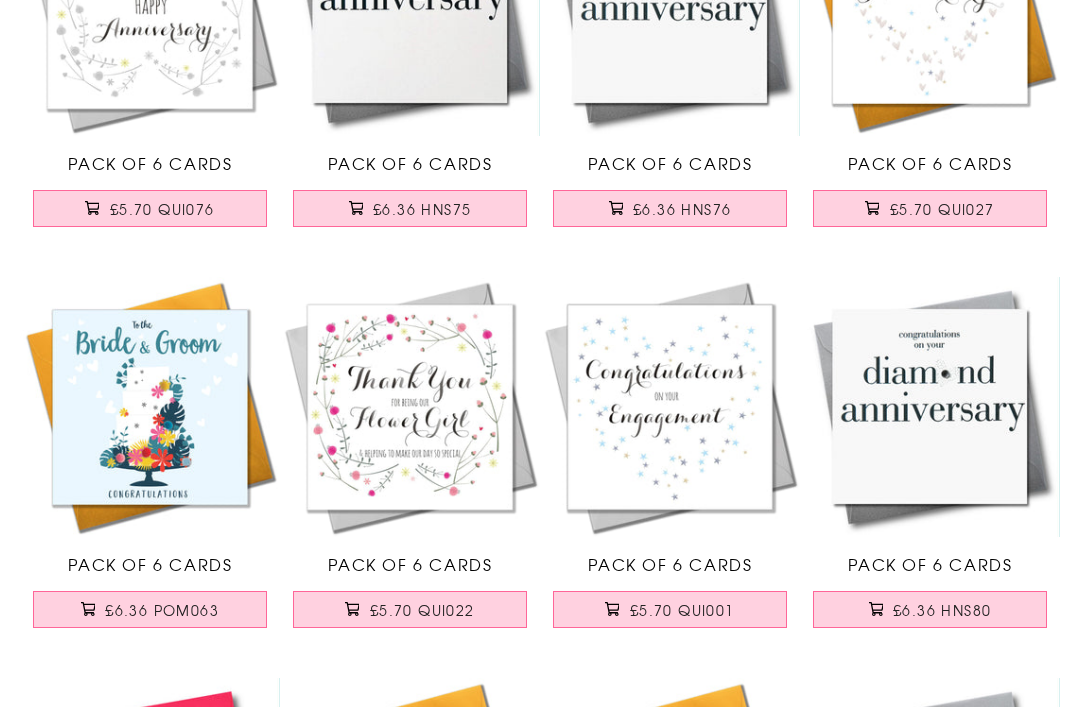 scroll, scrollTop: 5663, scrollLeft: 0, axis: vertical 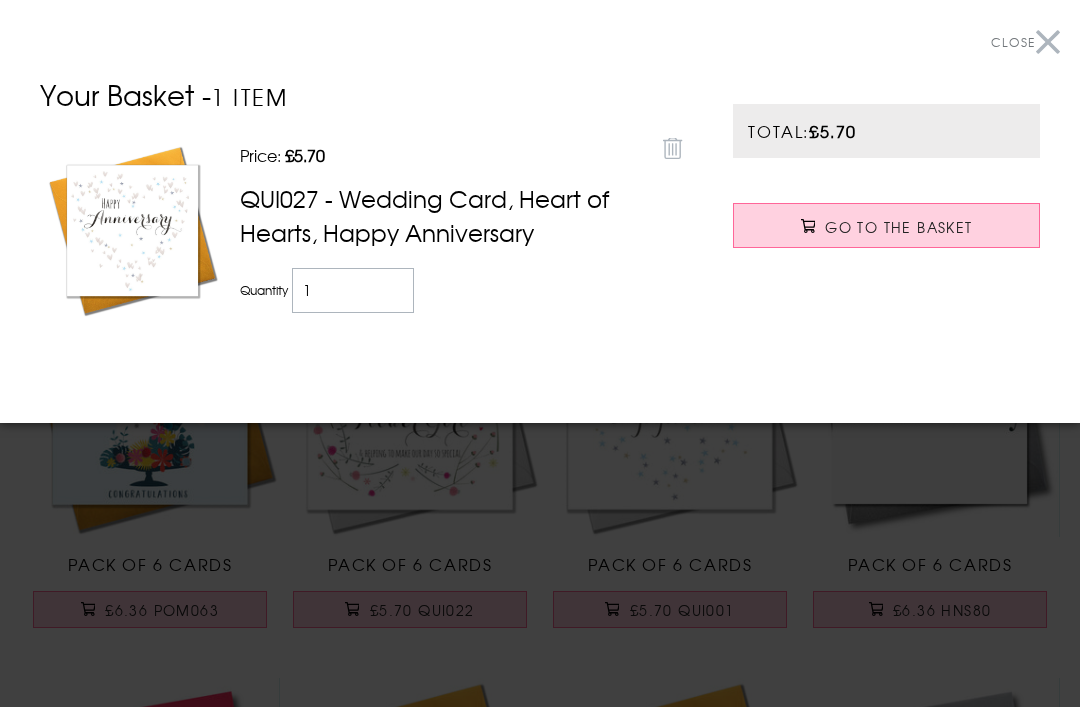 click at bounding box center [540, 353] 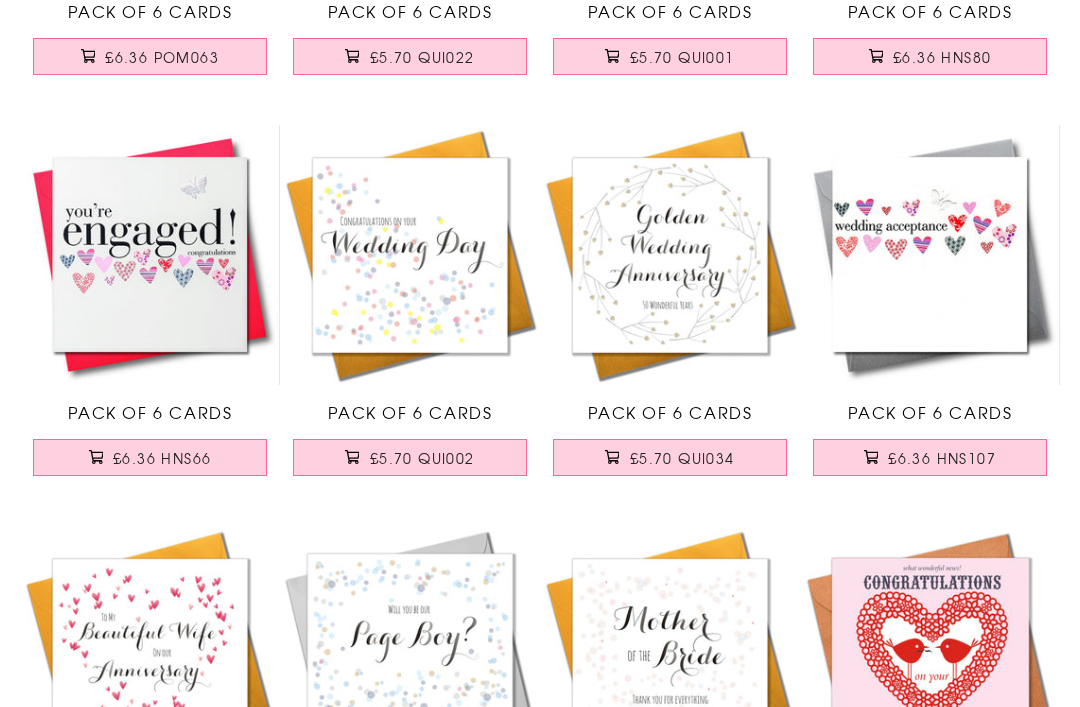 scroll, scrollTop: 6216, scrollLeft: 0, axis: vertical 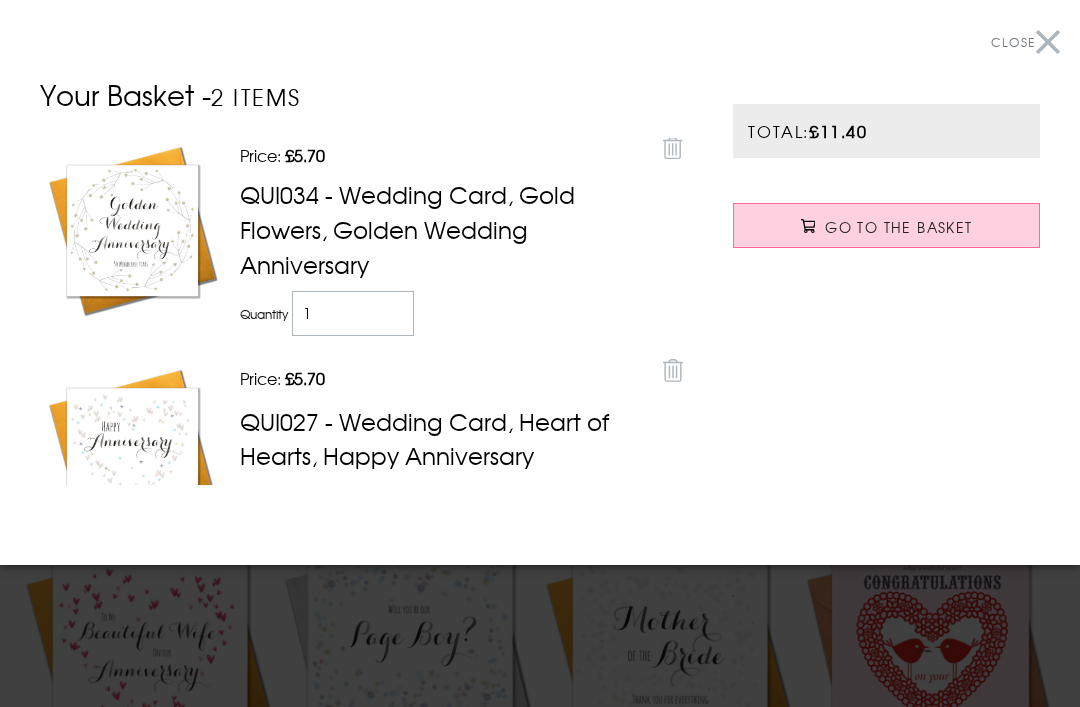 click at bounding box center [540, 353] 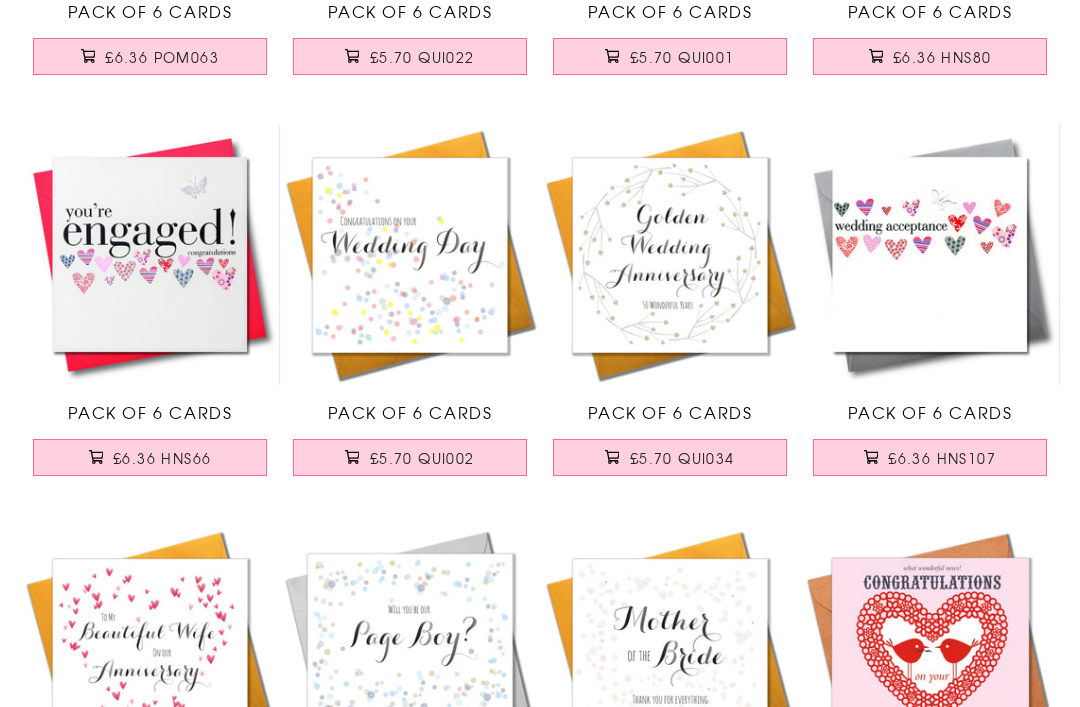 click on "£5.70  QUI002" at bounding box center (422, 458) 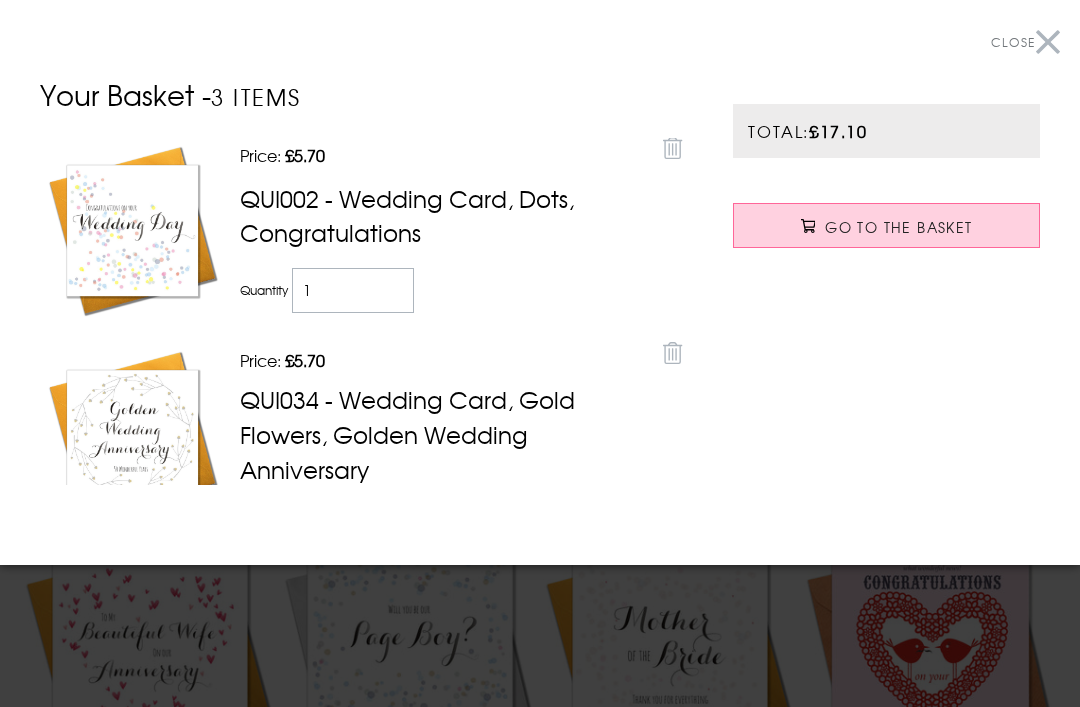 click at bounding box center (540, 353) 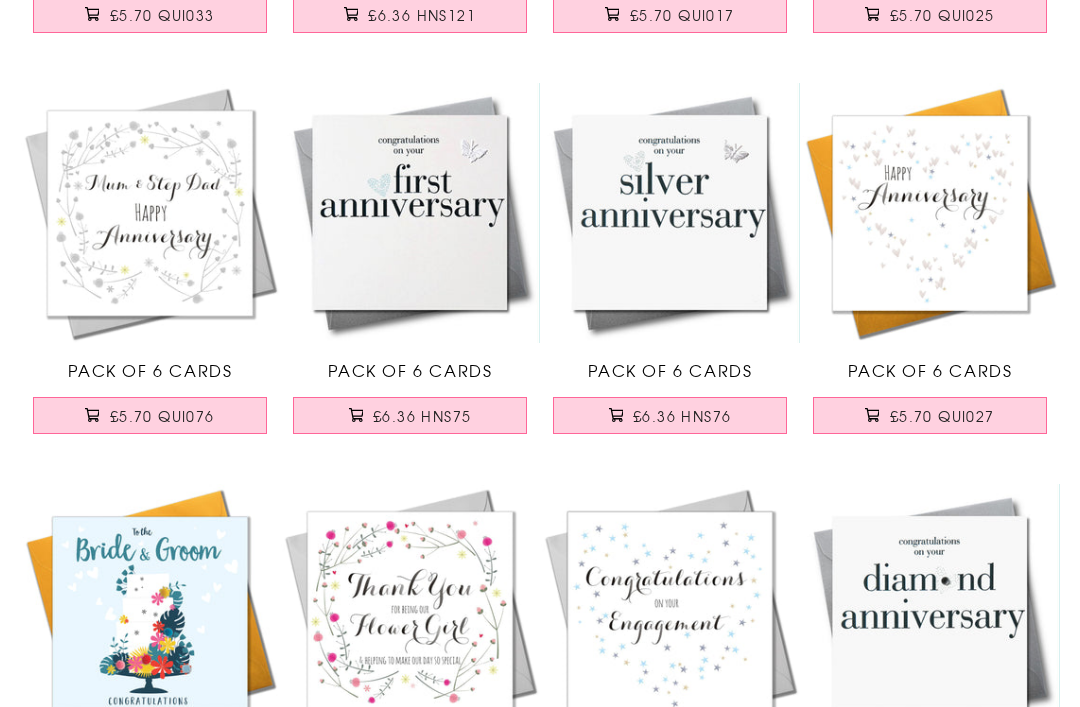 scroll, scrollTop: 5439, scrollLeft: 0, axis: vertical 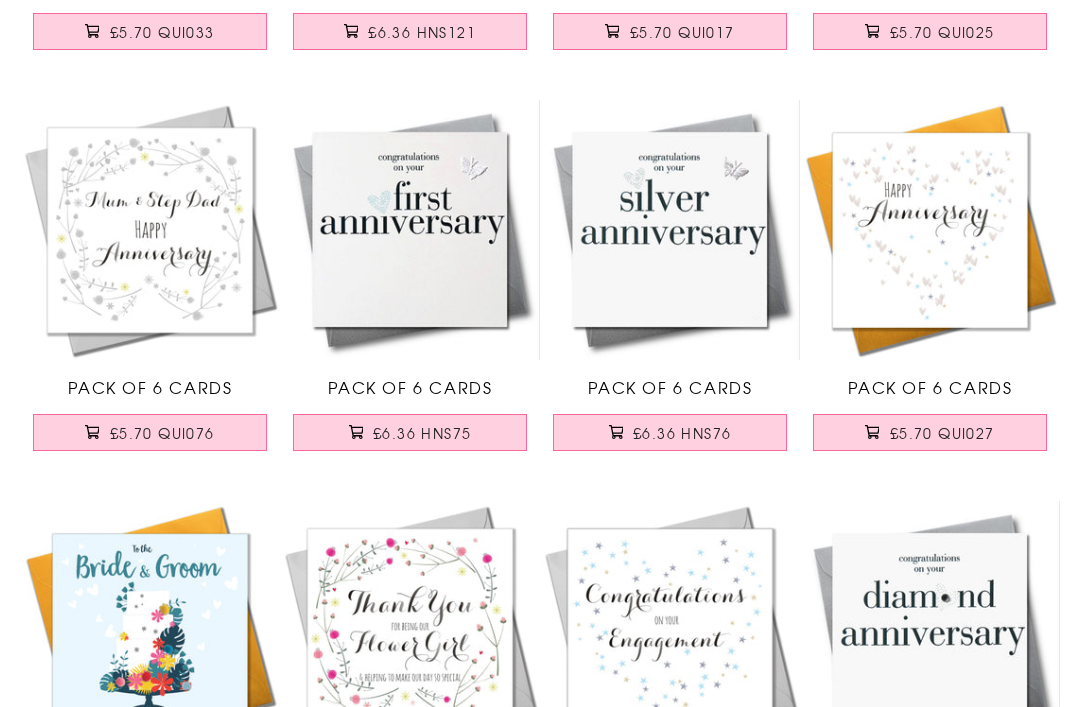 click on "£5.70  QUI027" at bounding box center (942, 433) 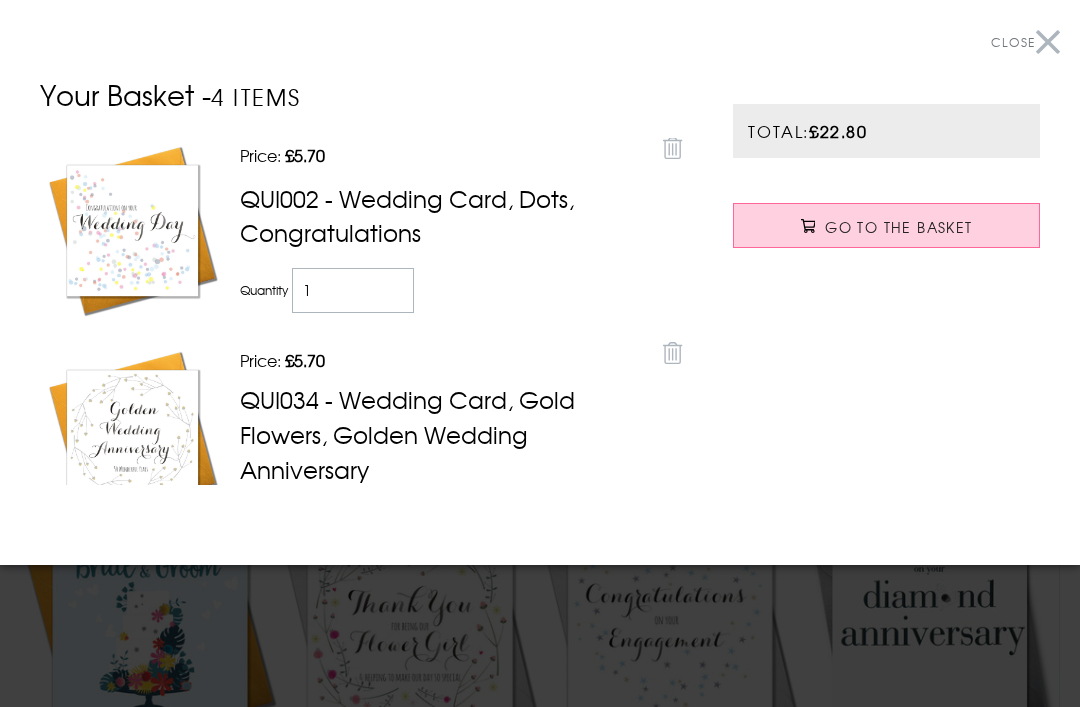 click at bounding box center [540, 353] 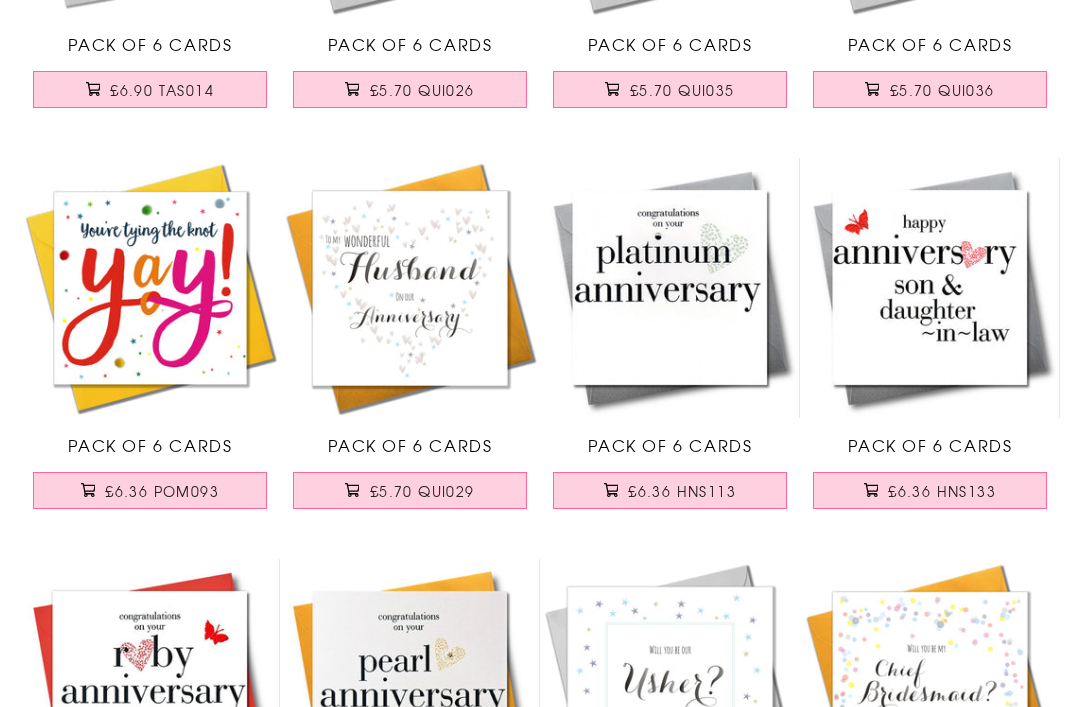 scroll, scrollTop: 3376, scrollLeft: 0, axis: vertical 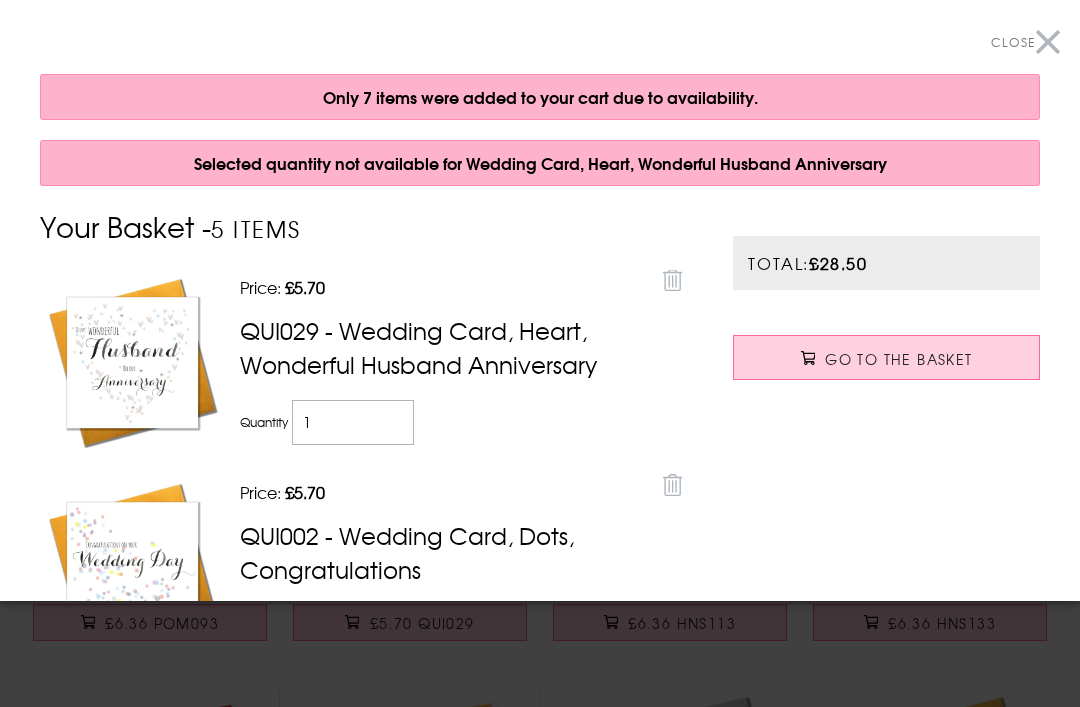 click at bounding box center [540, 353] 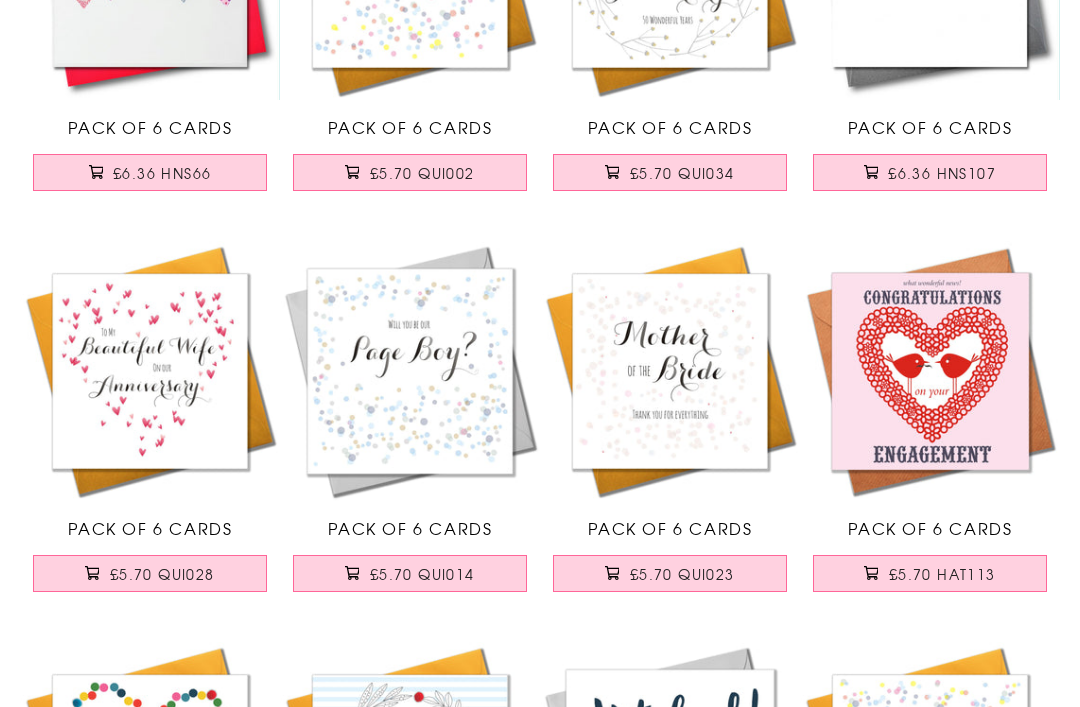 scroll, scrollTop: 6636, scrollLeft: 0, axis: vertical 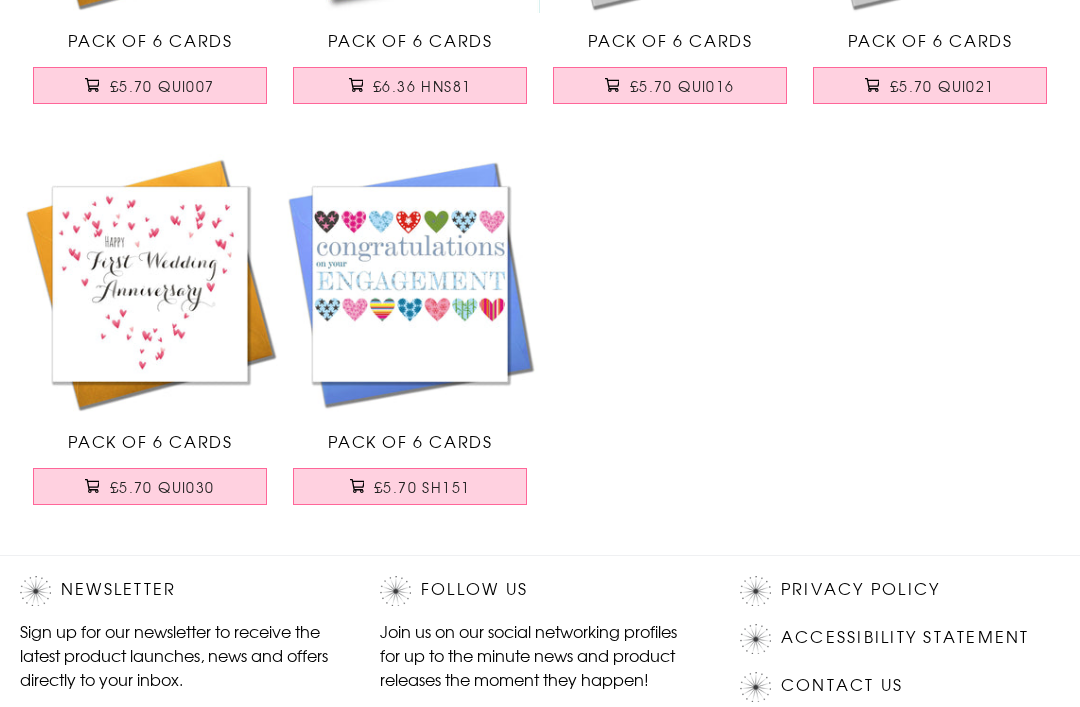 click on "£5.70  QUI030" at bounding box center [162, 488] 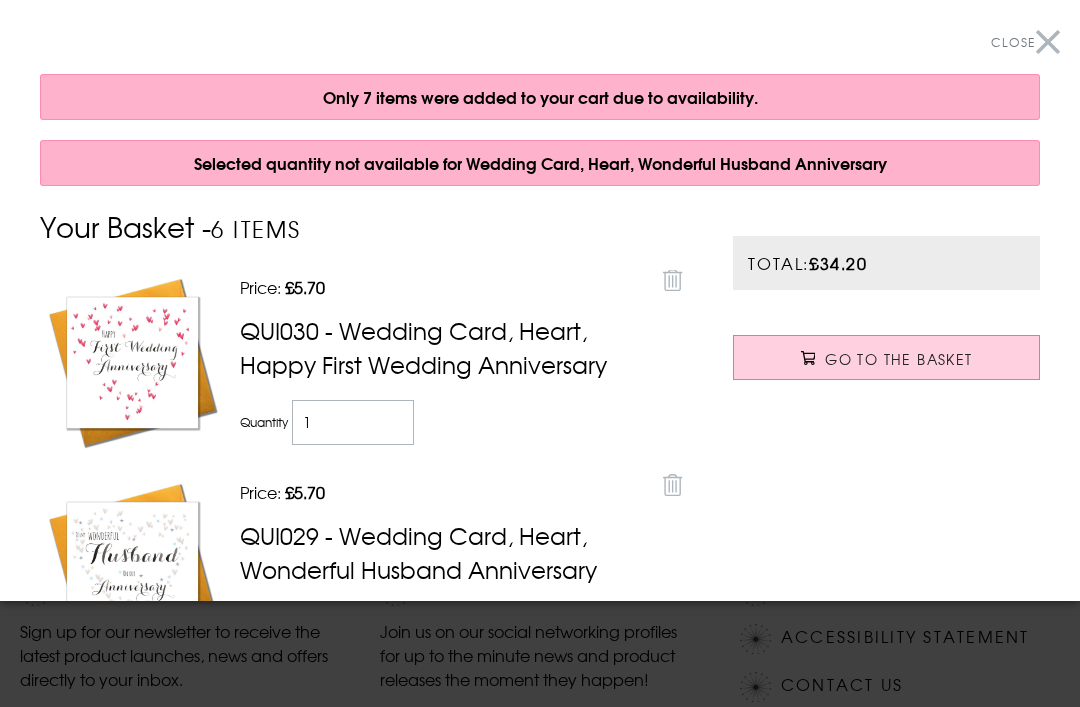 click at bounding box center (540, 353) 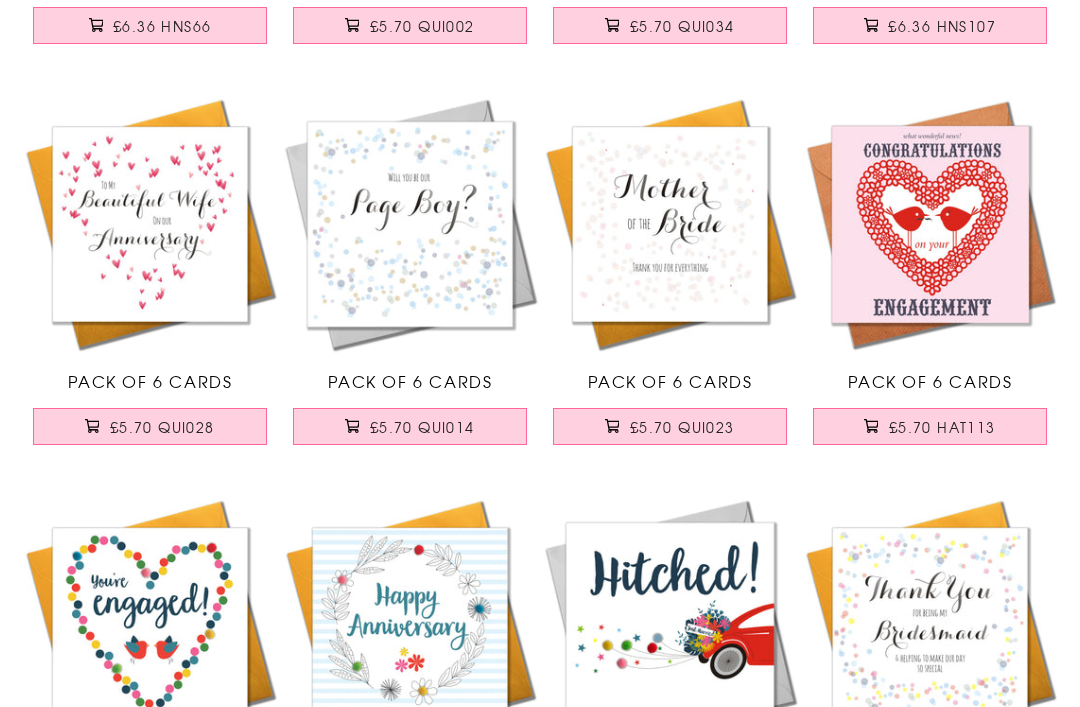 click on "£5.70  QUI028" at bounding box center (162, 426) 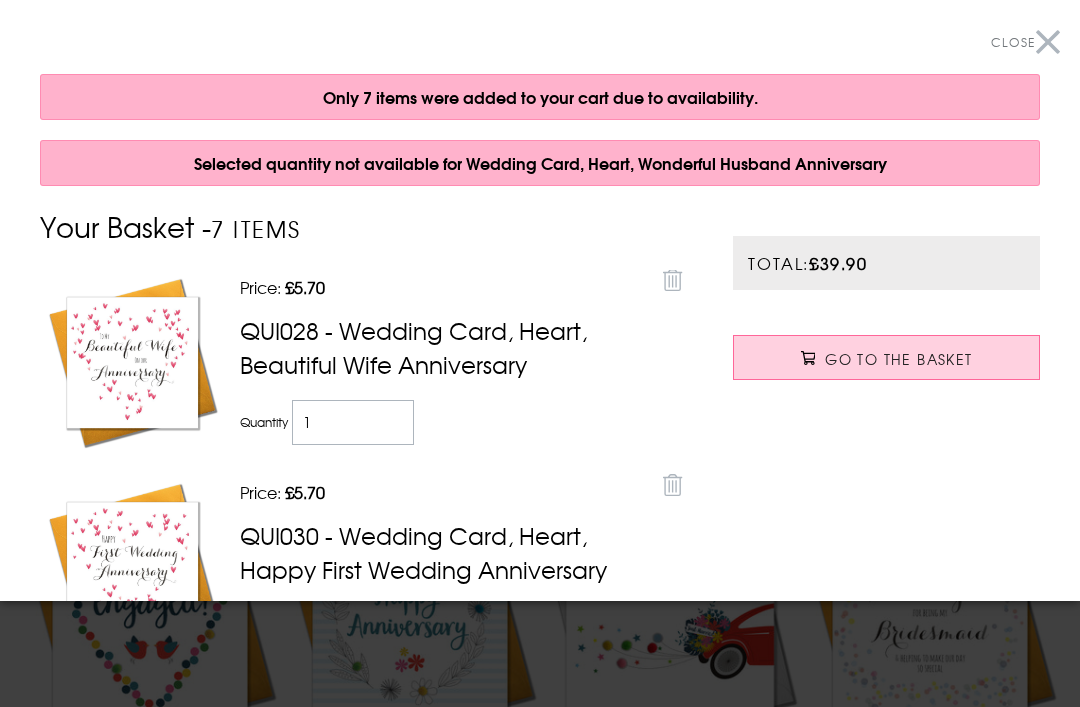 click at bounding box center (540, 353) 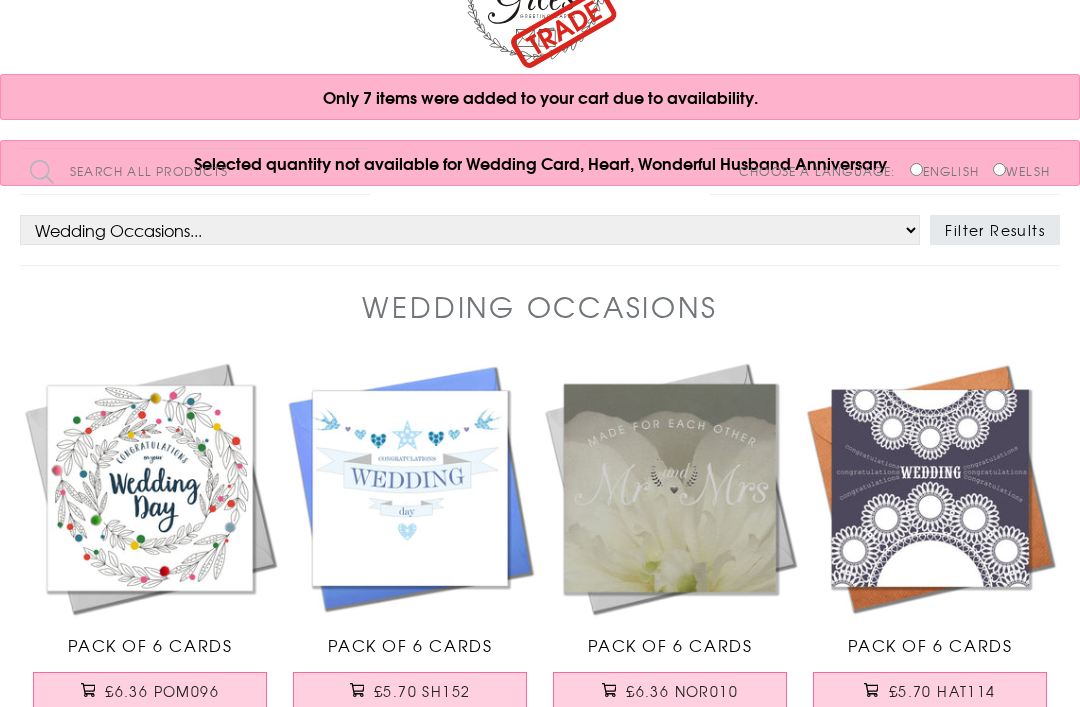 scroll, scrollTop: 0, scrollLeft: 0, axis: both 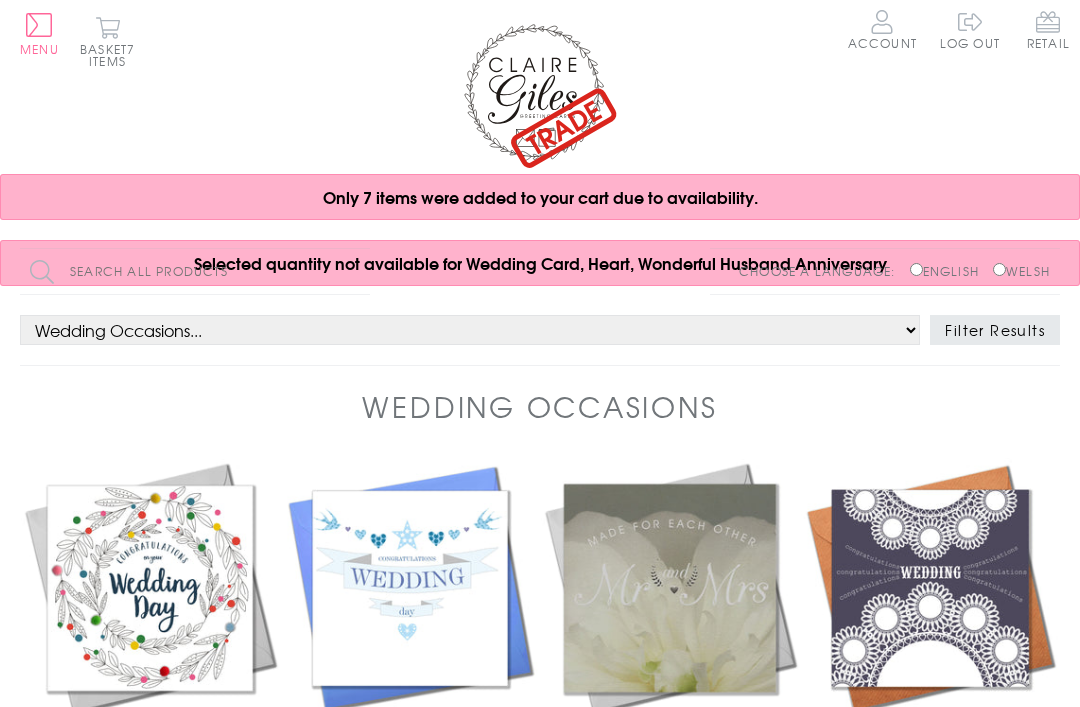 click on "Menu" at bounding box center [39, 34] 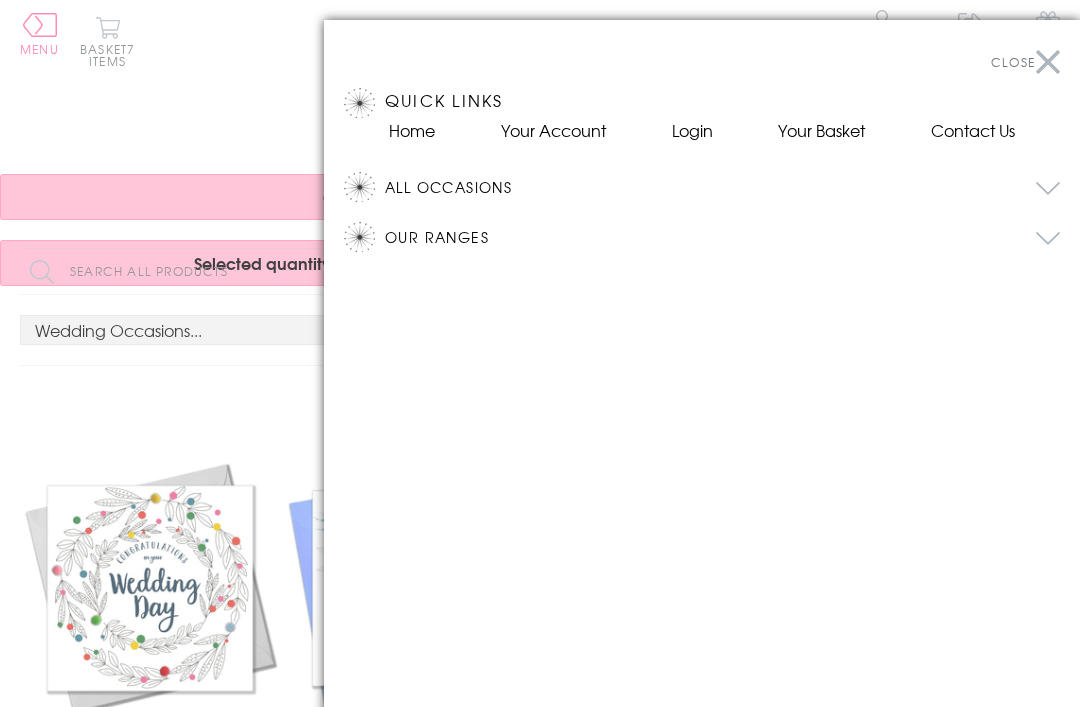 click on "All Occasions" at bounding box center [722, 187] 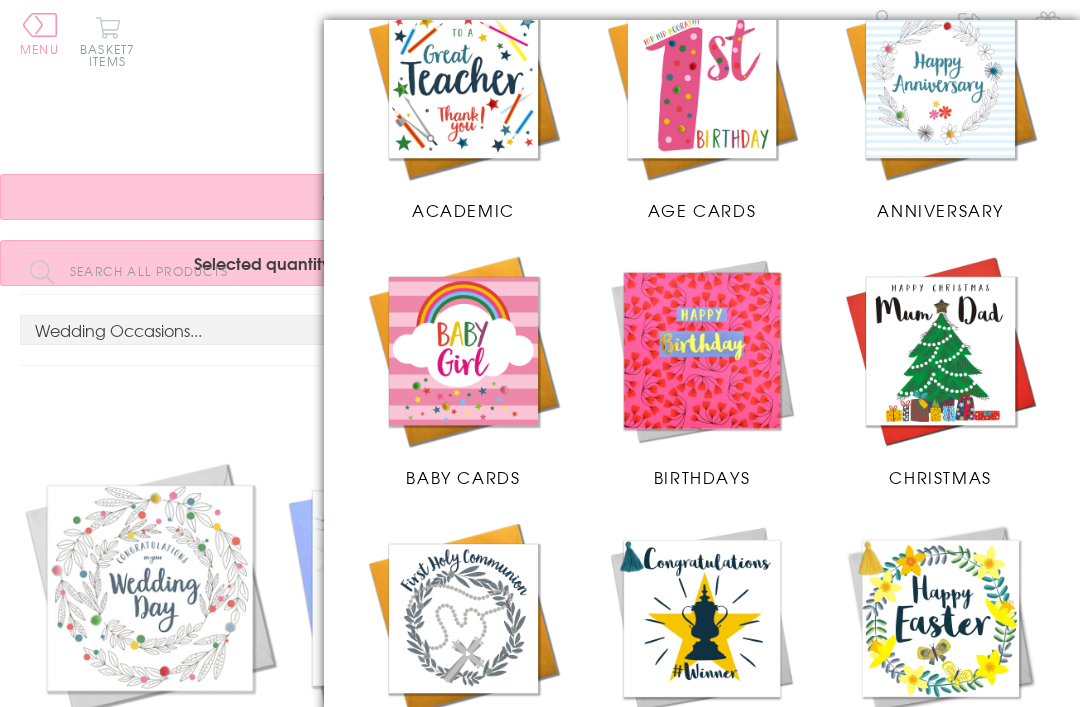 scroll, scrollTop: 205, scrollLeft: 0, axis: vertical 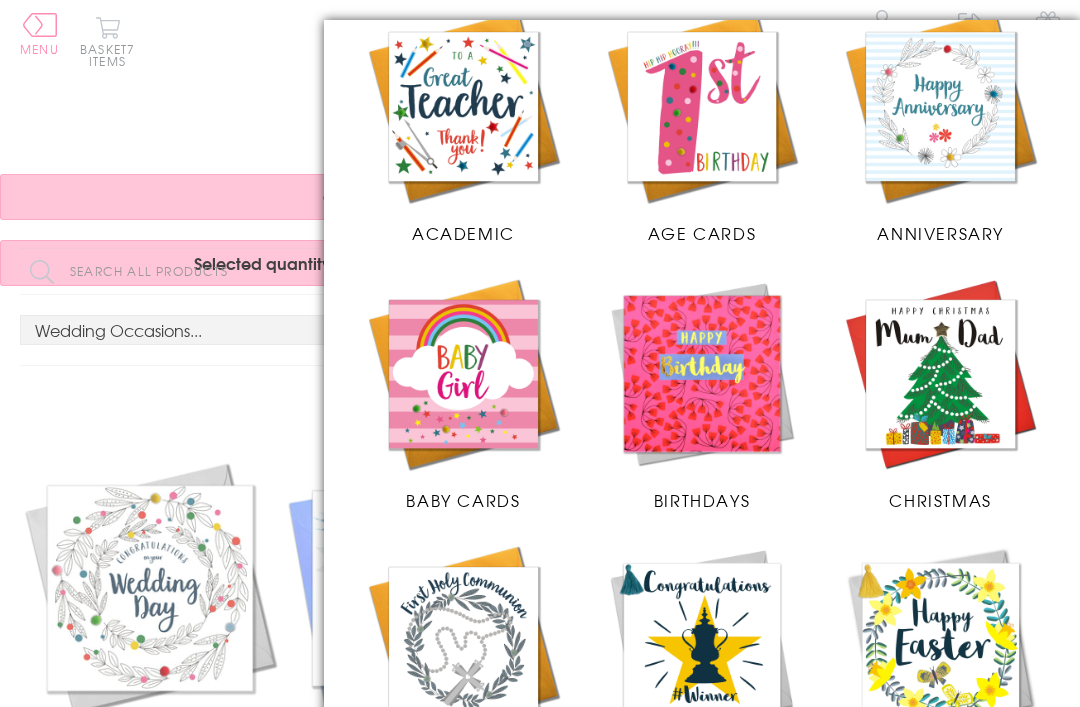 click at bounding box center (463, 106) 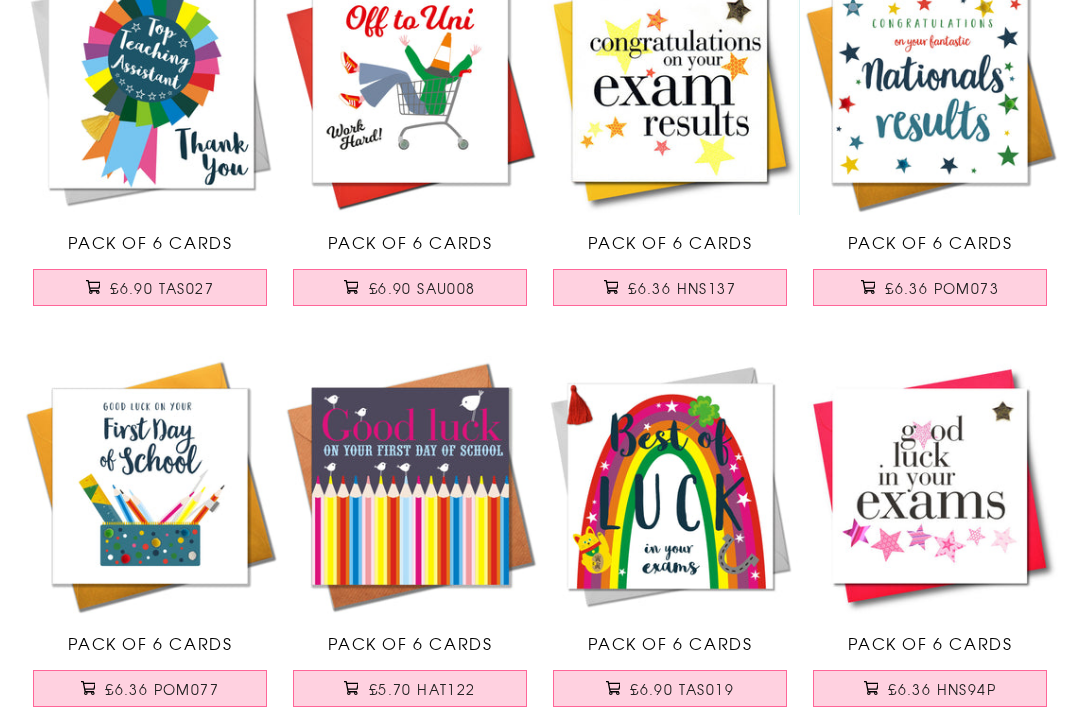 scroll, scrollTop: 698, scrollLeft: 0, axis: vertical 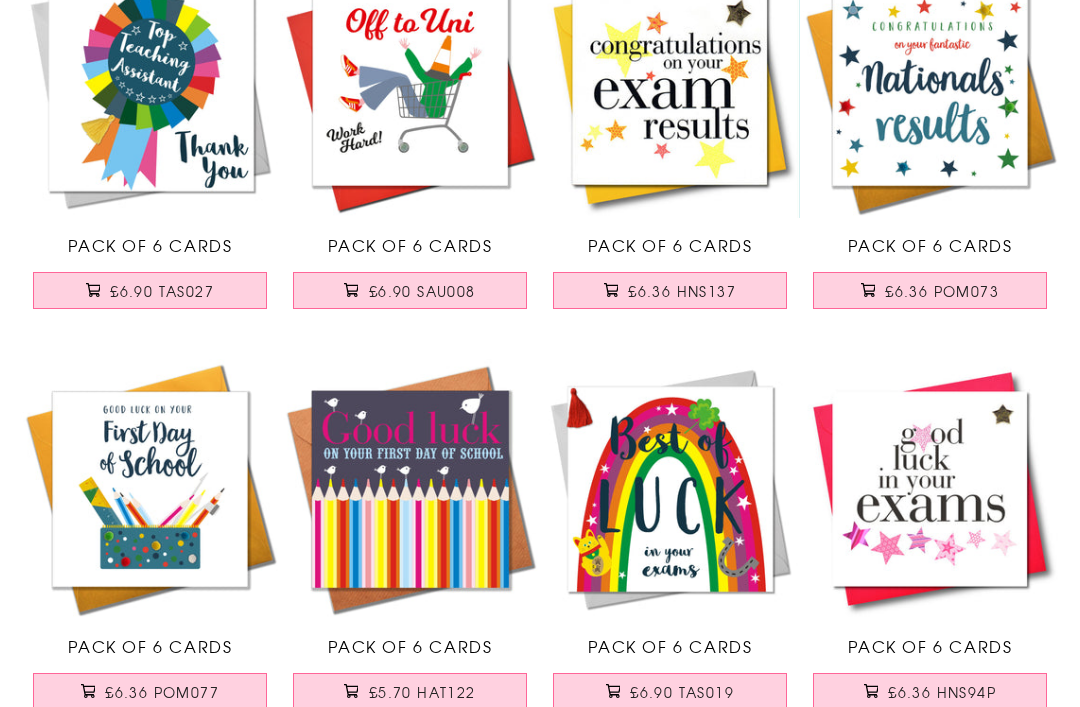 click on "£6.90  SAU008" at bounding box center [422, 291] 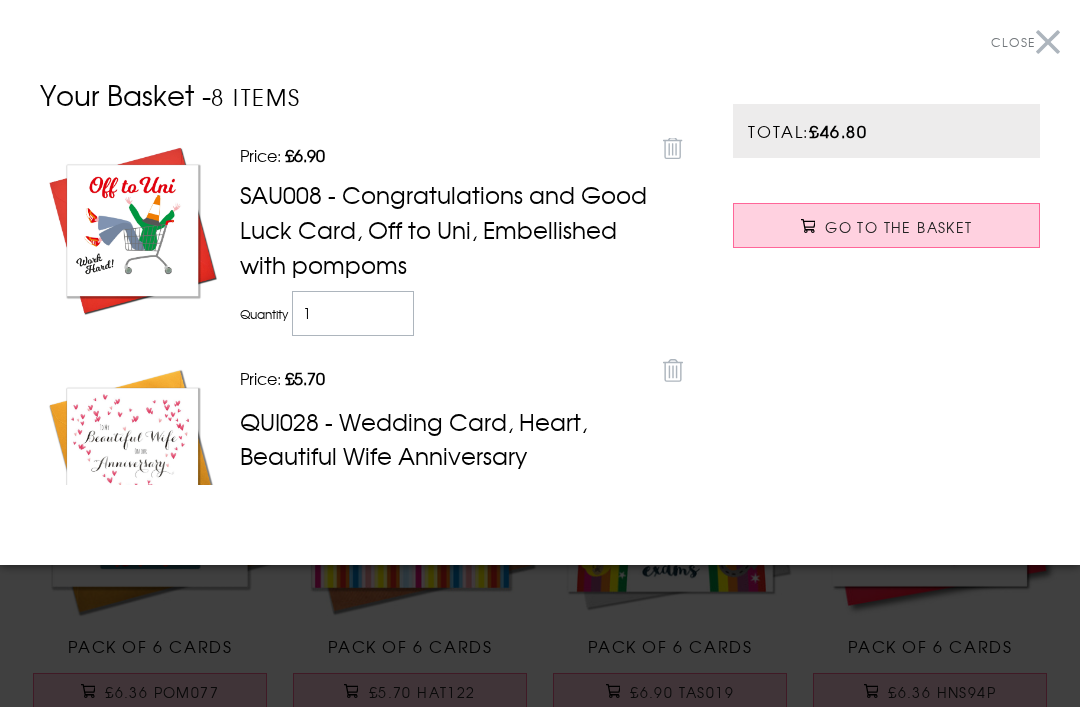 click at bounding box center [540, 353] 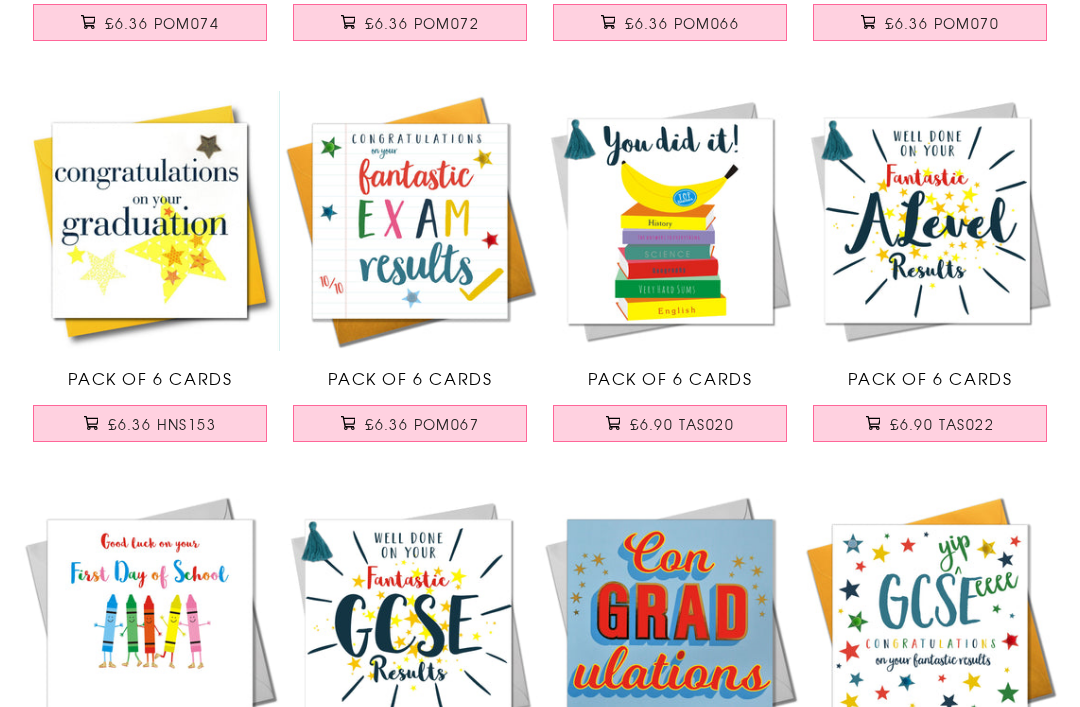 click on "£6.90  TAS022" at bounding box center [942, 425] 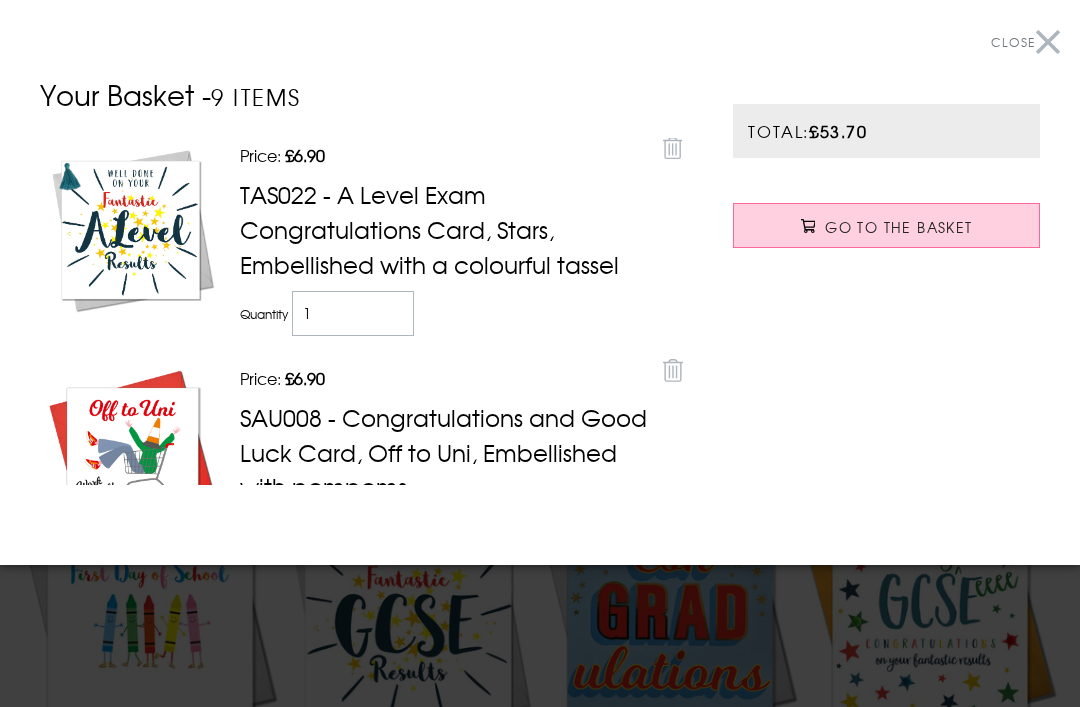 click at bounding box center (540, 353) 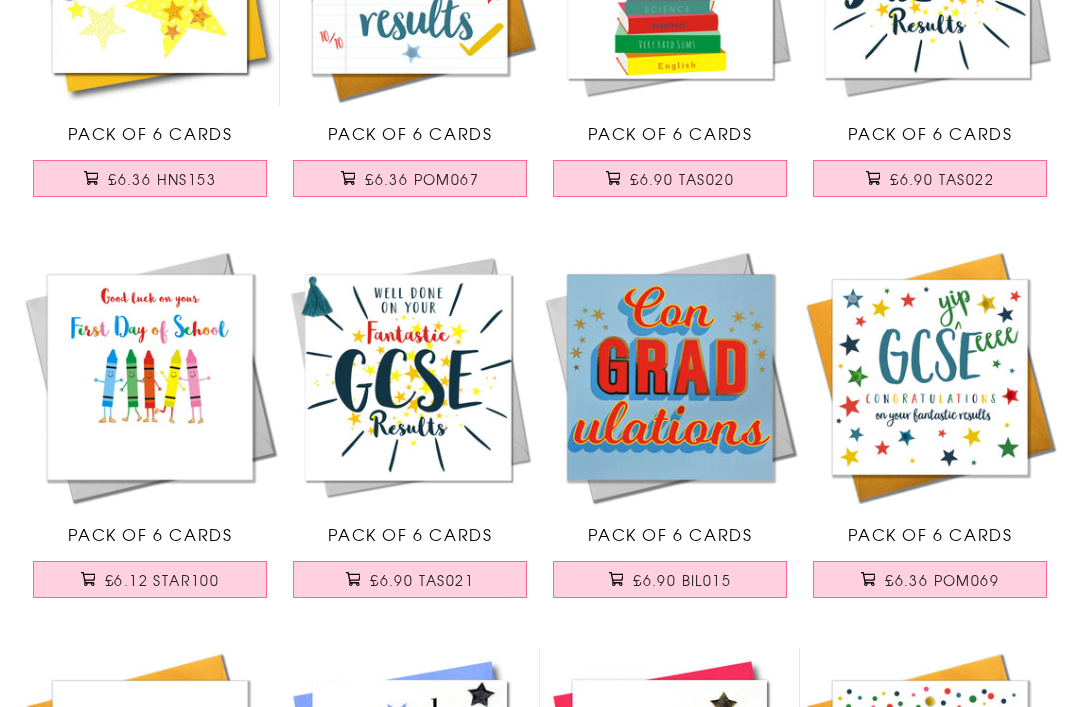 scroll, scrollTop: 2013, scrollLeft: 0, axis: vertical 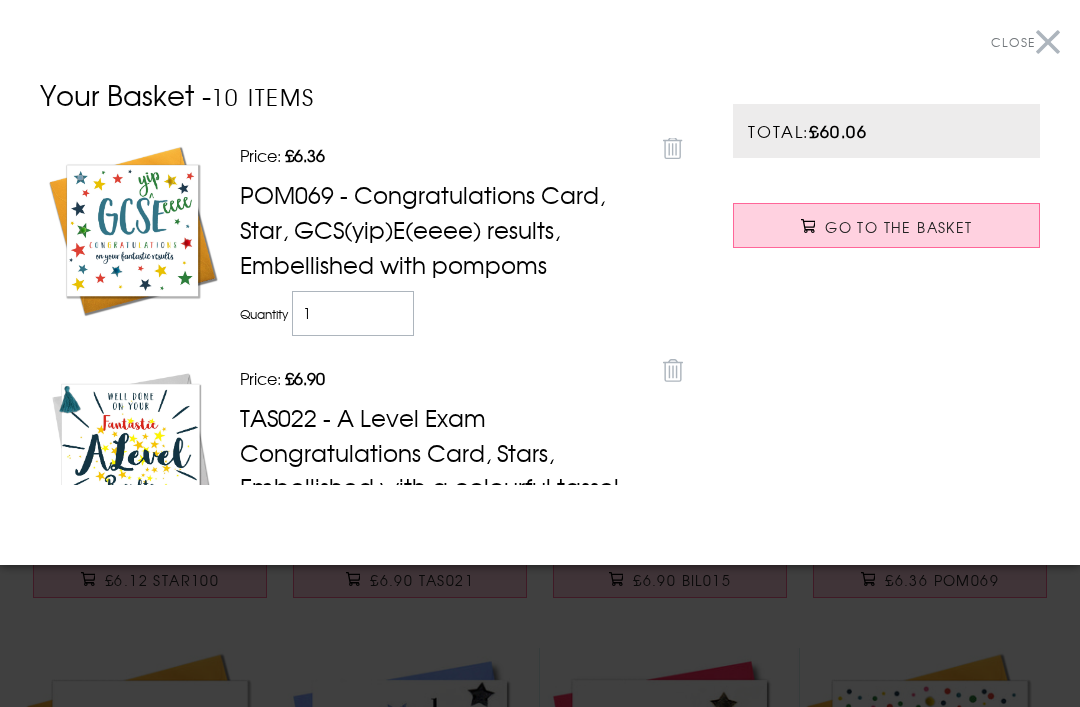 click at bounding box center [540, 353] 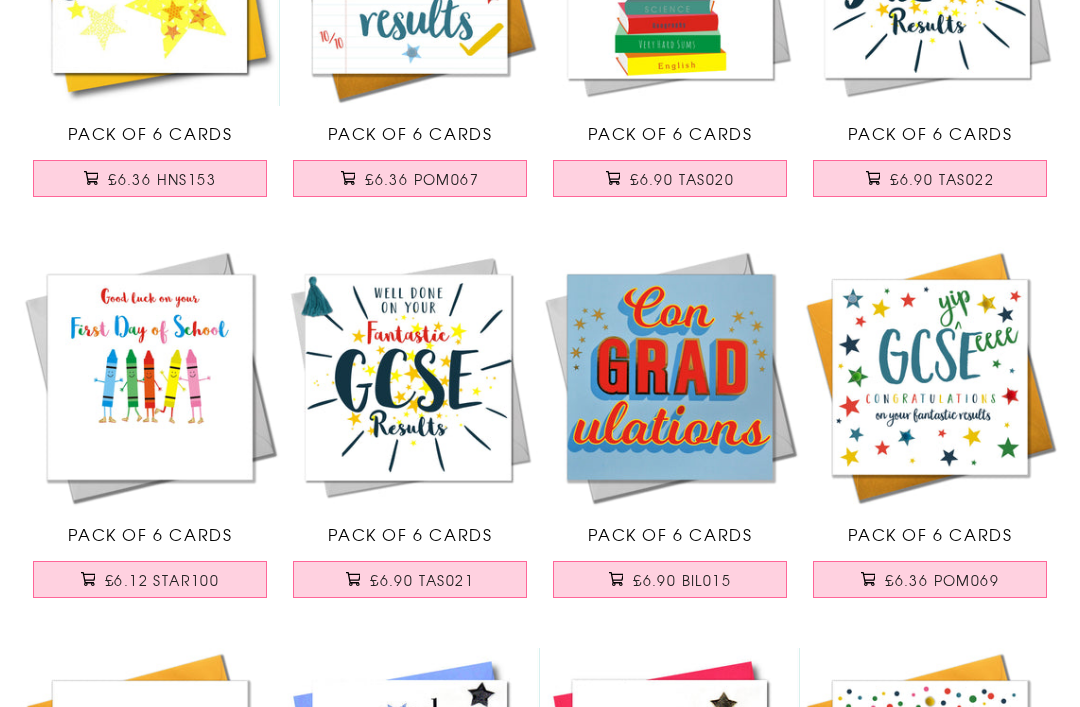 click on "£6.90  TAS021" at bounding box center [422, 580] 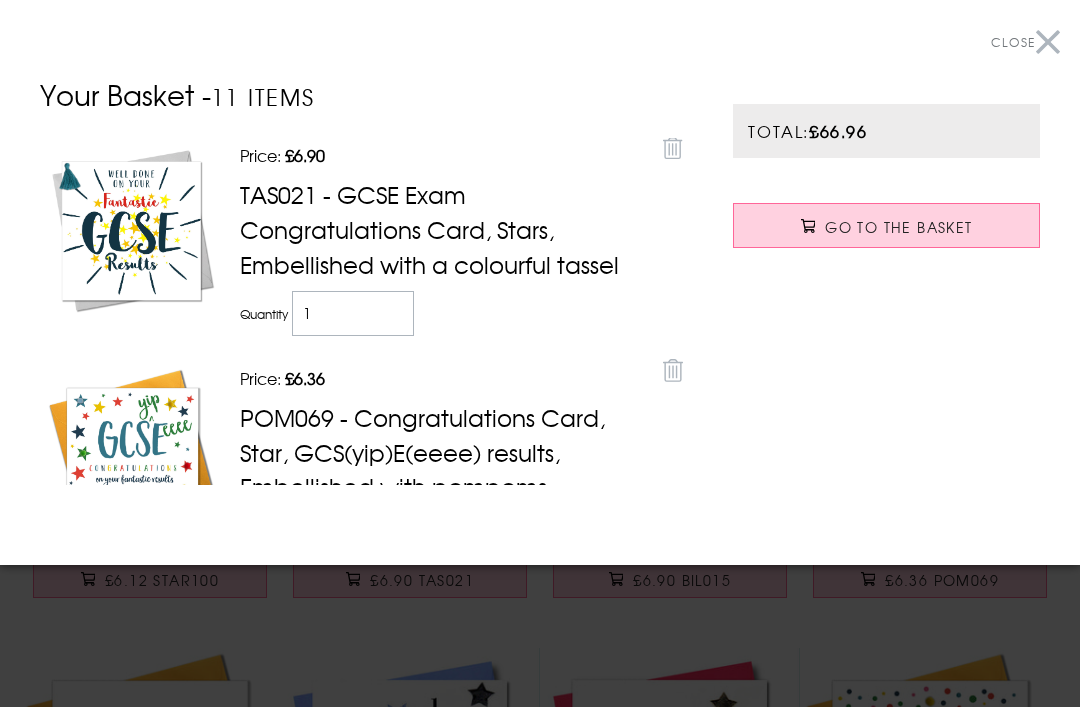 click at bounding box center (540, 353) 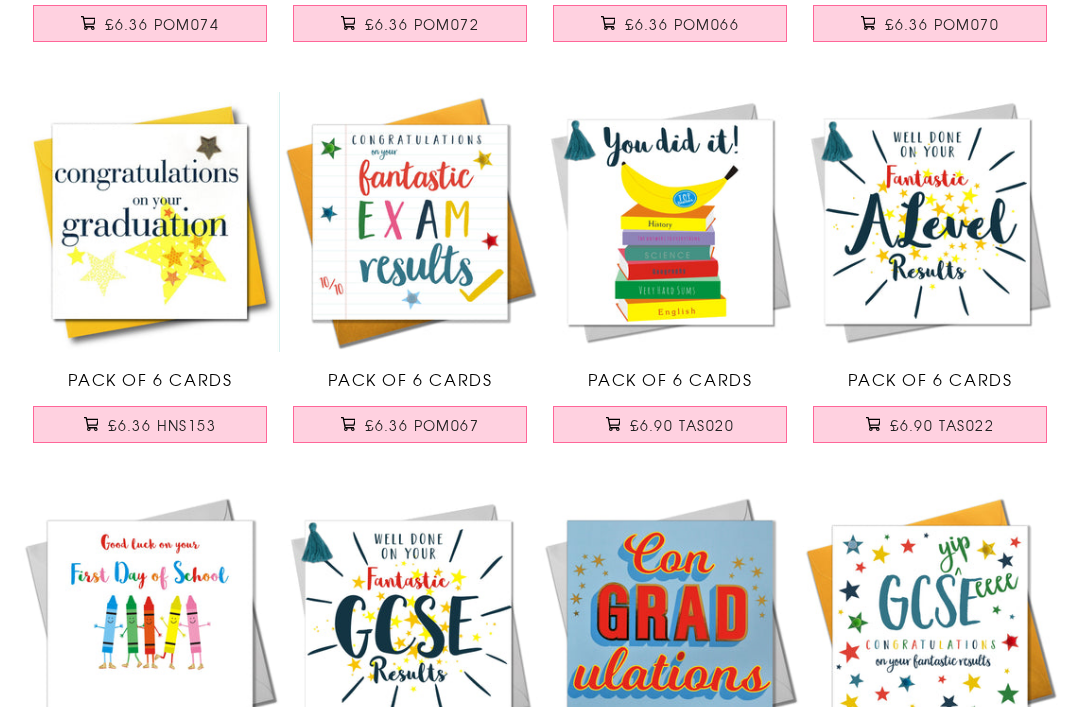 click on "£6.36  POM067" at bounding box center [410, 425] 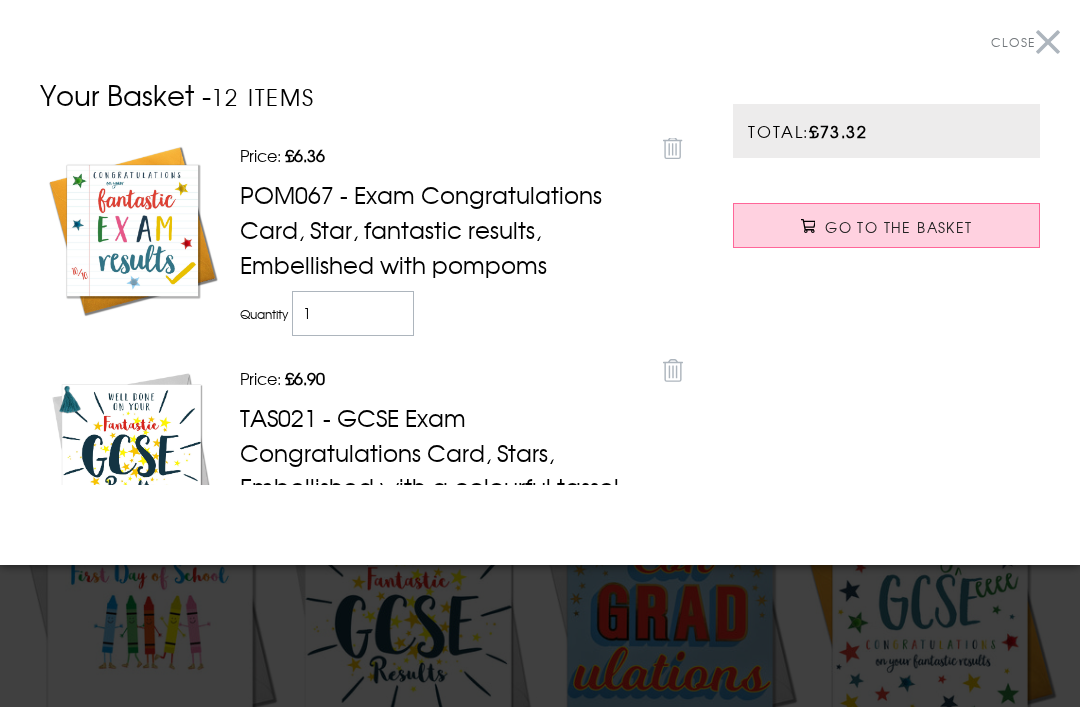 click at bounding box center [540, 353] 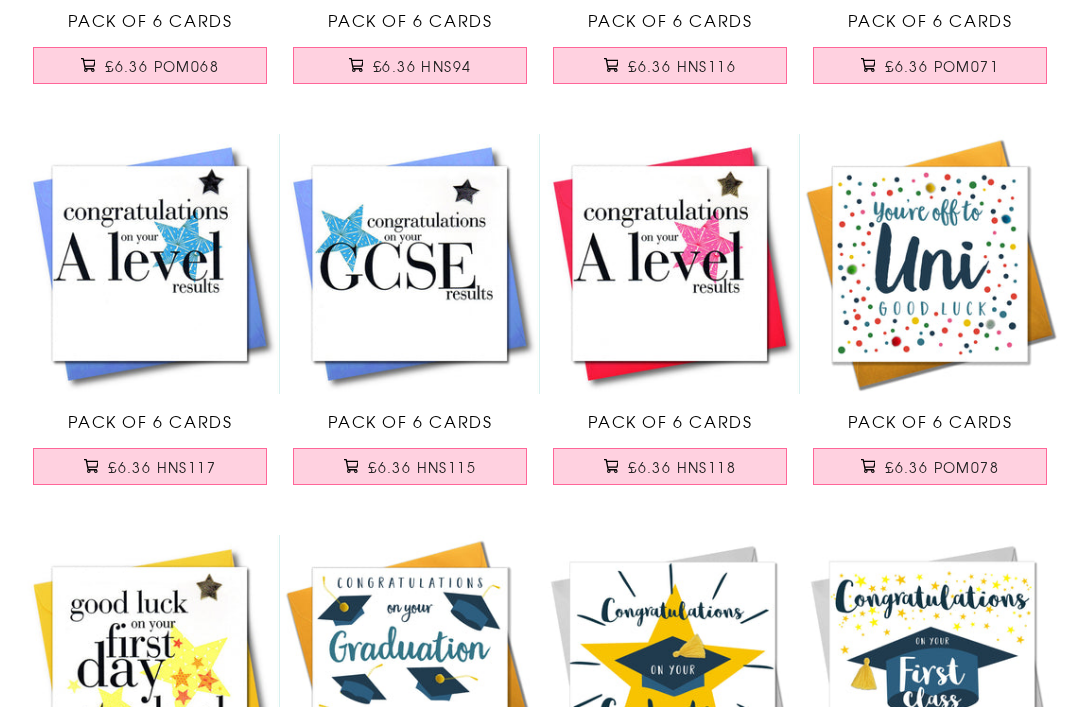 scroll, scrollTop: 2928, scrollLeft: 0, axis: vertical 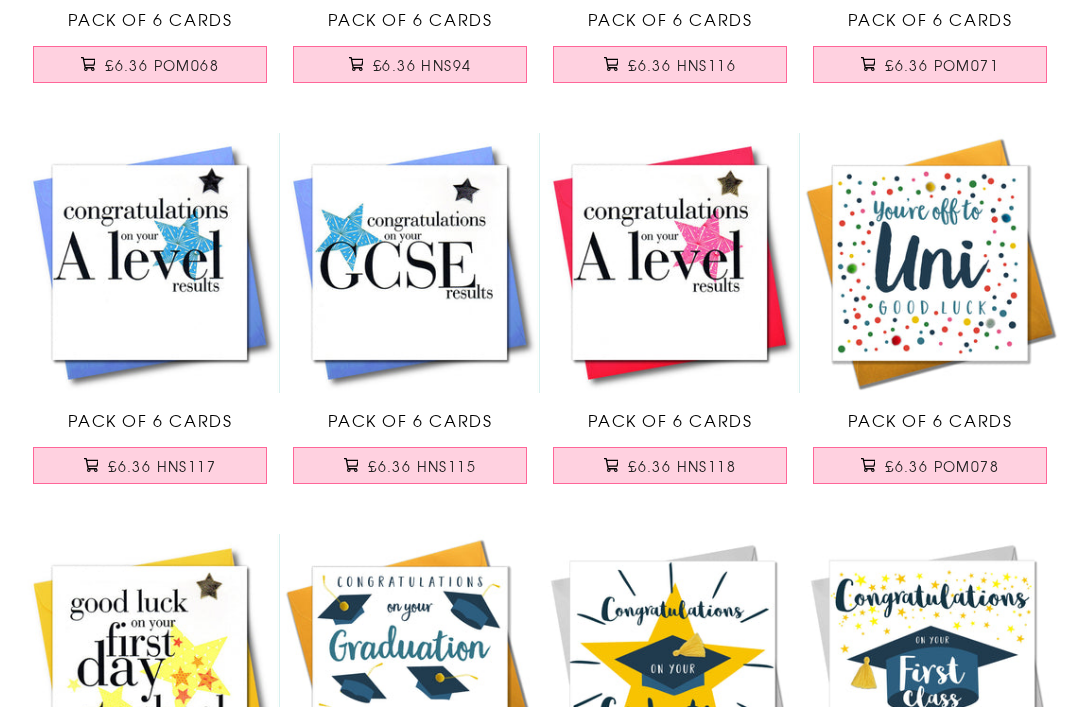 click on "£6.36  POM078" at bounding box center (930, 466) 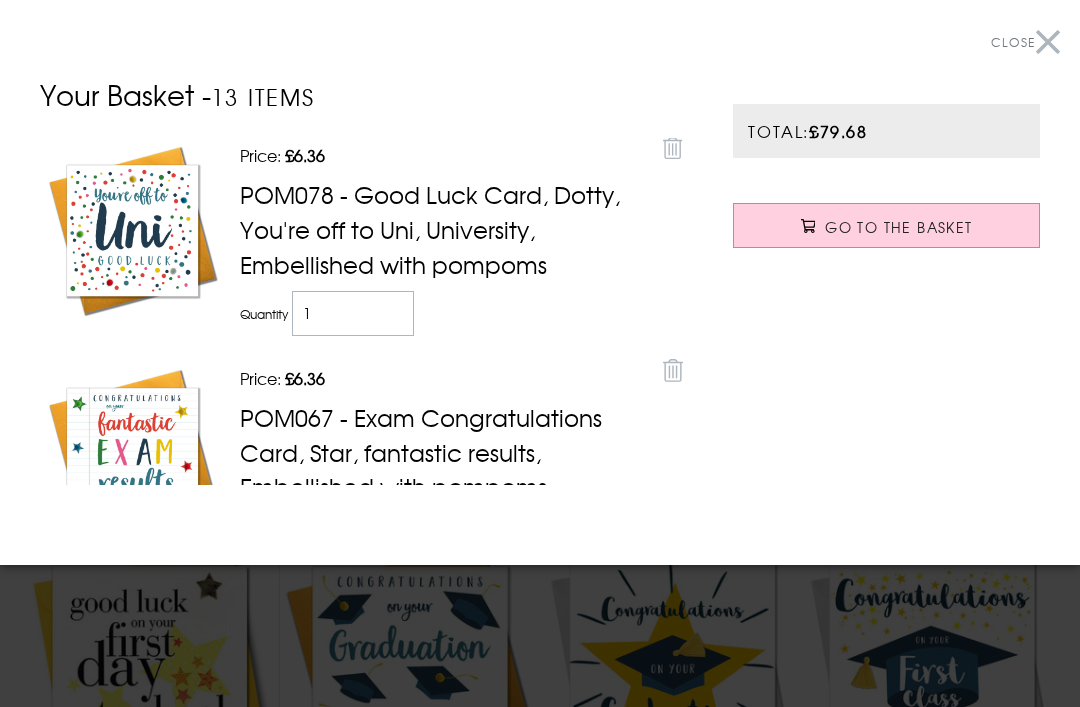 click at bounding box center (540, 353) 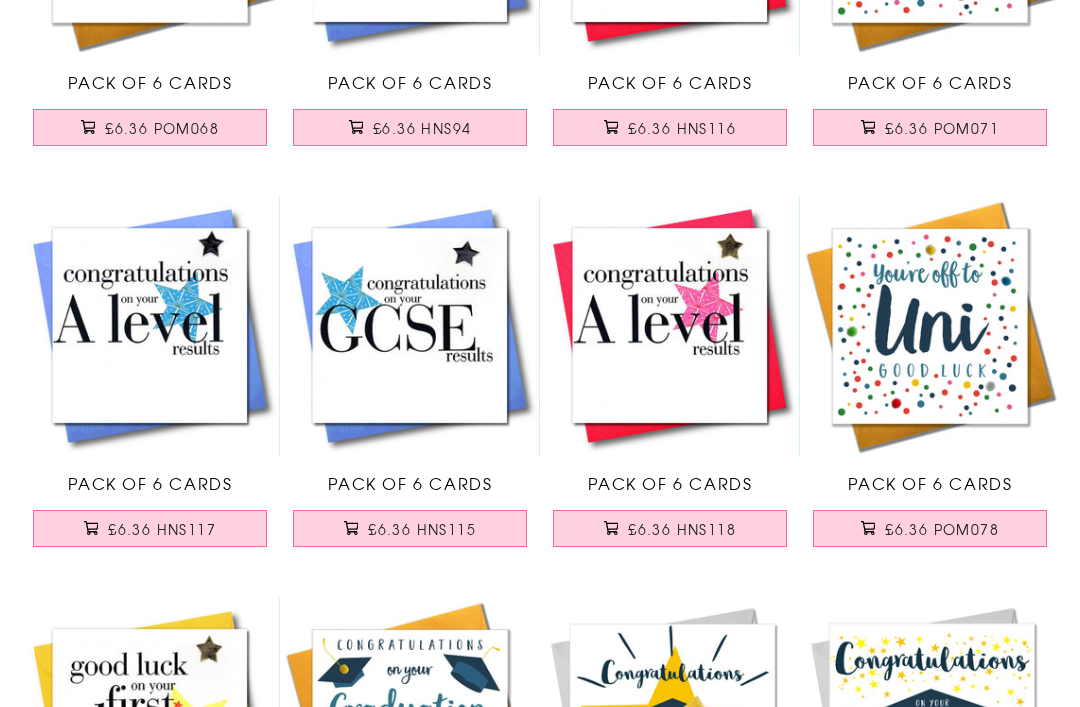 scroll, scrollTop: 2865, scrollLeft: 0, axis: vertical 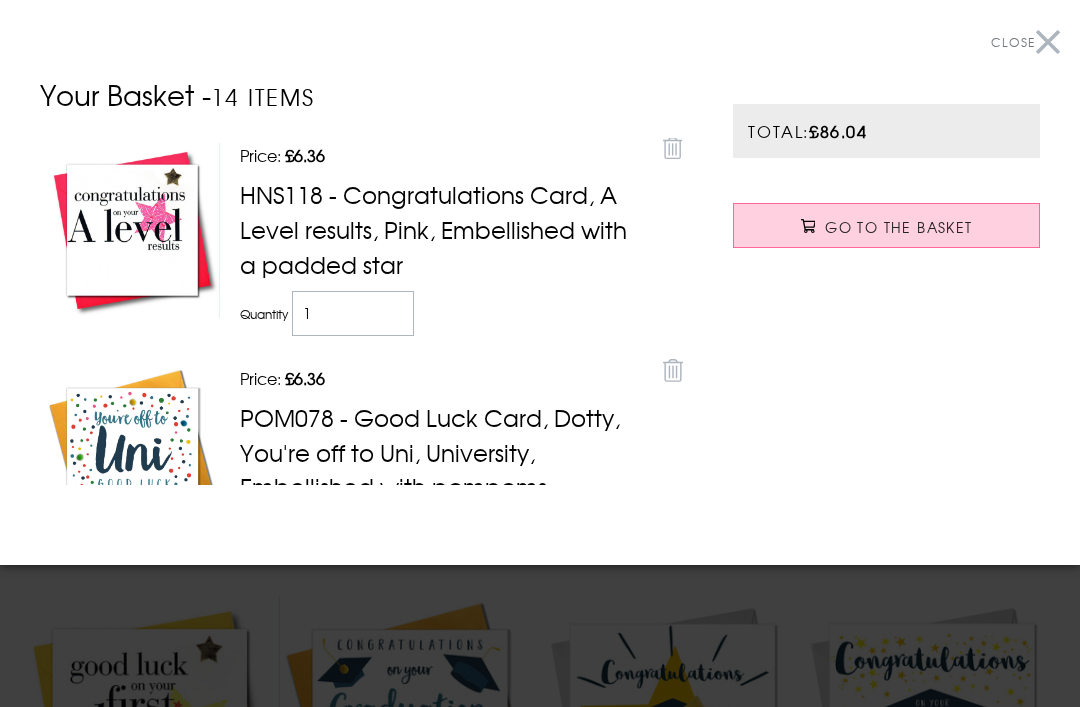 click at bounding box center (540, 353) 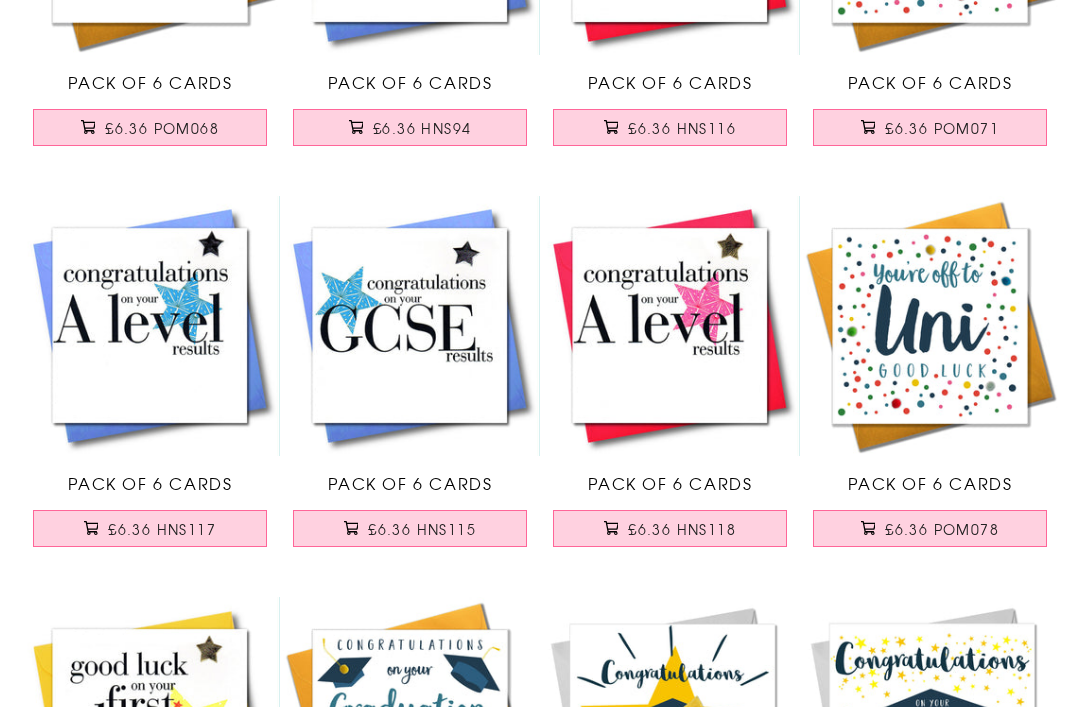 click on "£6.36  HNS117" at bounding box center [150, 528] 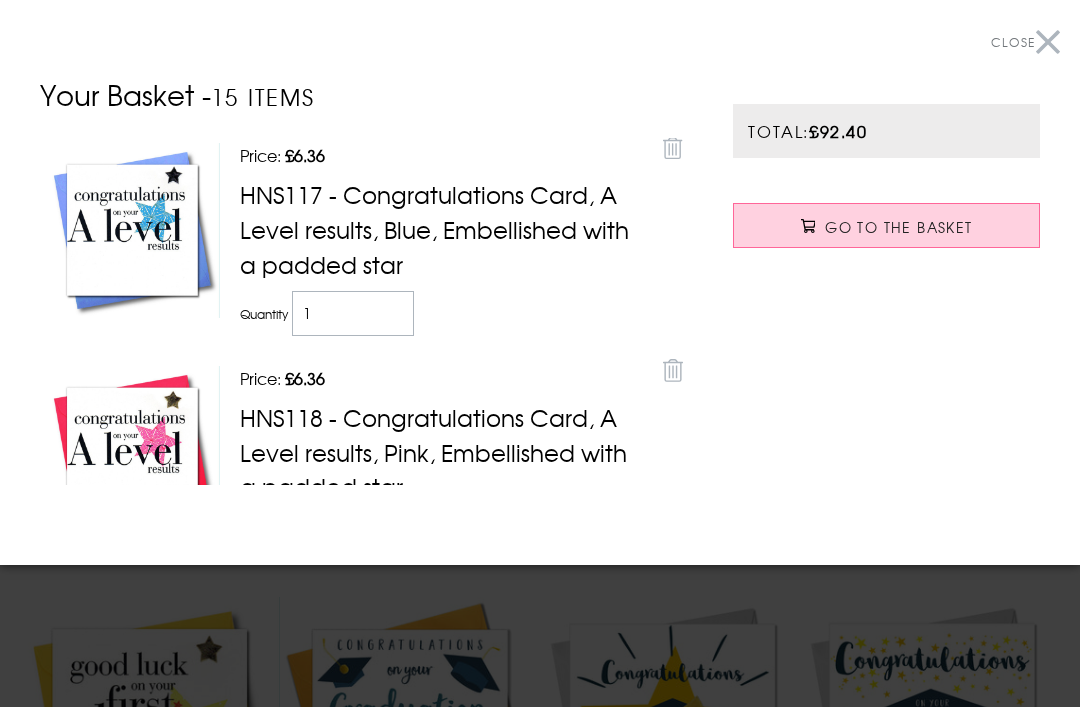 click at bounding box center (540, 353) 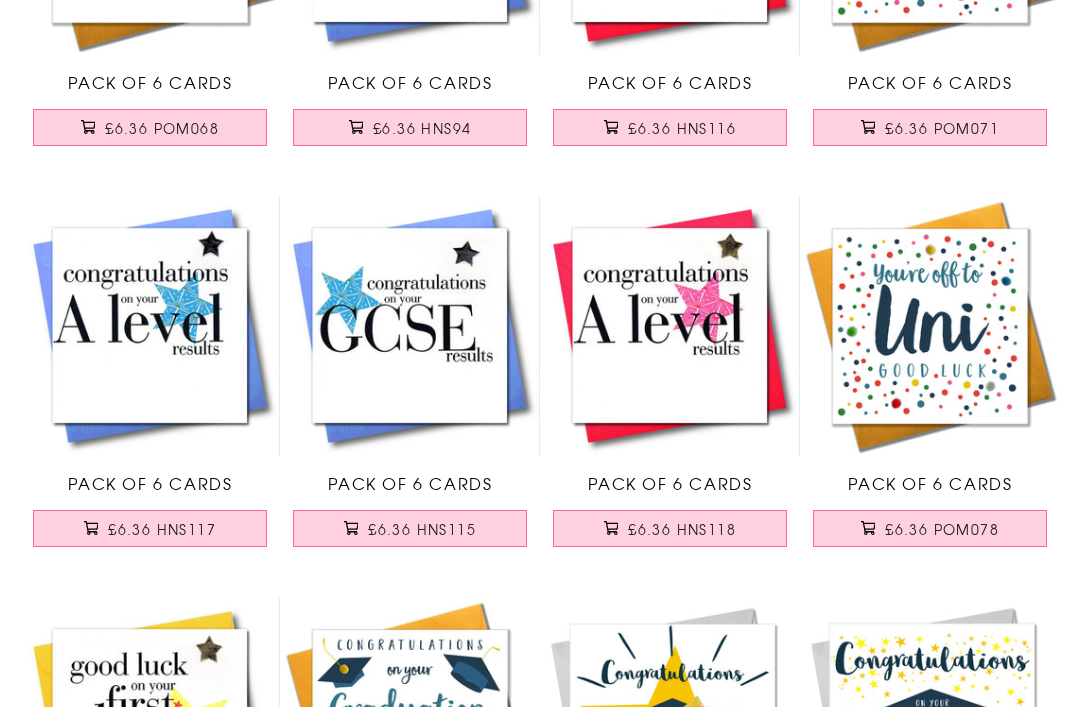 click on "£6.36  HNS115" at bounding box center [422, 529] 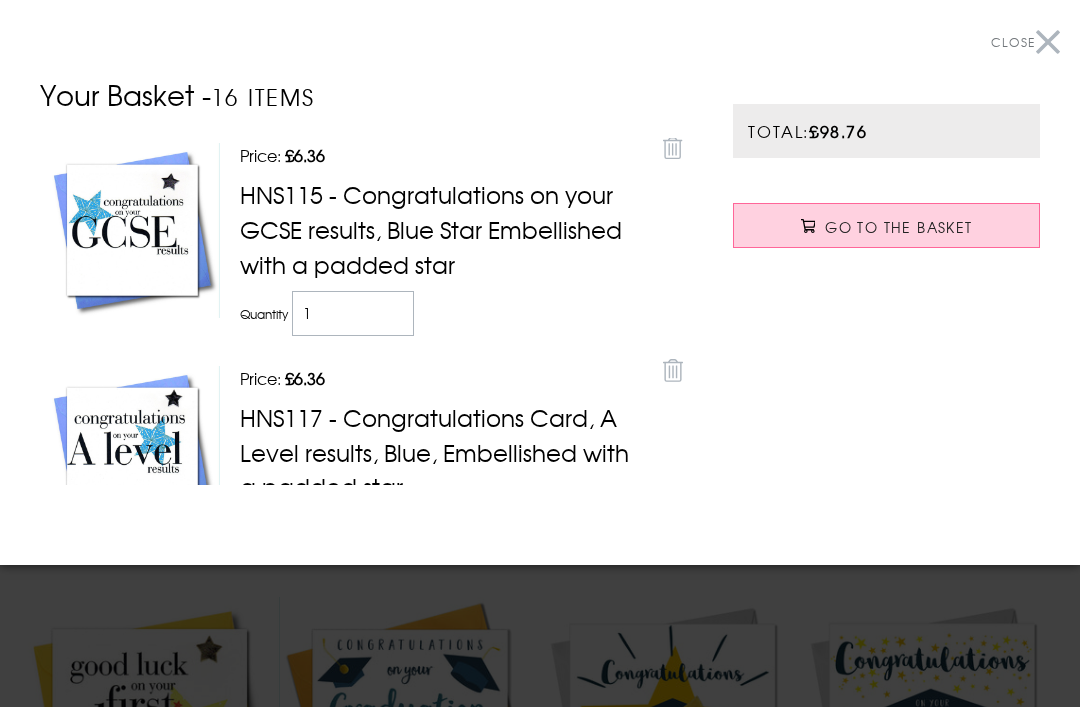 click at bounding box center (540, 353) 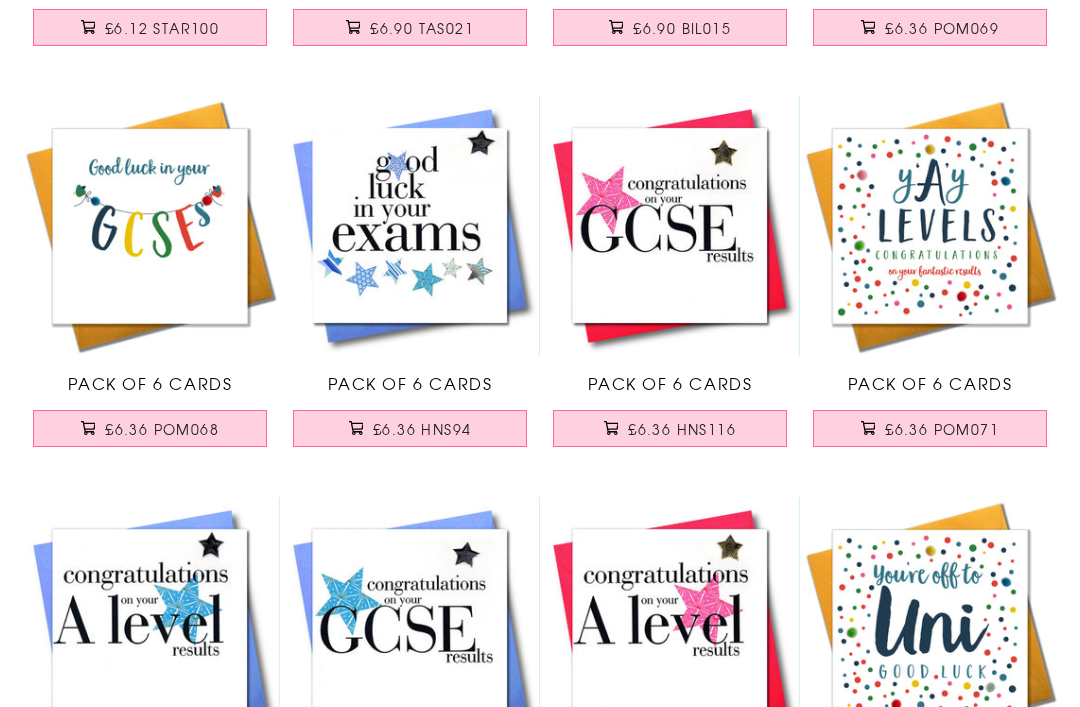 scroll, scrollTop: 2564, scrollLeft: 0, axis: vertical 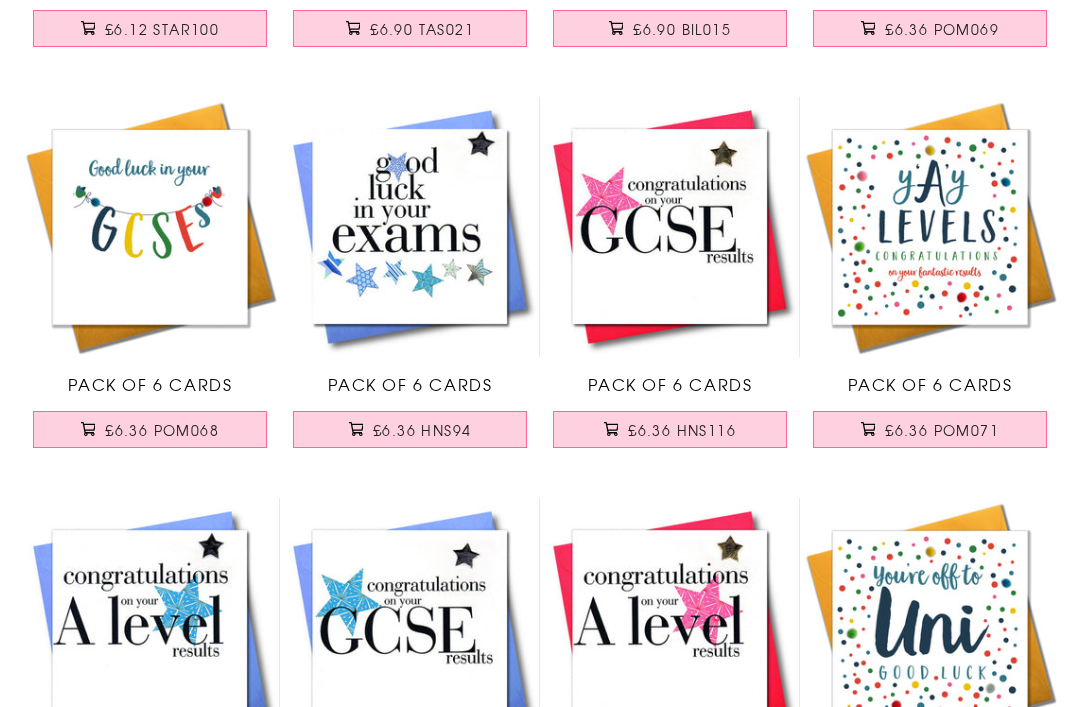 click on "£6.36  HNS116" at bounding box center (682, 430) 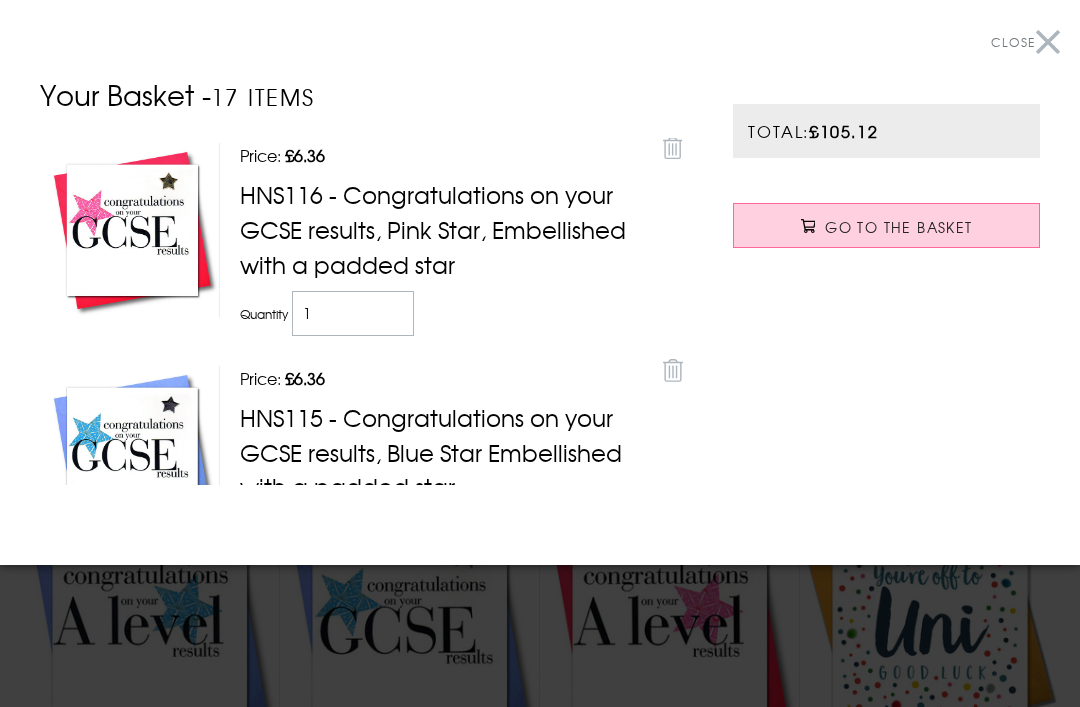 click at bounding box center [540, 353] 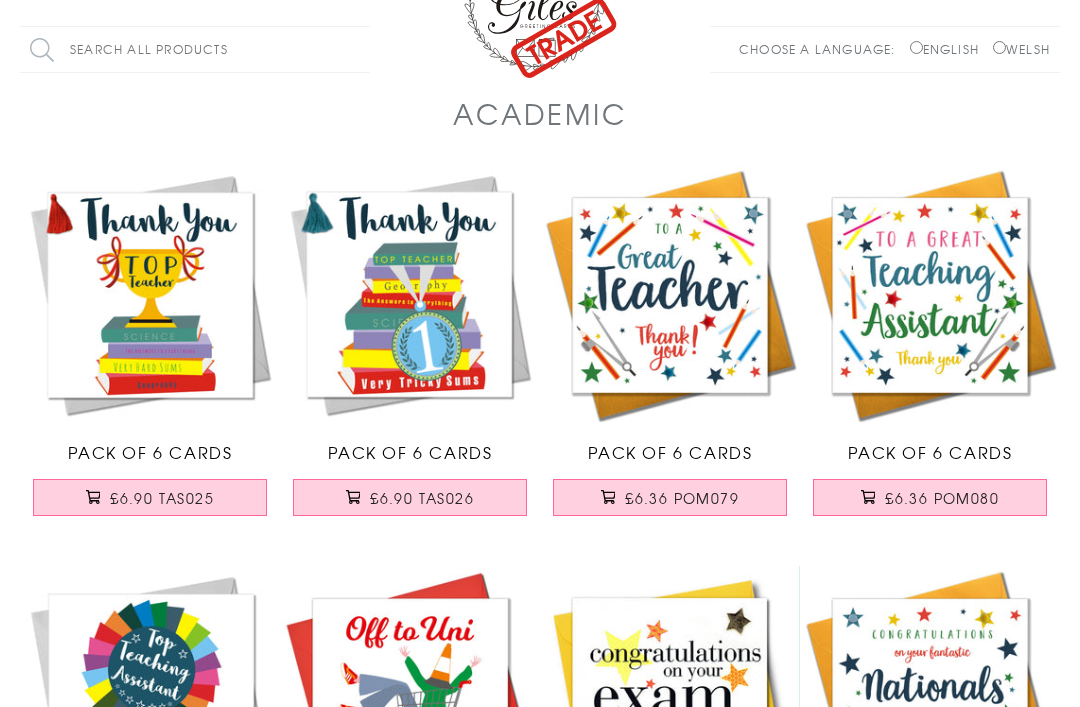 scroll, scrollTop: 0, scrollLeft: 0, axis: both 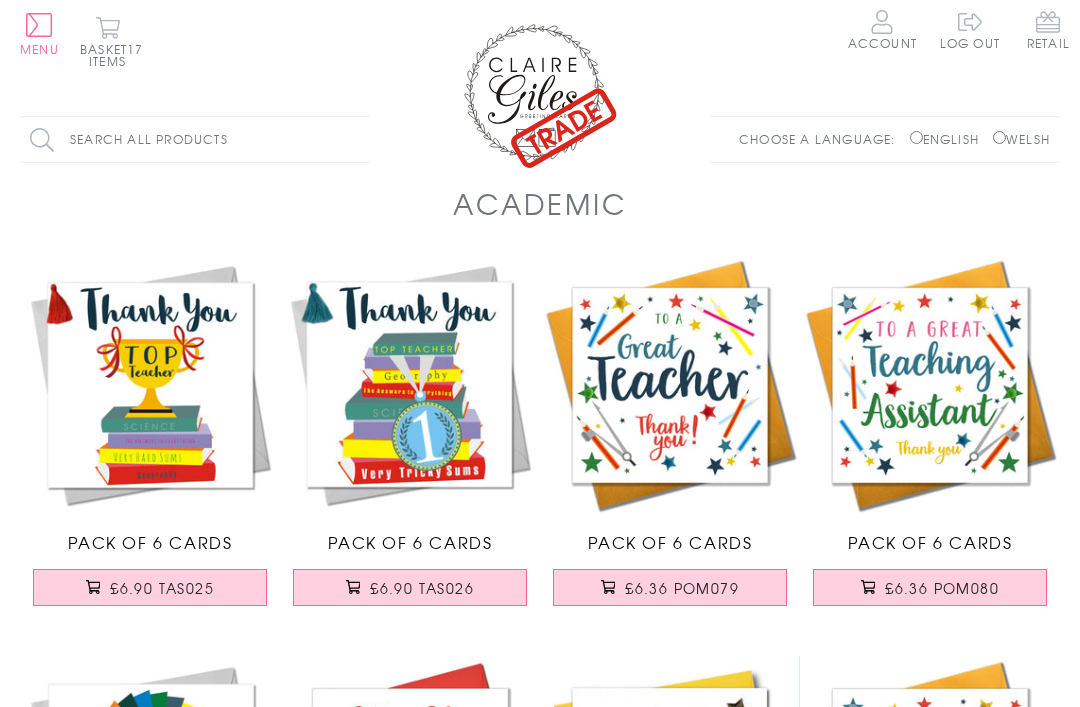 click on "Menu" at bounding box center (39, 49) 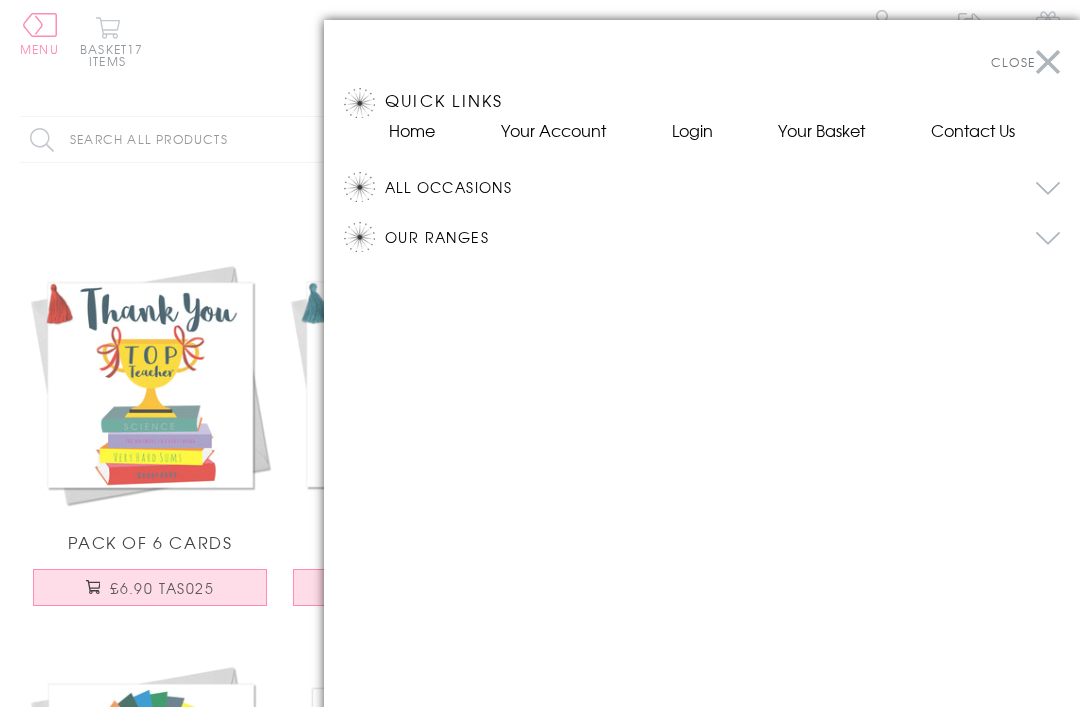click on "All Occasions" at bounding box center [722, 187] 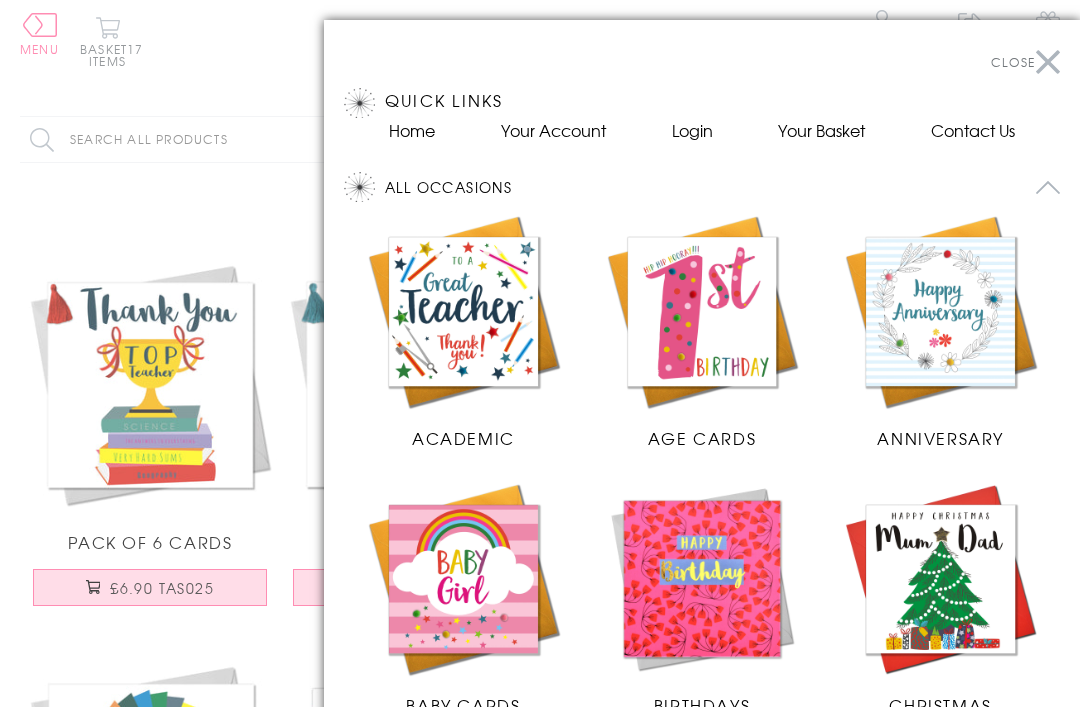 scroll, scrollTop: 192, scrollLeft: 0, axis: vertical 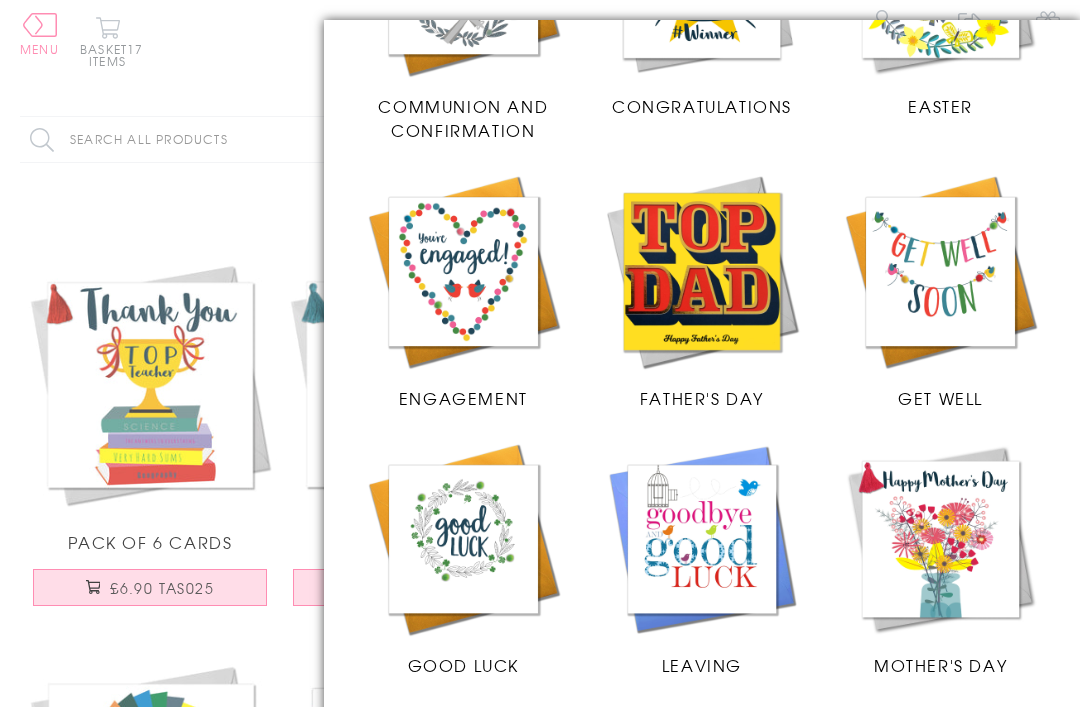 click at bounding box center [940, 271] 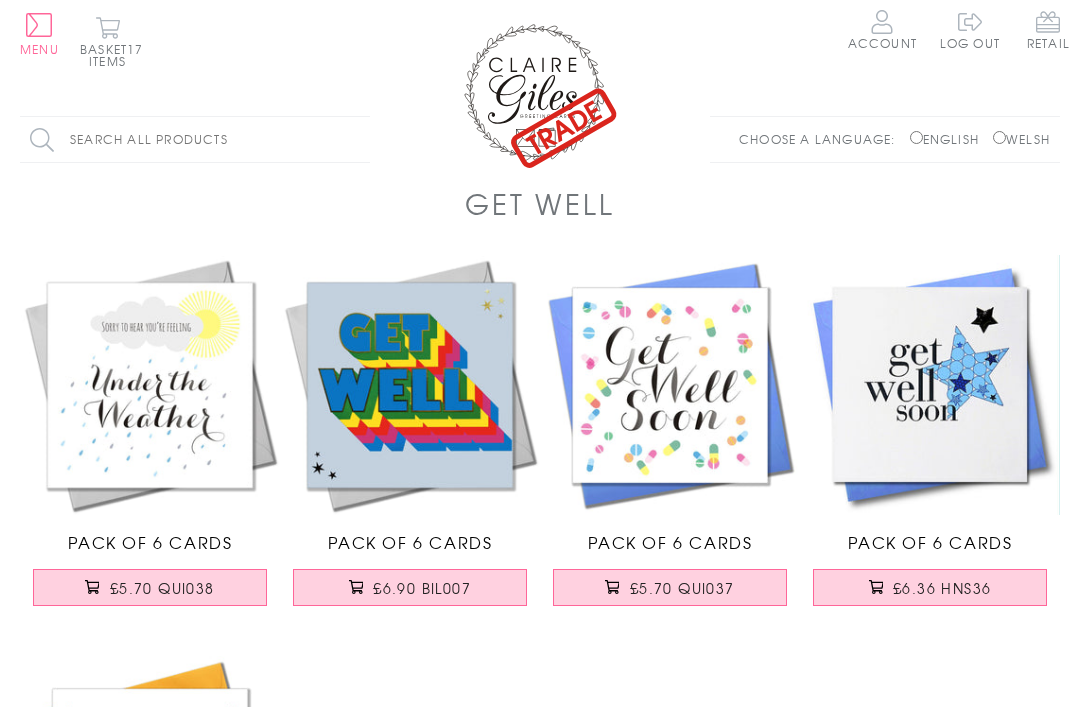 scroll, scrollTop: 0, scrollLeft: 0, axis: both 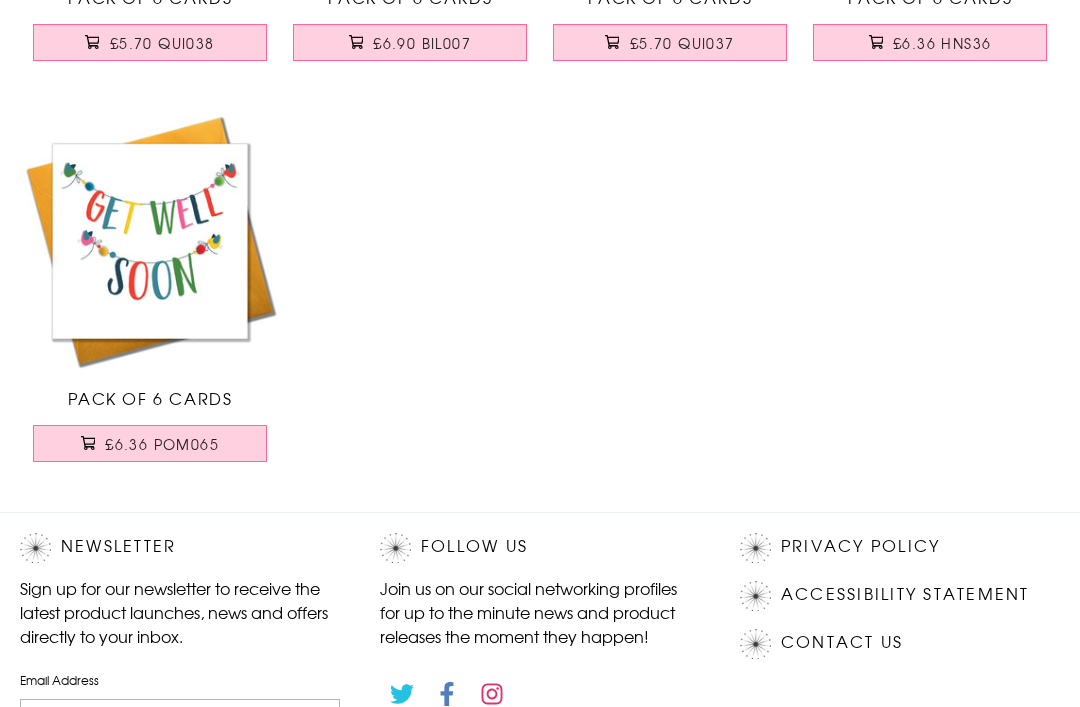 click on "£6.36  POM065" at bounding box center (162, 445) 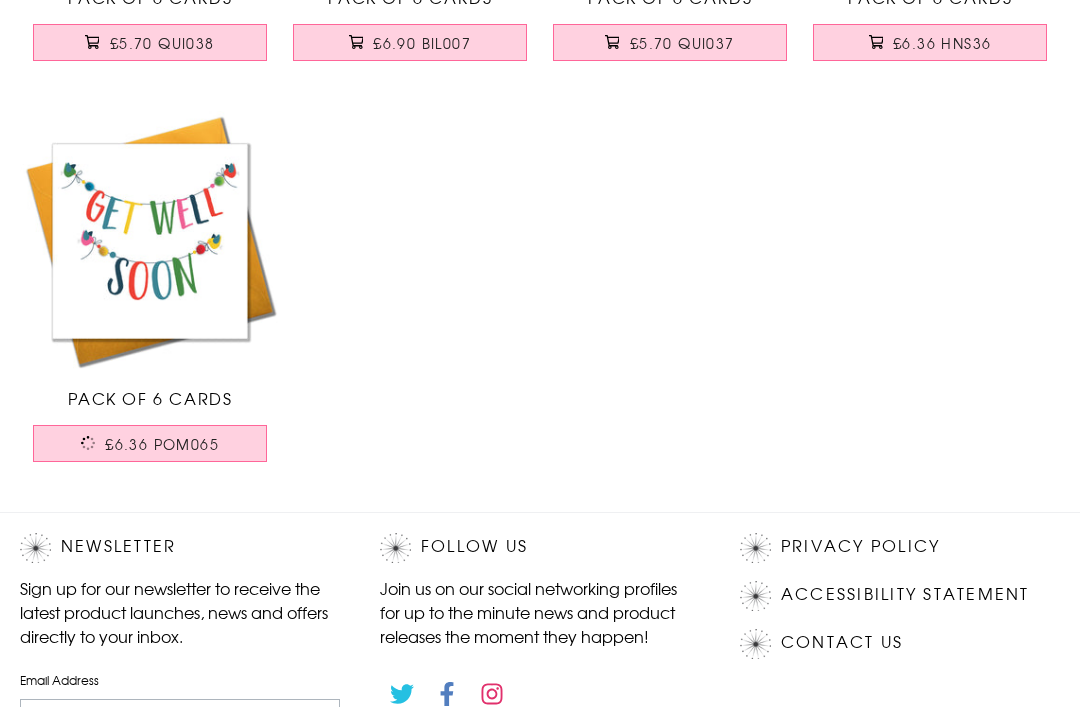 scroll, scrollTop: 545, scrollLeft: 0, axis: vertical 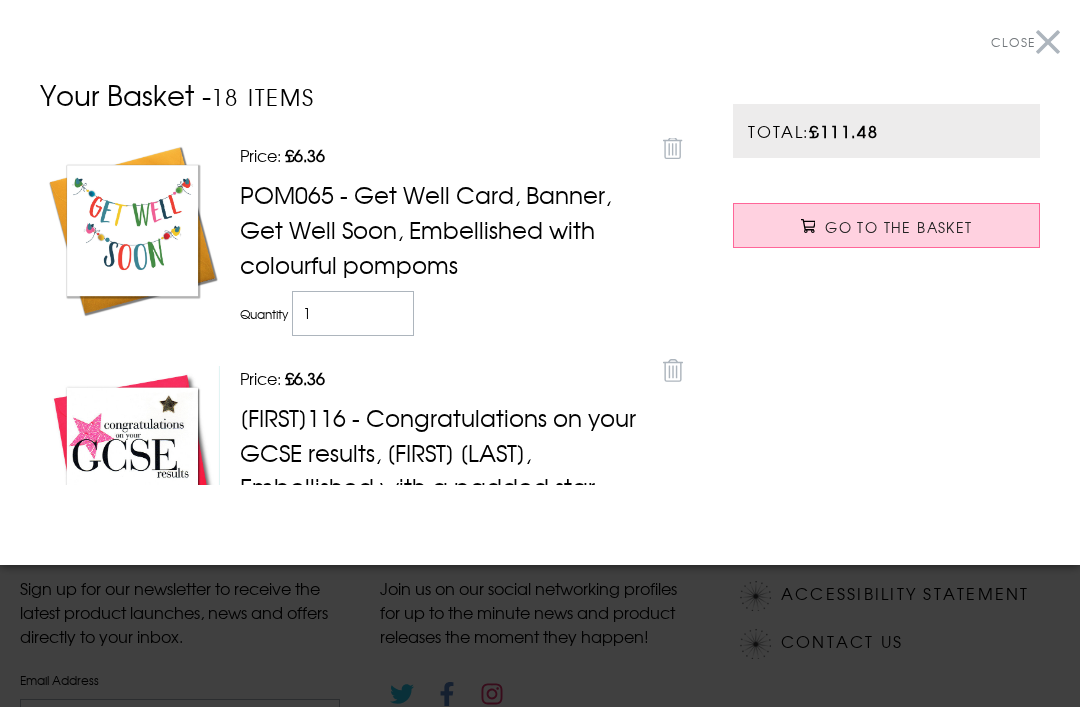 click at bounding box center (540, 353) 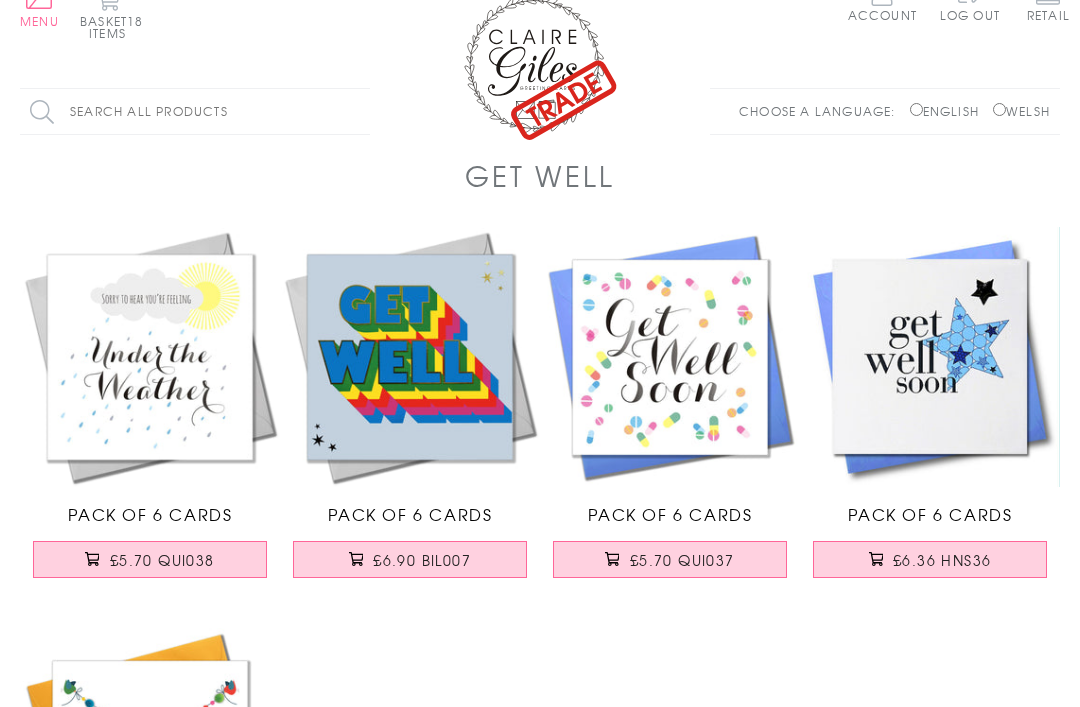 scroll, scrollTop: 0, scrollLeft: 0, axis: both 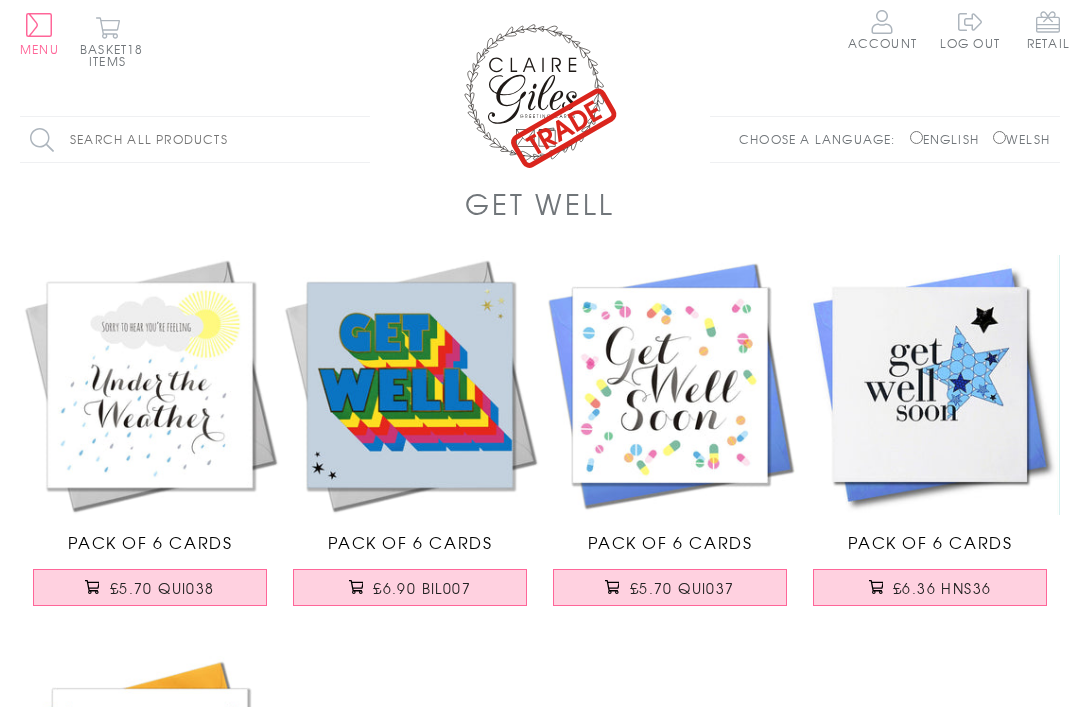 click on "Menu" at bounding box center [39, 34] 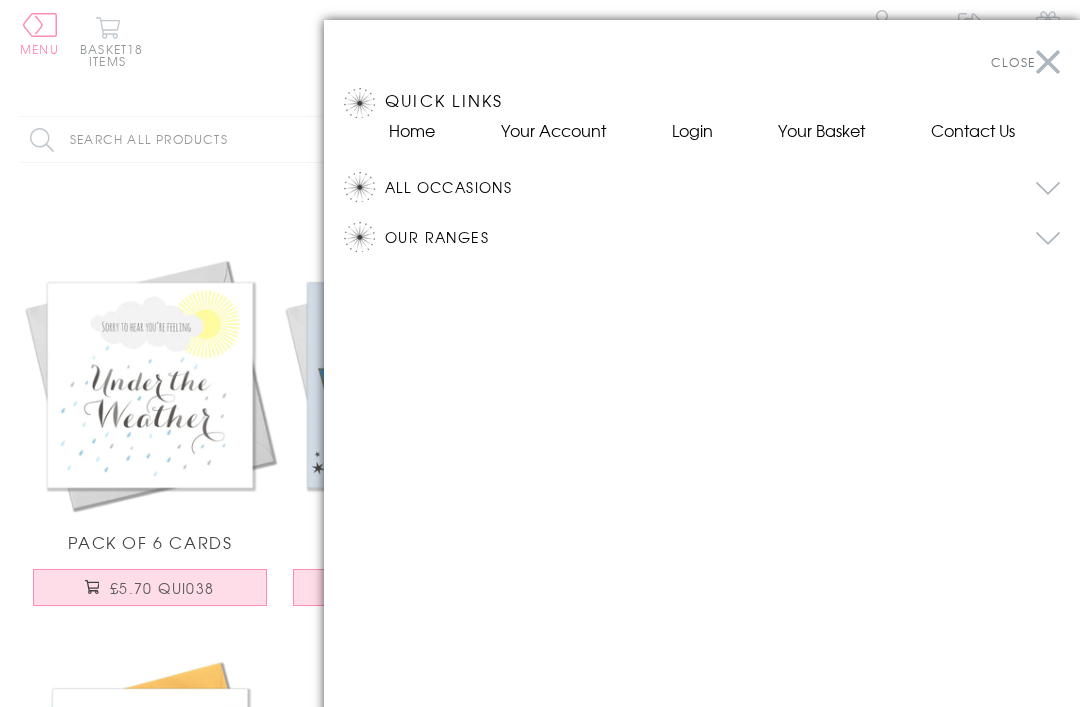 click on "All Occasions" at bounding box center [722, 187] 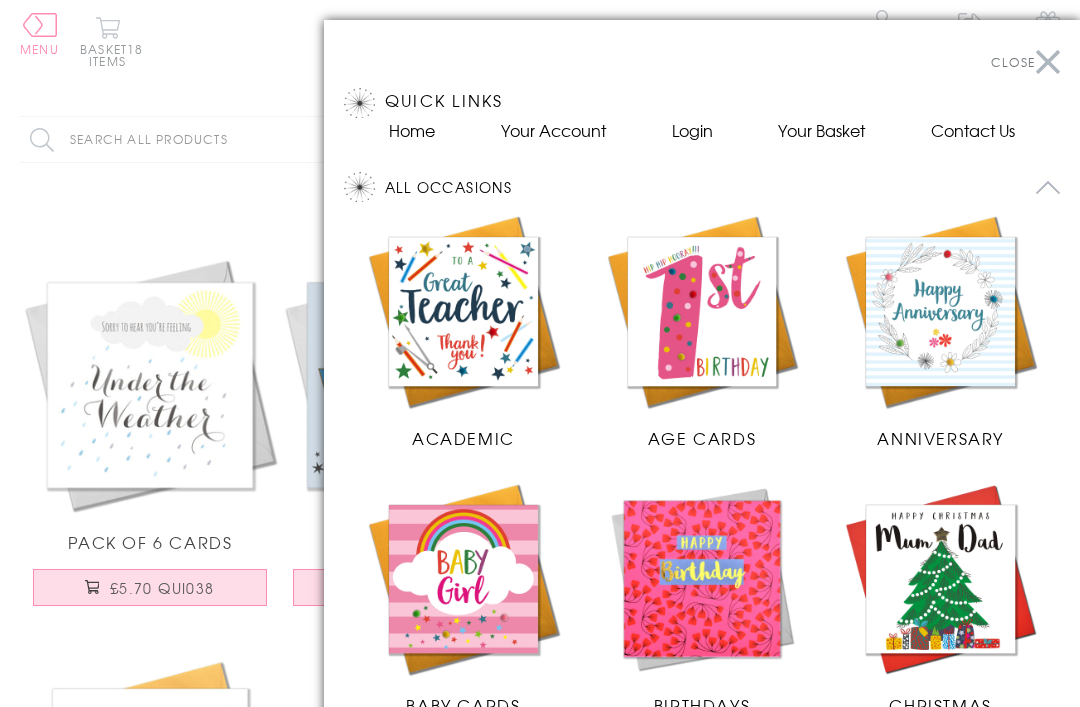 scroll, scrollTop: 192, scrollLeft: 0, axis: vertical 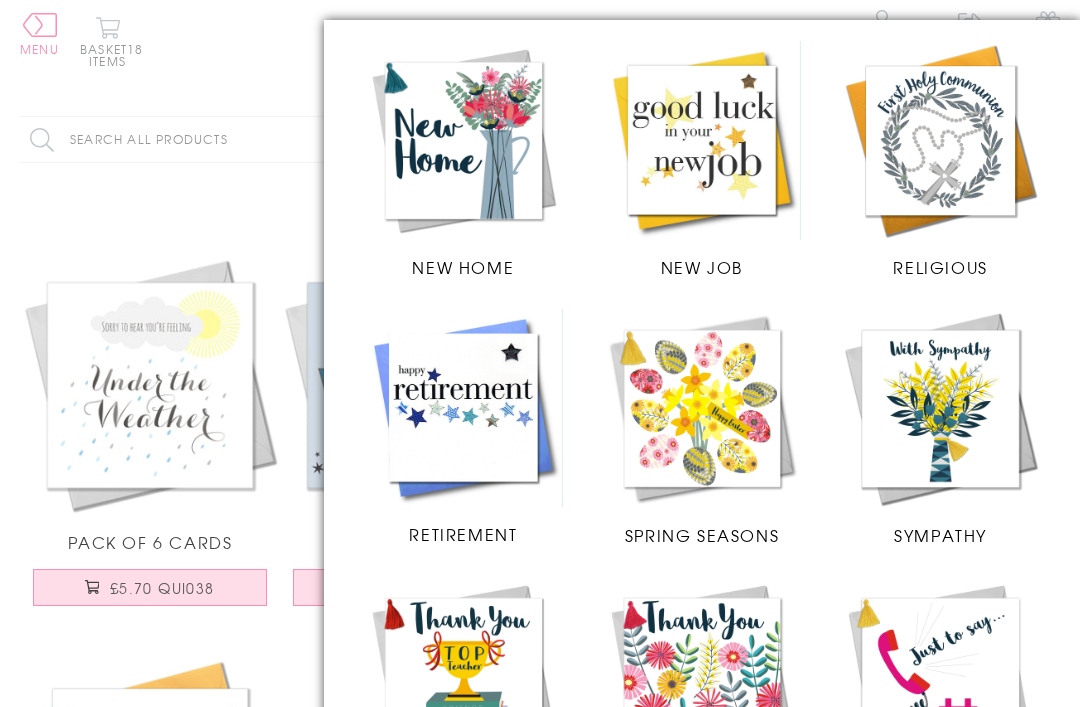 click at bounding box center [702, 140] 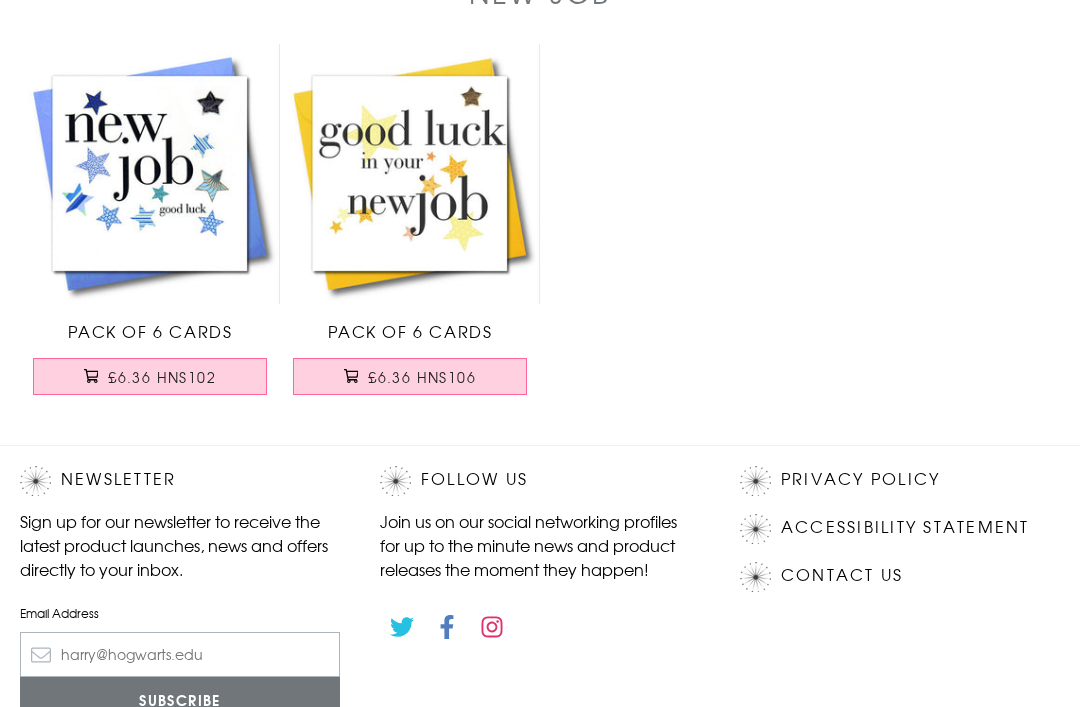 scroll, scrollTop: 212, scrollLeft: 0, axis: vertical 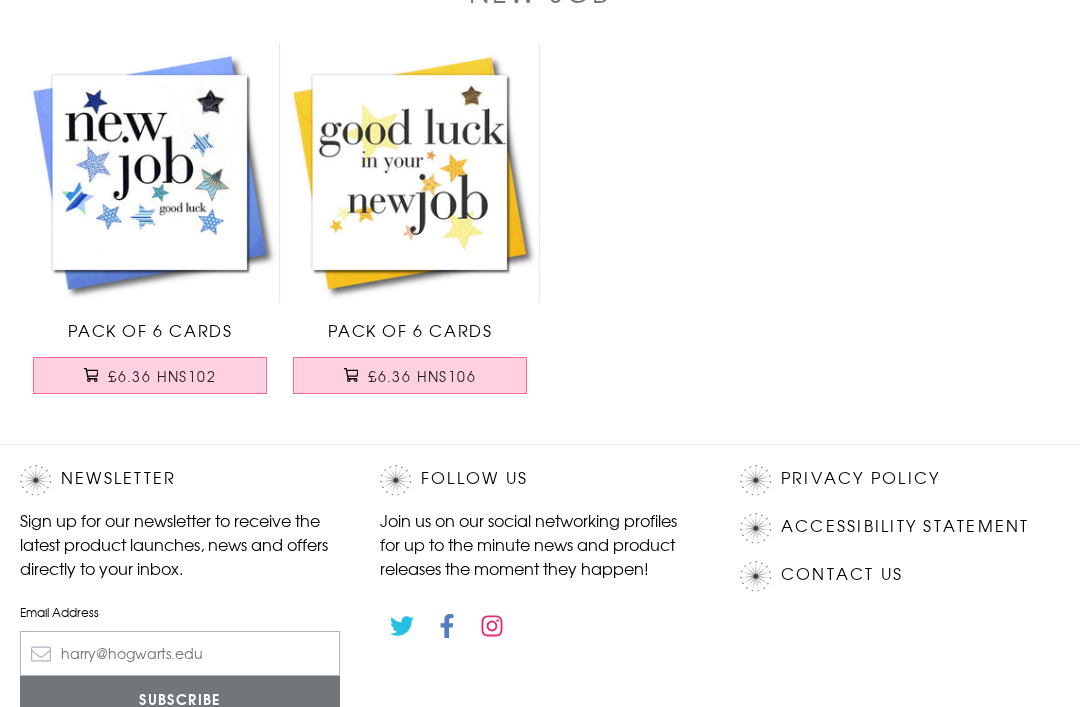 click on "£6.36  HNS106" at bounding box center [410, 375] 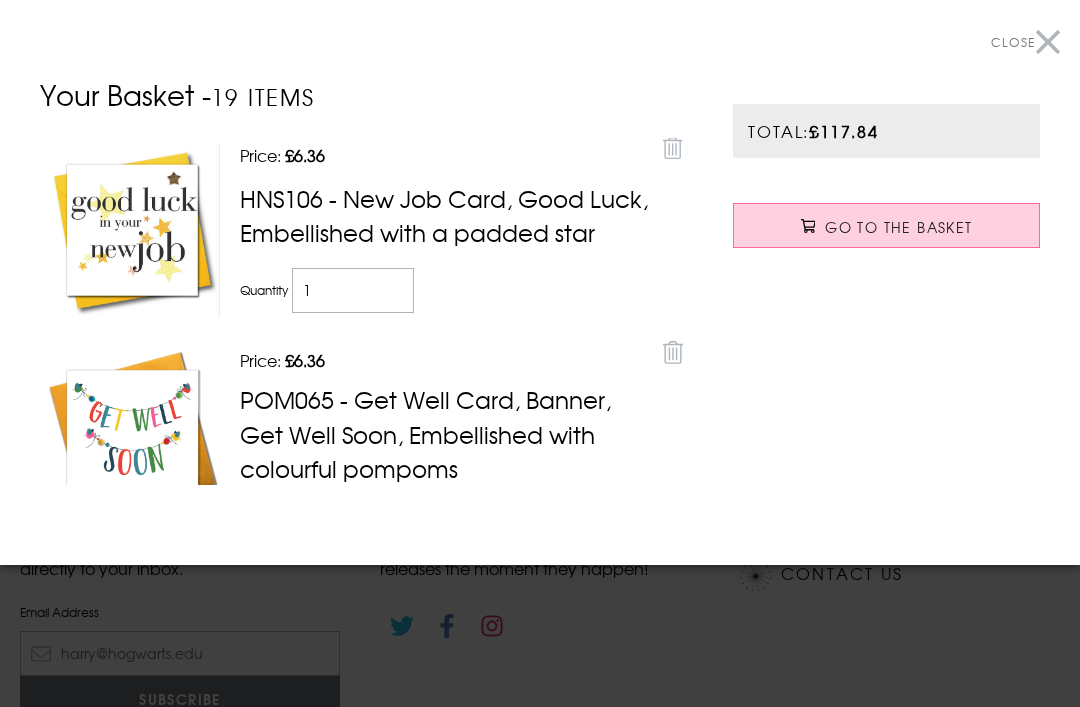 click at bounding box center [540, 353] 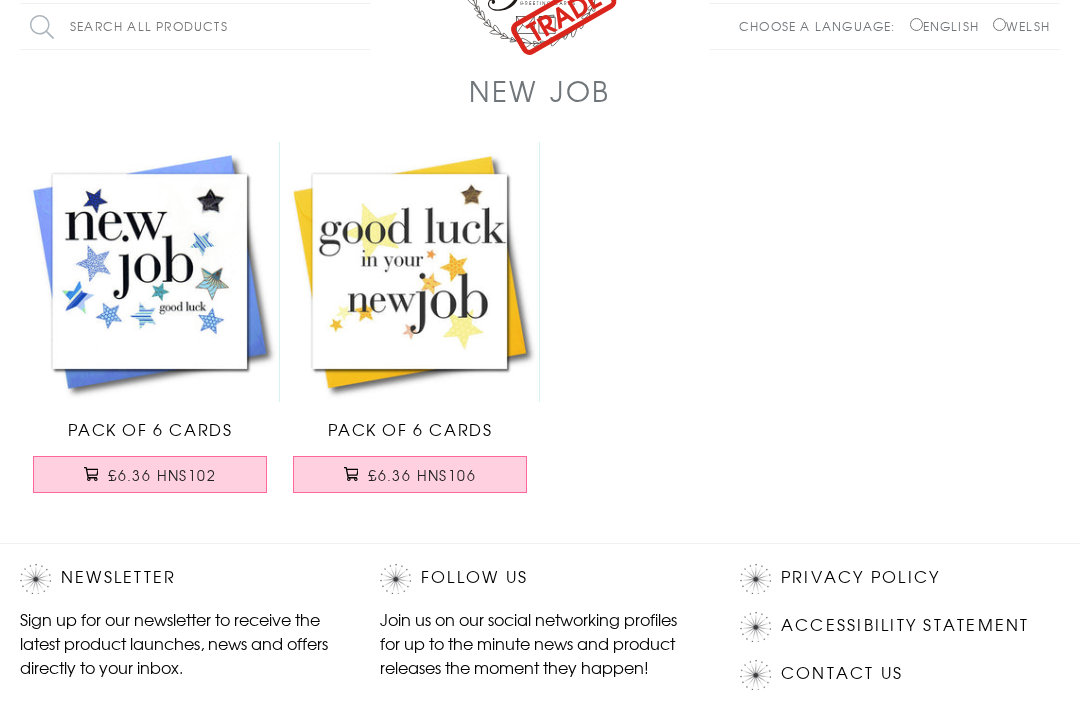 scroll, scrollTop: 0, scrollLeft: 0, axis: both 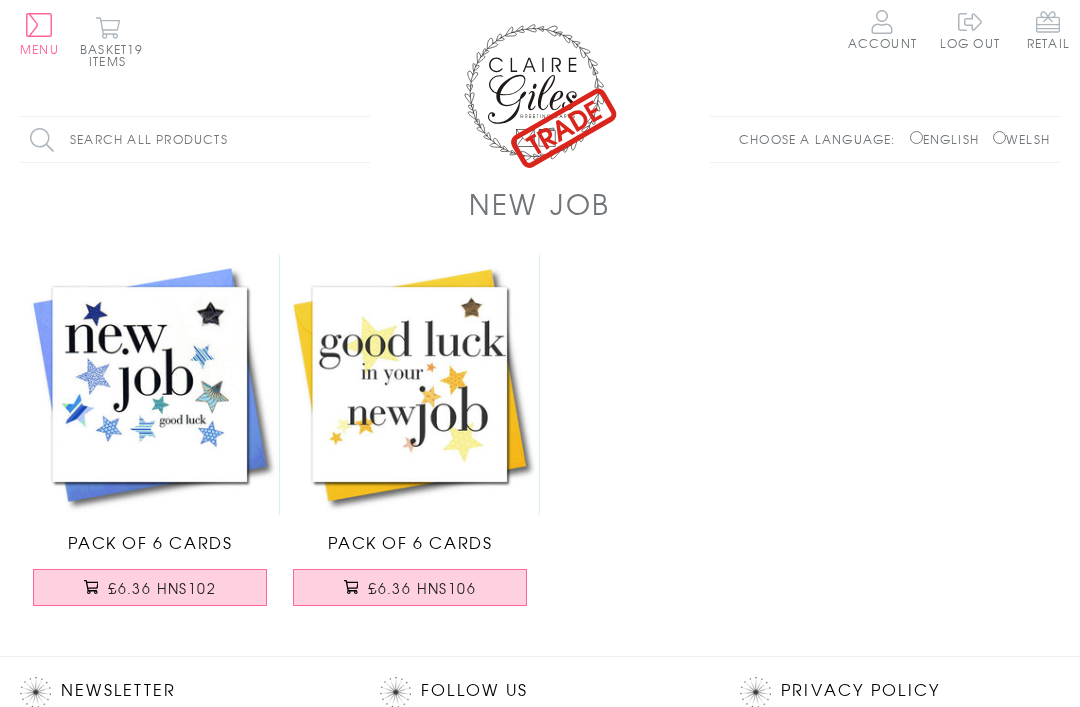 click on "Menu" at bounding box center [39, 34] 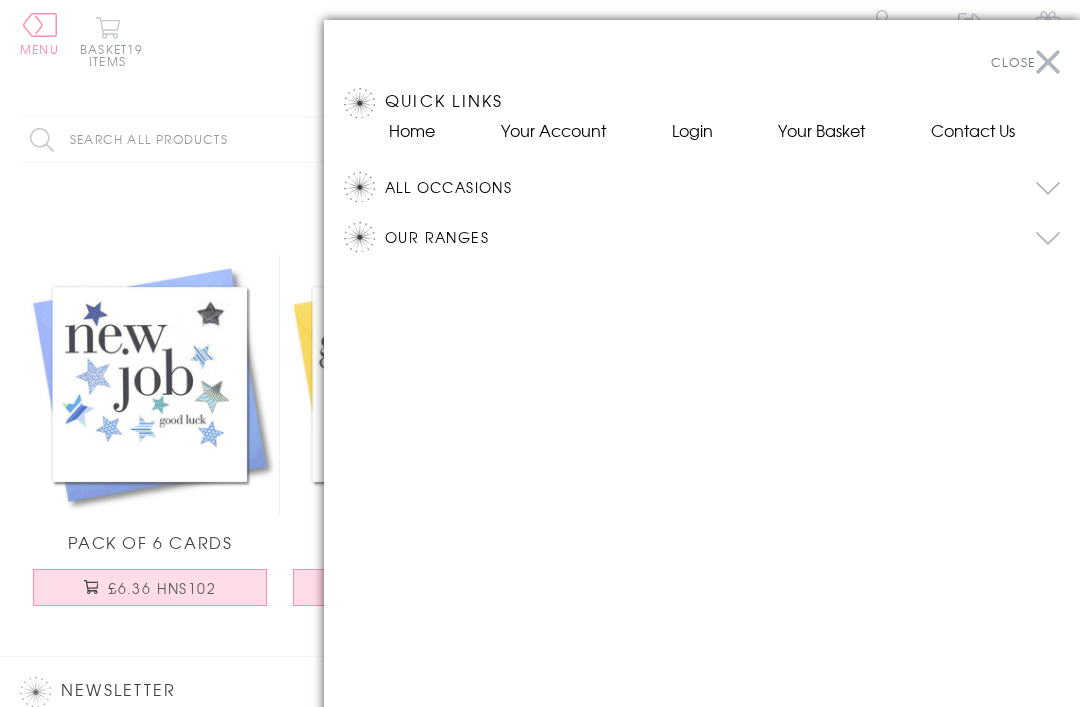 click on "All Occasions" at bounding box center (722, 187) 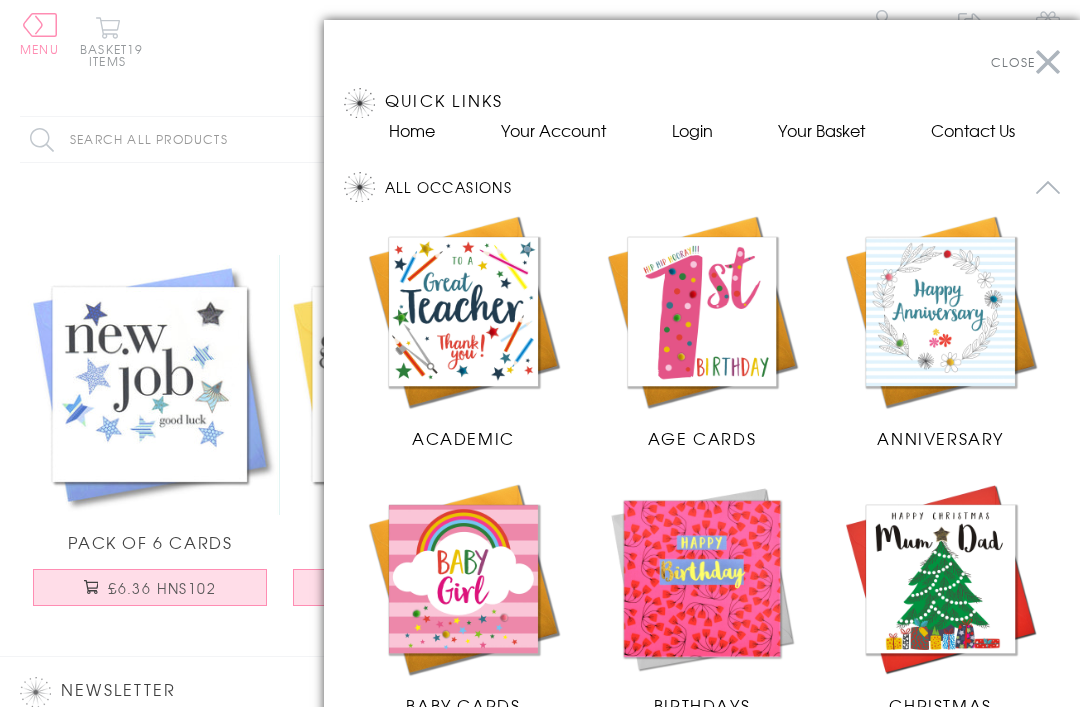 scroll, scrollTop: 192, scrollLeft: 0, axis: vertical 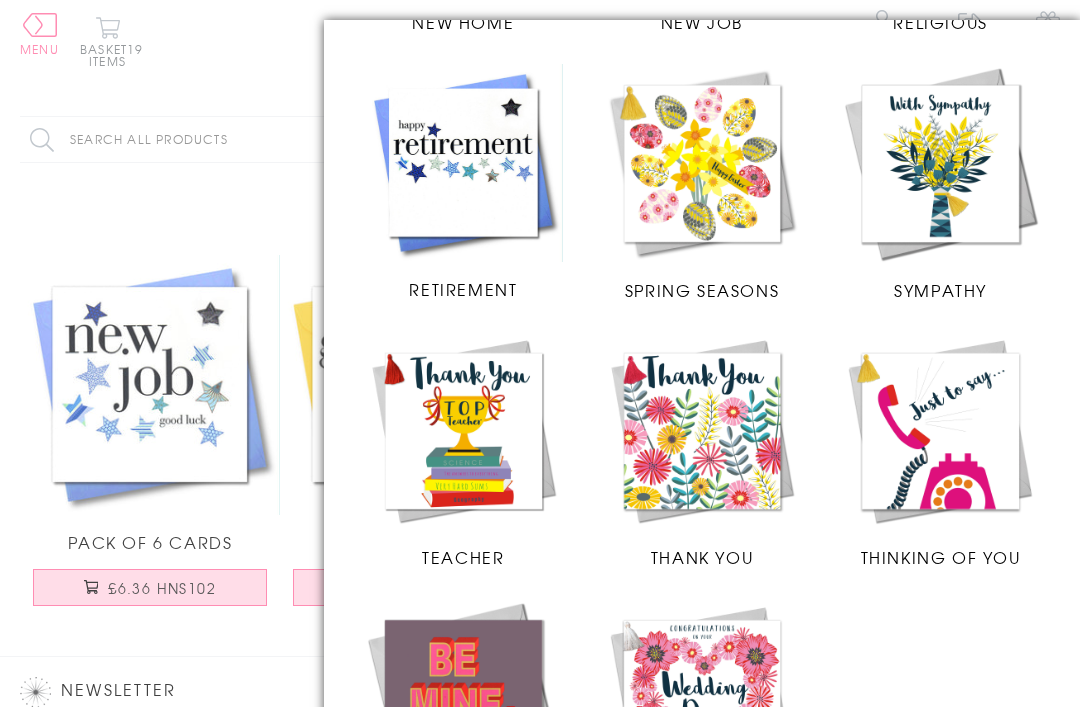 click at bounding box center [702, 431] 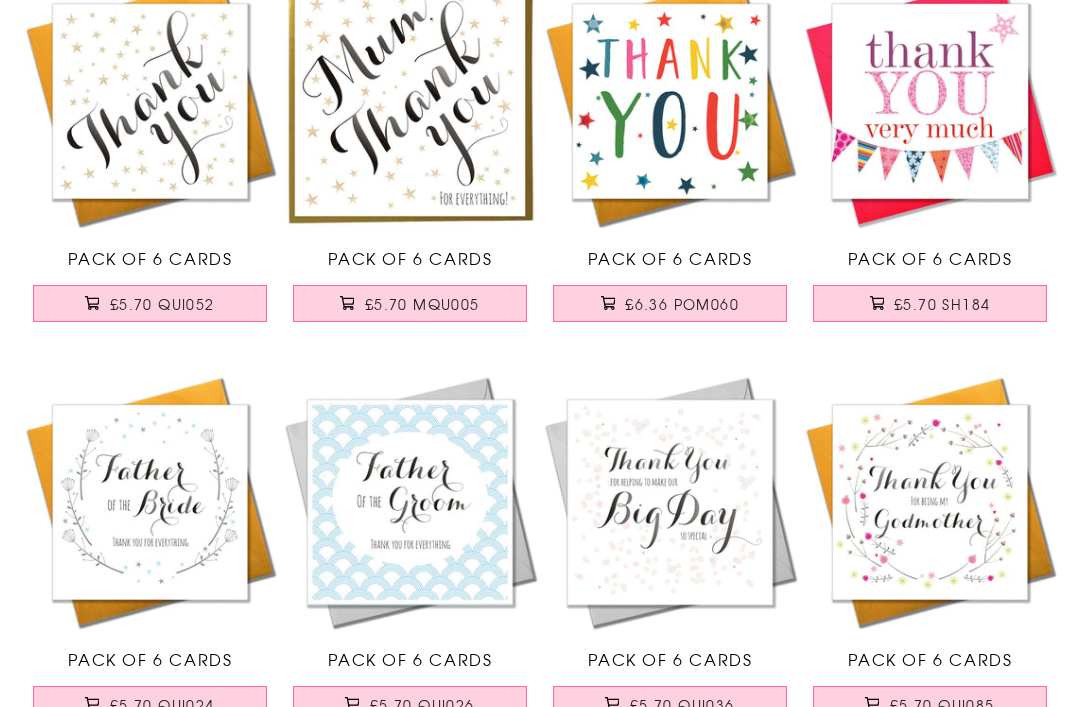 scroll, scrollTop: 1889, scrollLeft: 0, axis: vertical 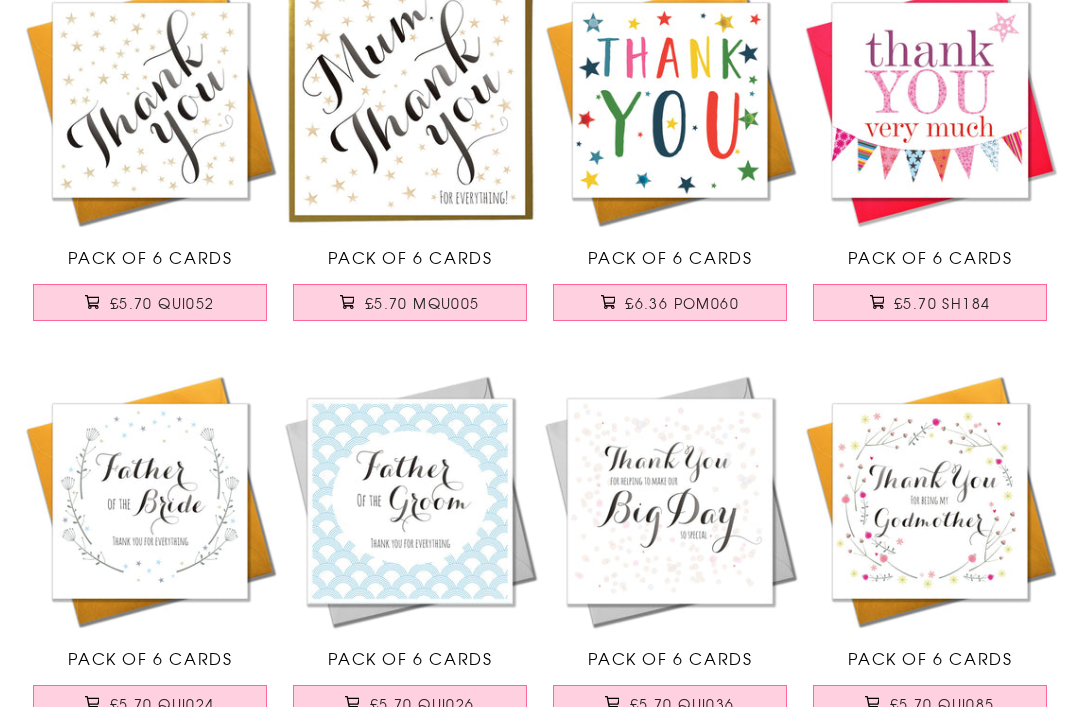 click on "£6.36  POM060" at bounding box center [682, 303] 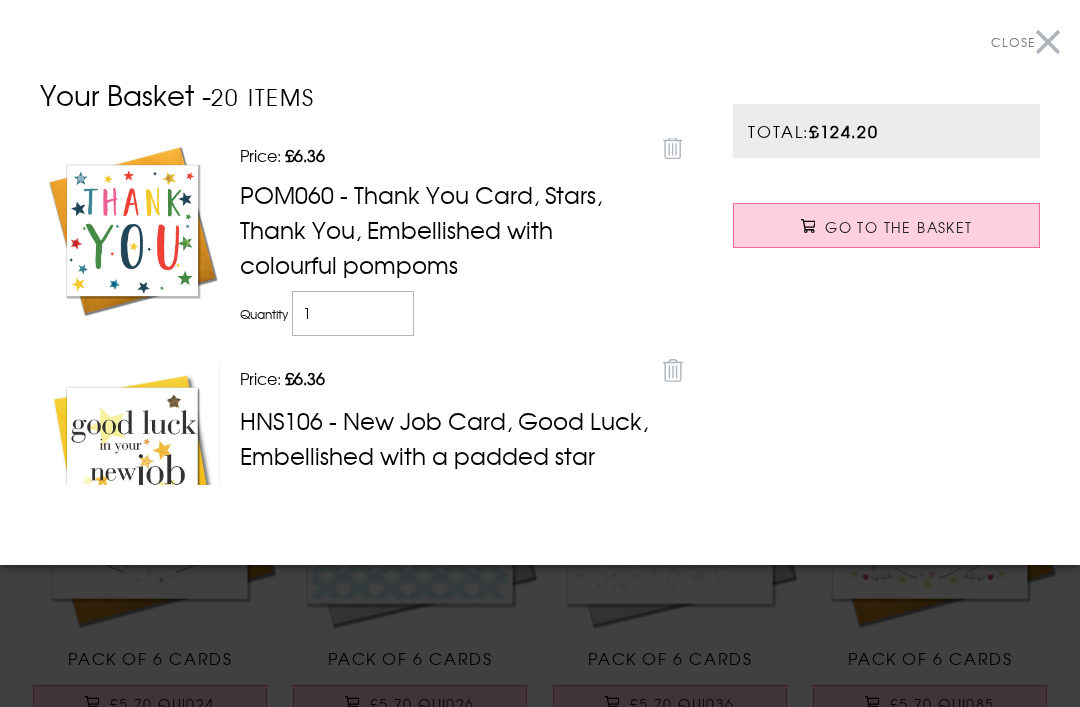 click at bounding box center [540, 353] 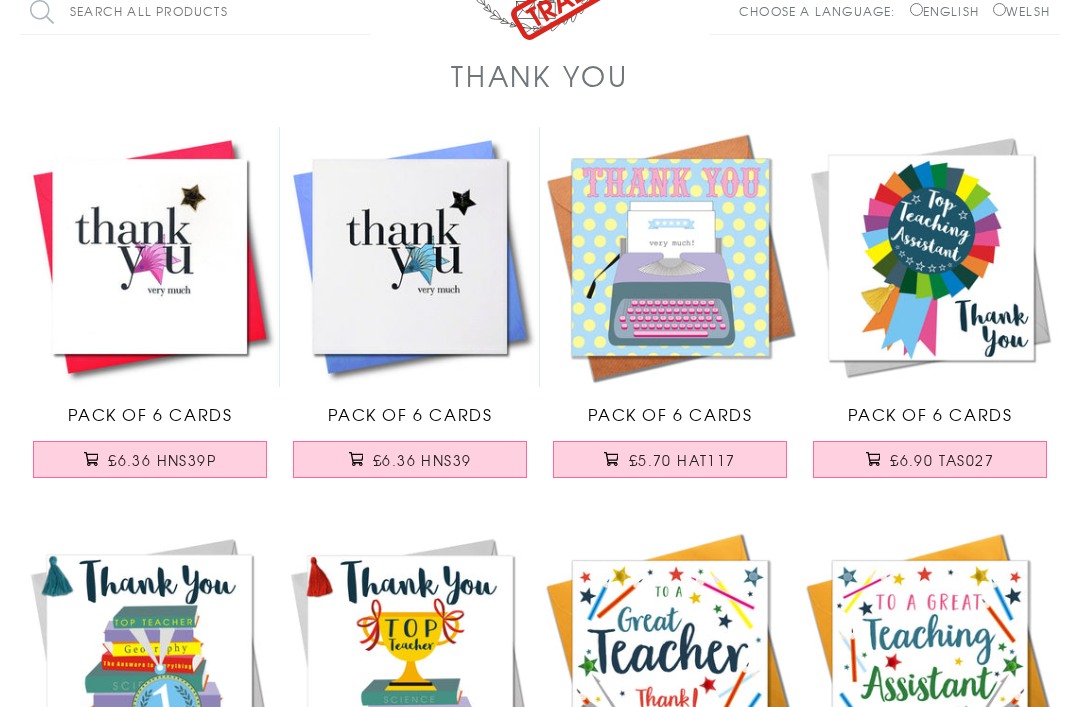 scroll, scrollTop: 0, scrollLeft: 0, axis: both 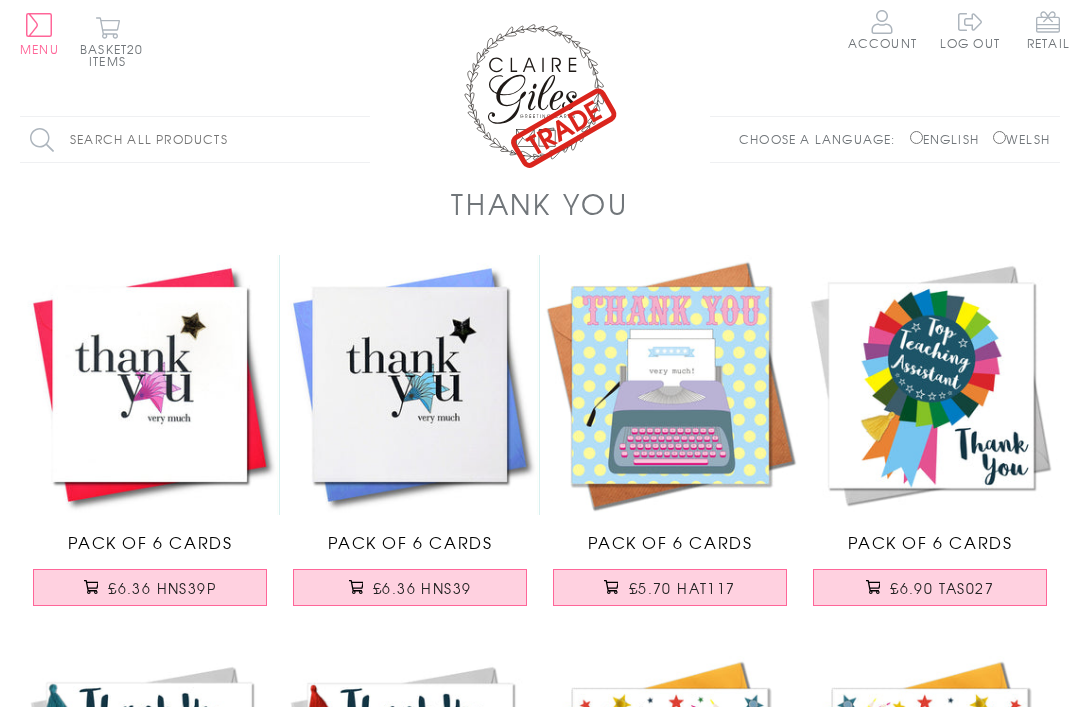 click on "Menu" at bounding box center [39, 34] 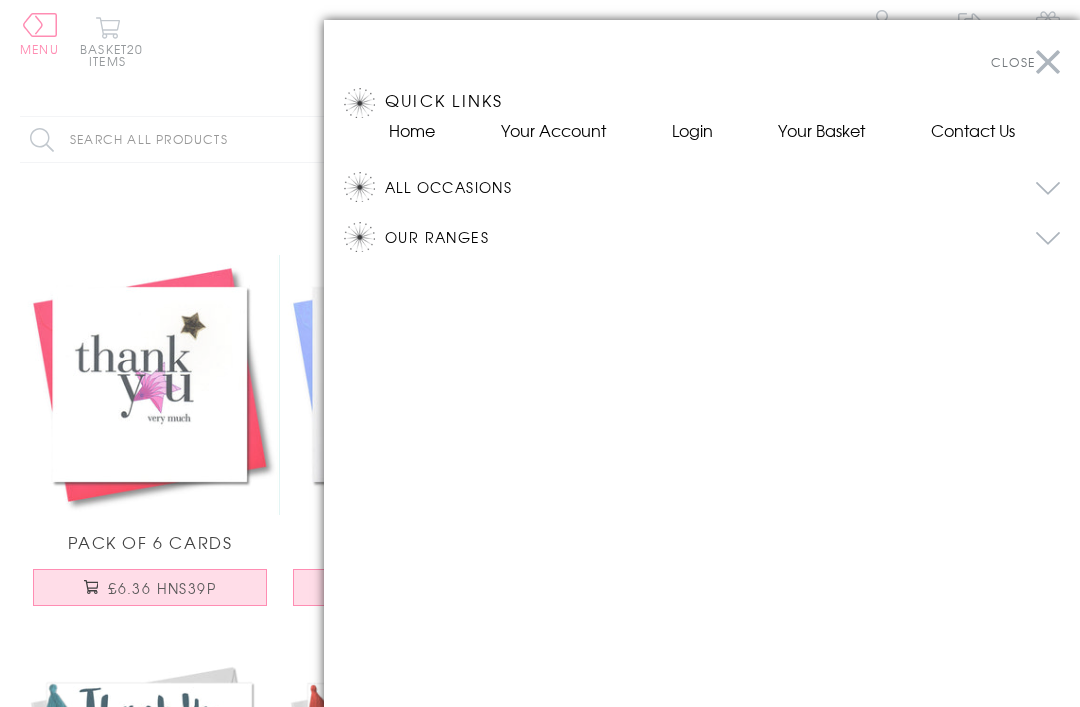 click on "All Occasions" at bounding box center (722, 187) 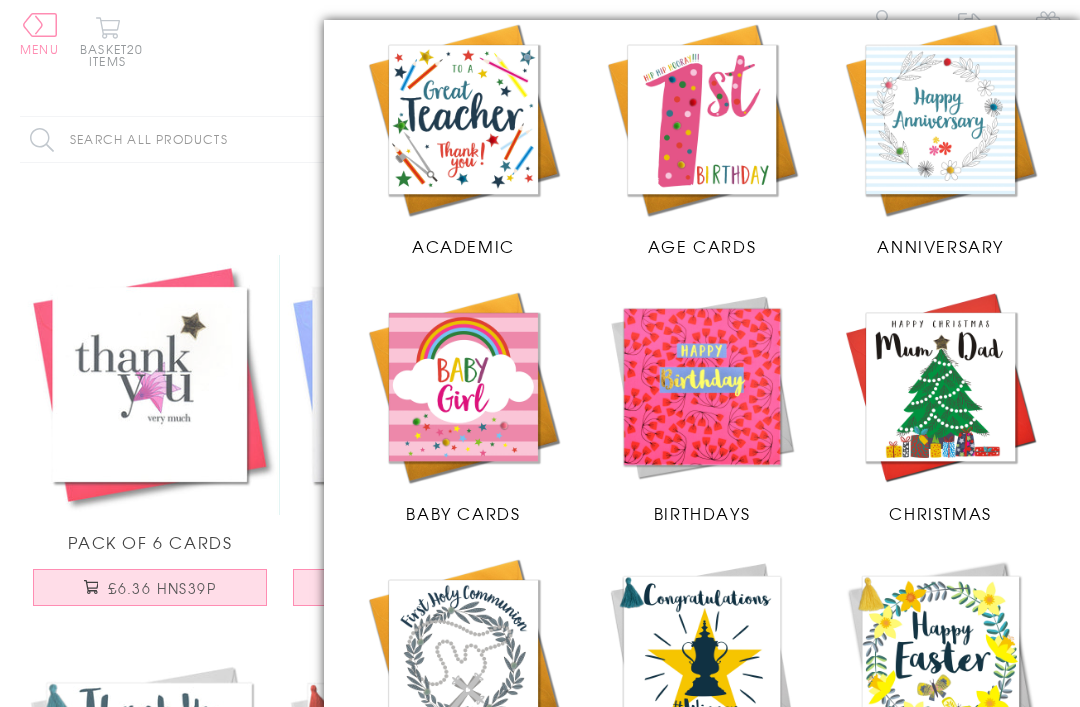 scroll, scrollTop: 0, scrollLeft: 0, axis: both 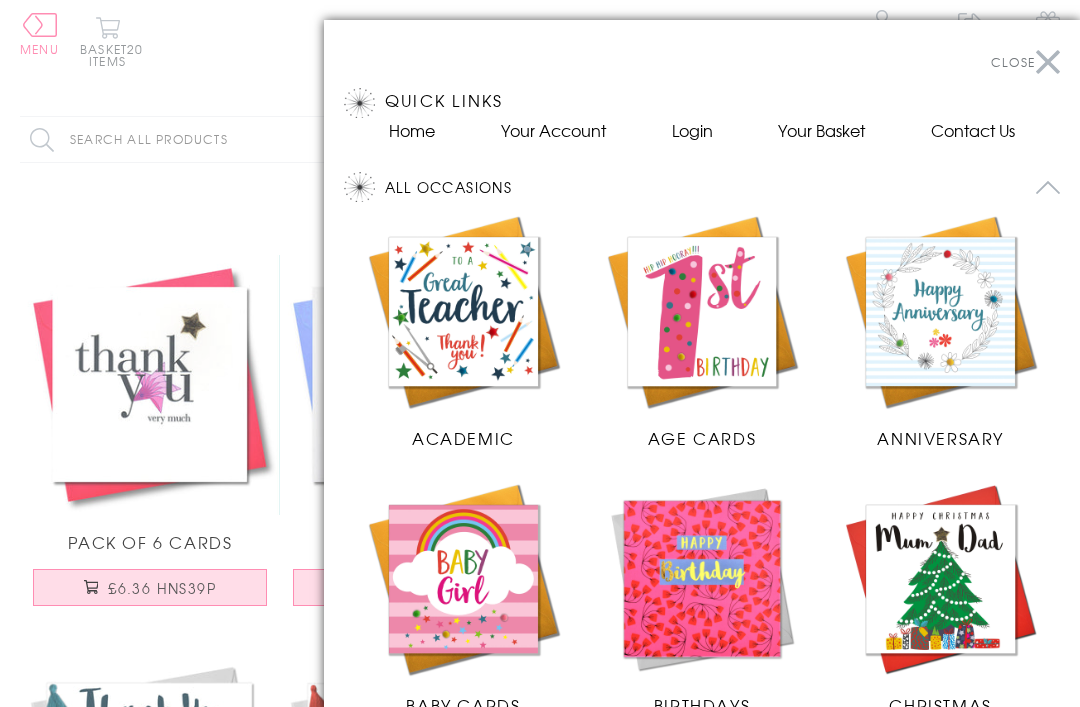 click at bounding box center (702, 579) 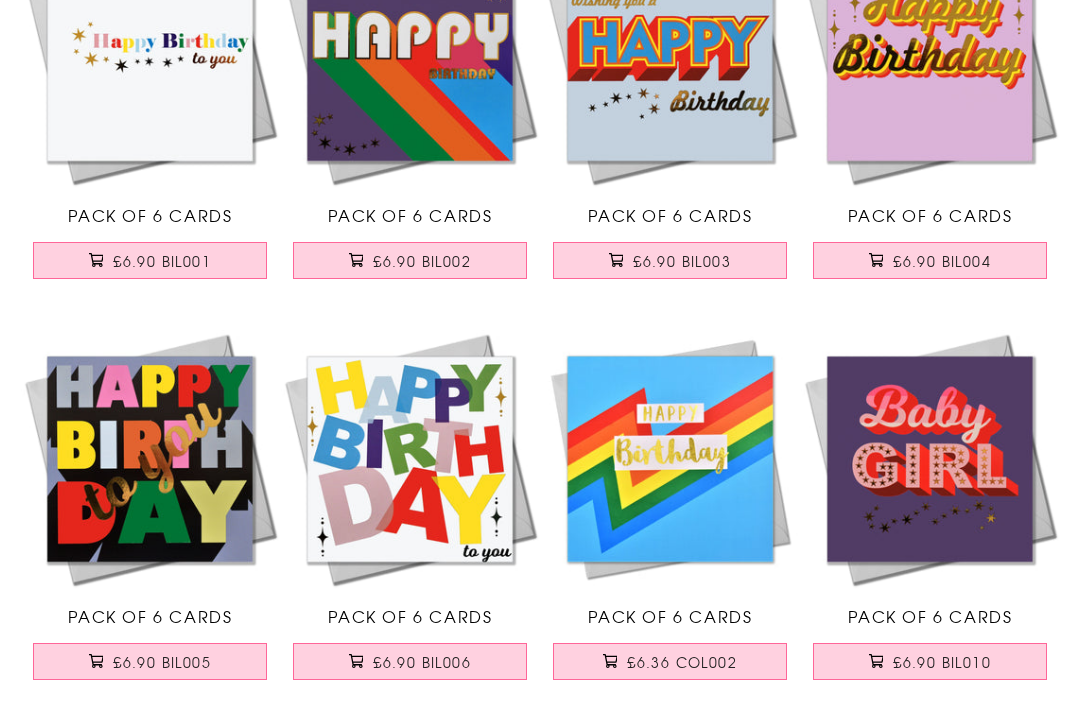 scroll, scrollTop: 430, scrollLeft: 0, axis: vertical 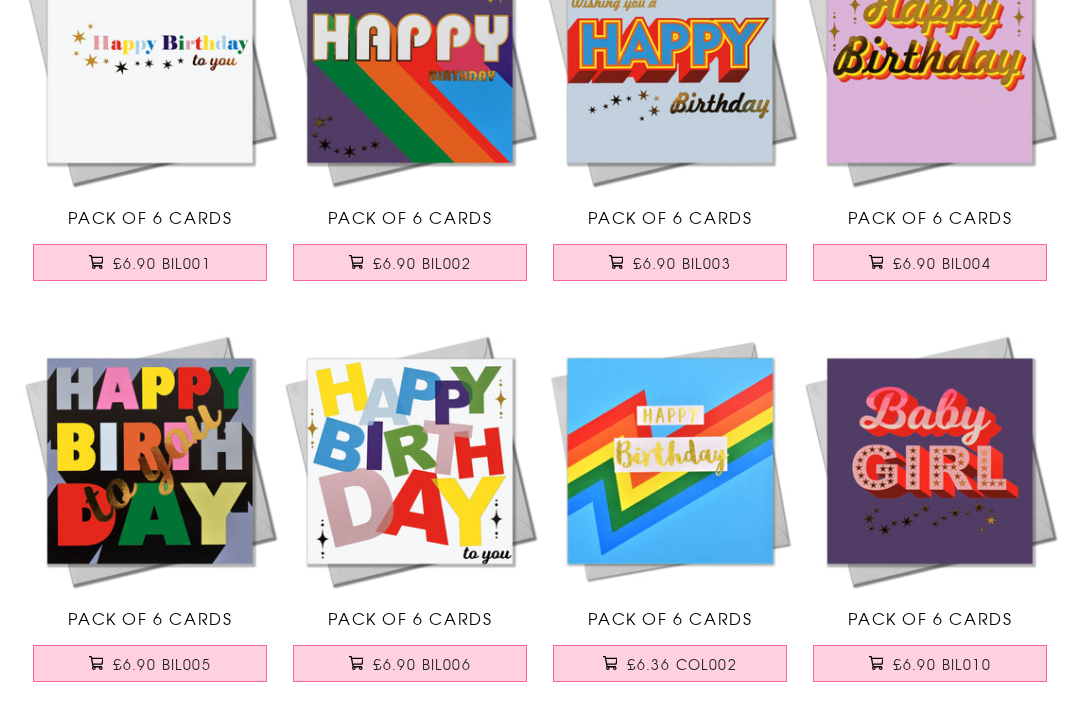click on "£6.90  BIL003" at bounding box center (670, 262) 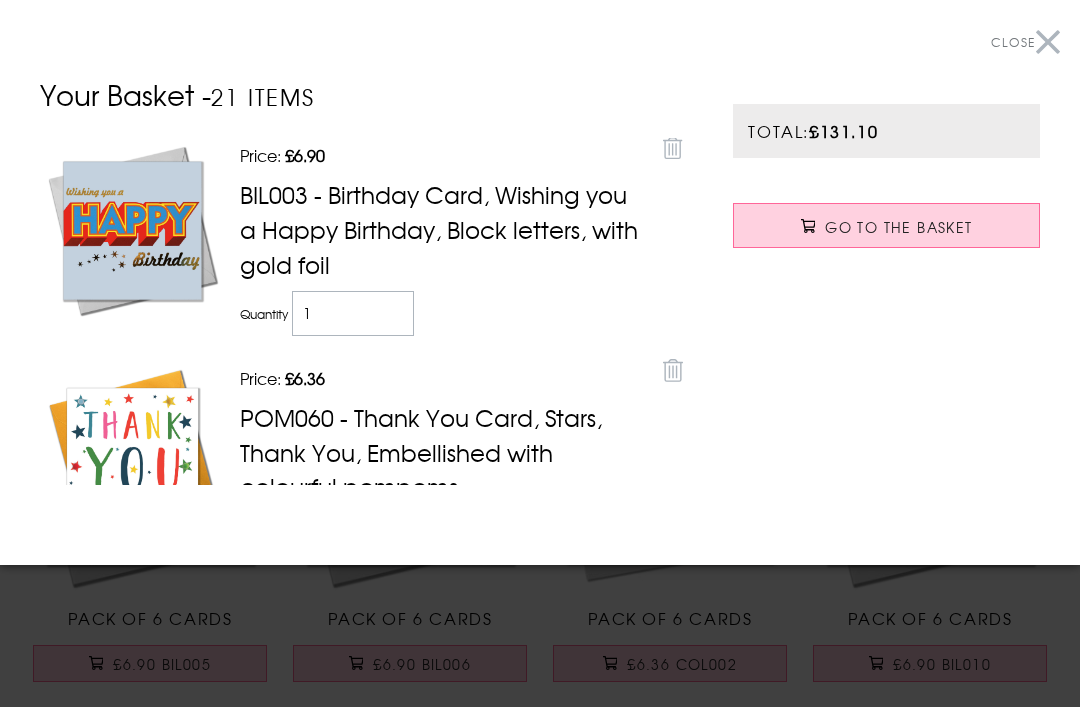 click at bounding box center [540, 353] 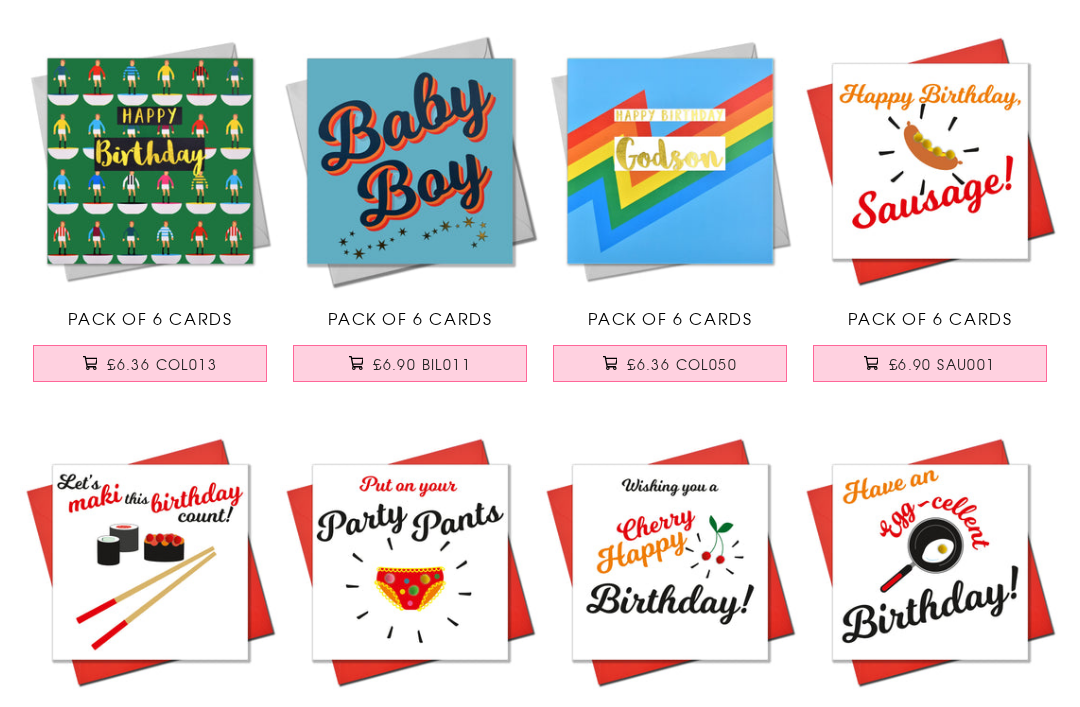 scroll, scrollTop: 1135, scrollLeft: 0, axis: vertical 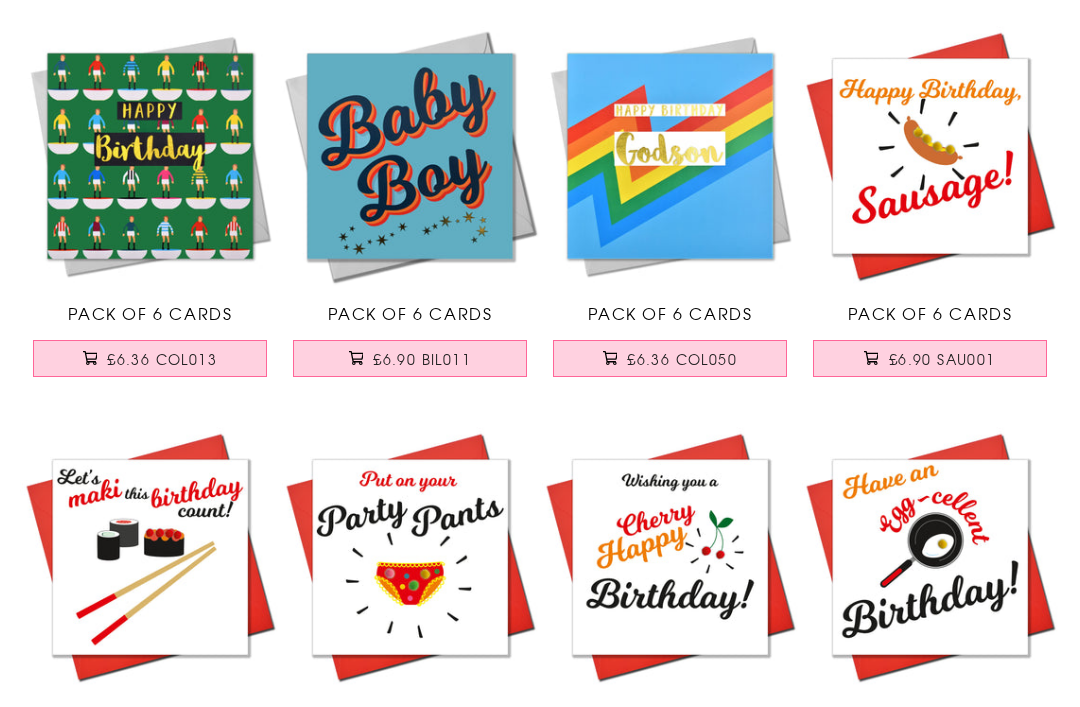 click on "£6.36  COL013" at bounding box center [162, 360] 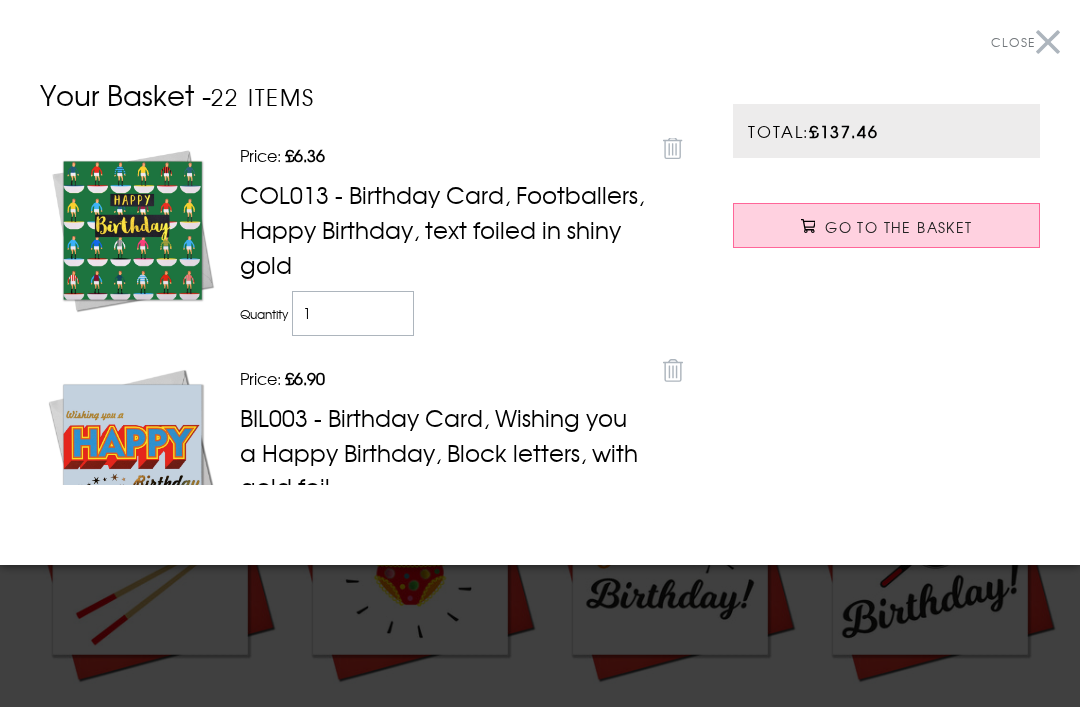 click at bounding box center (540, 353) 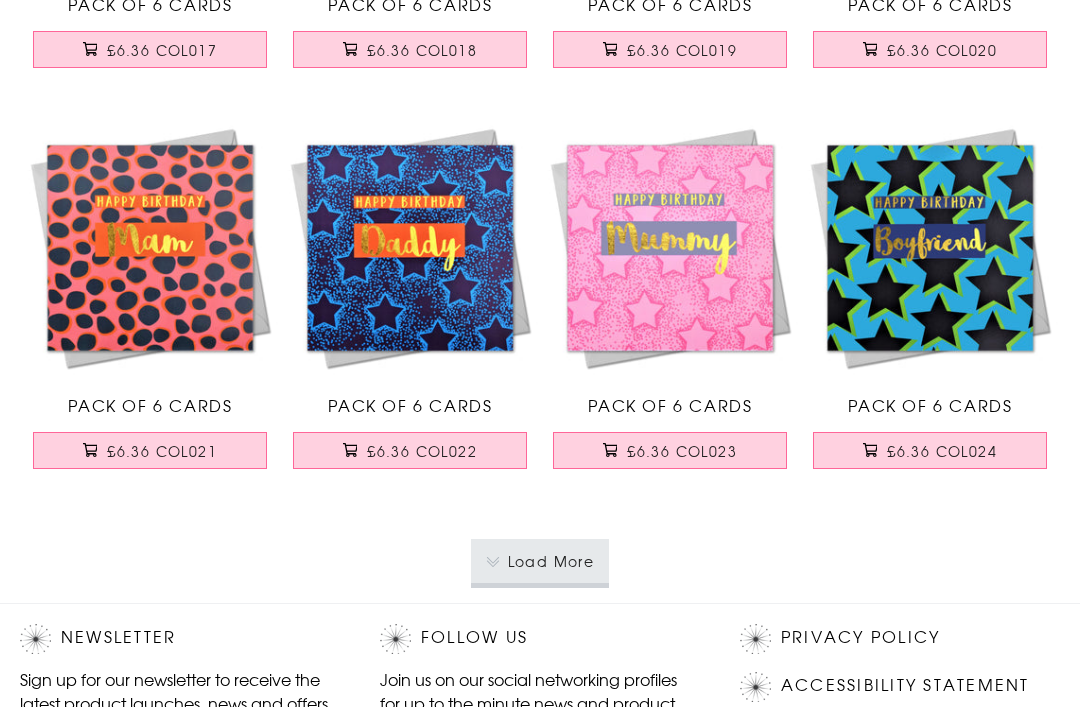 scroll, scrollTop: 3851, scrollLeft: 0, axis: vertical 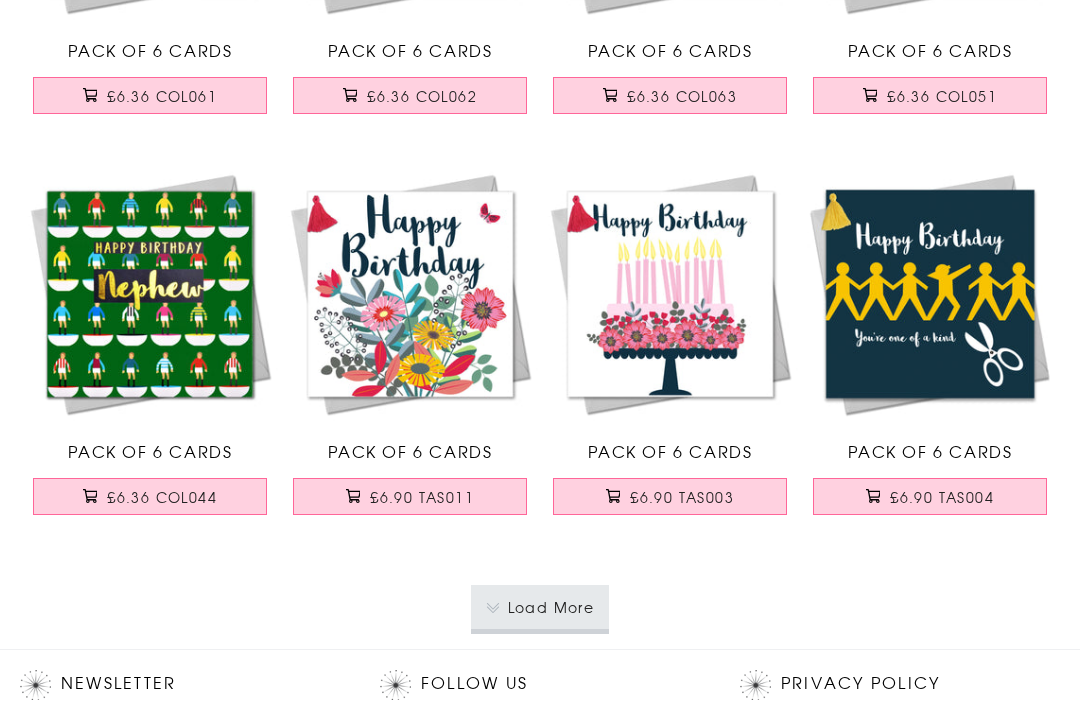 click on "£6.90  TAS003" at bounding box center [682, 498] 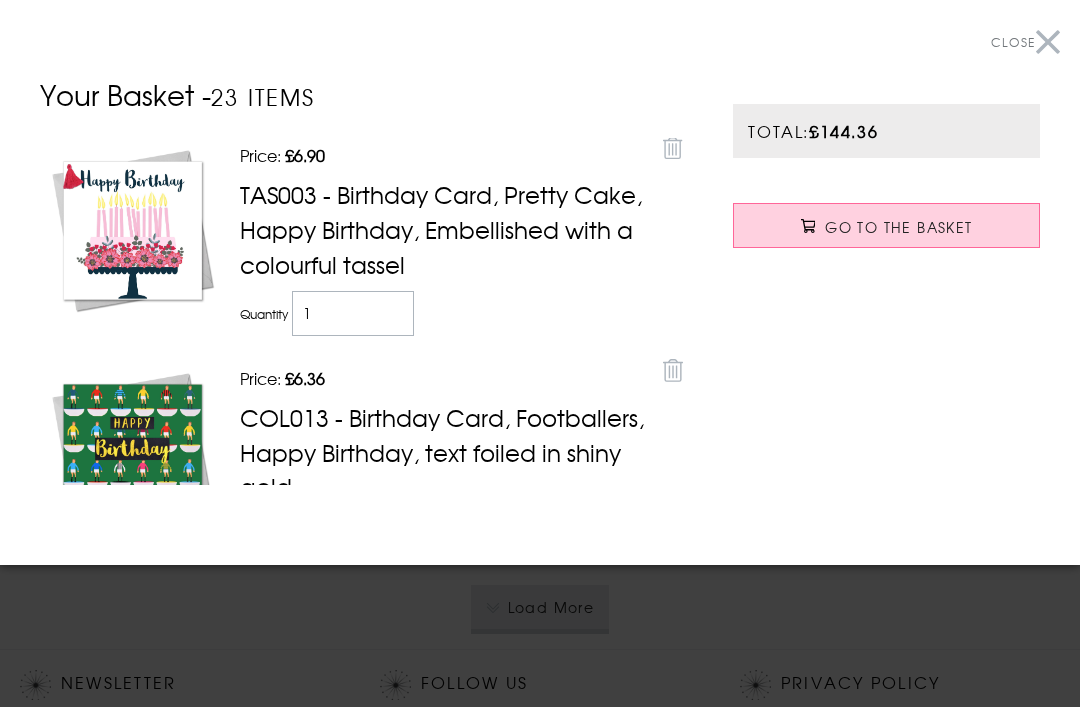 click at bounding box center (540, 353) 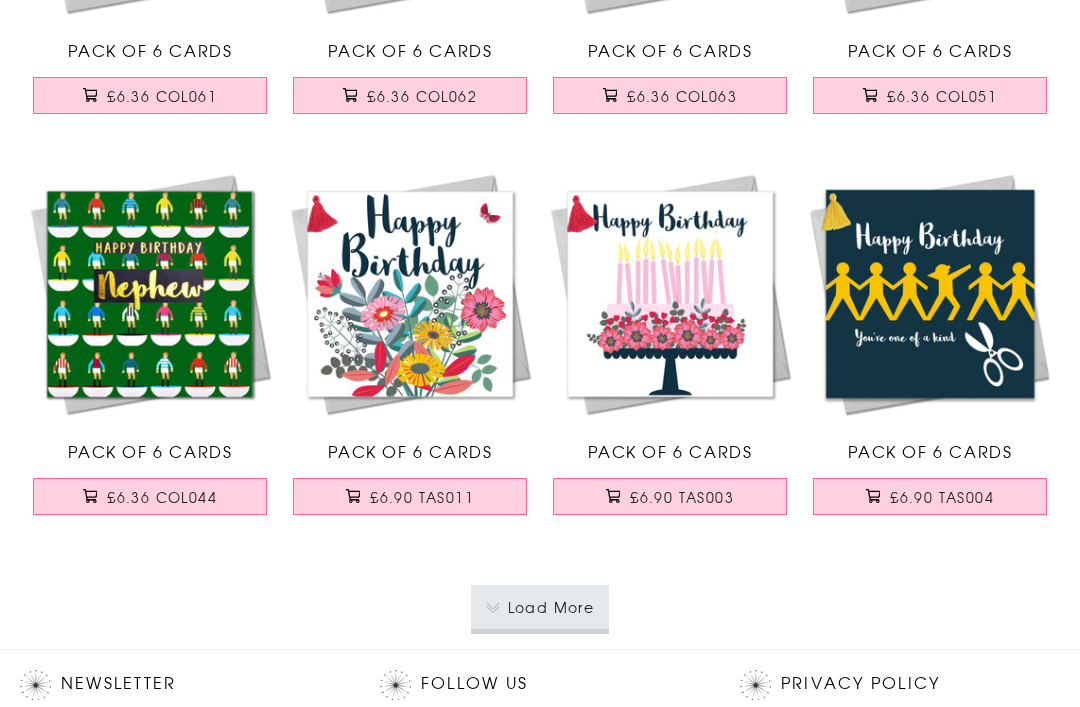 click on "£6.36  COL044" at bounding box center [162, 497] 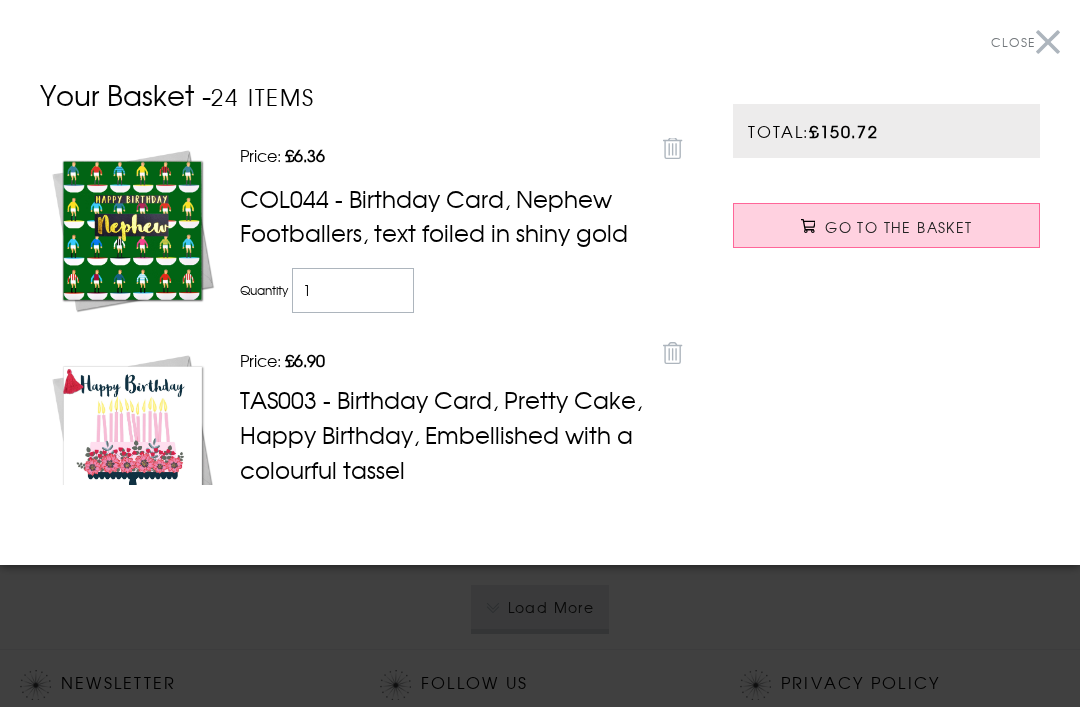 click at bounding box center (540, 353) 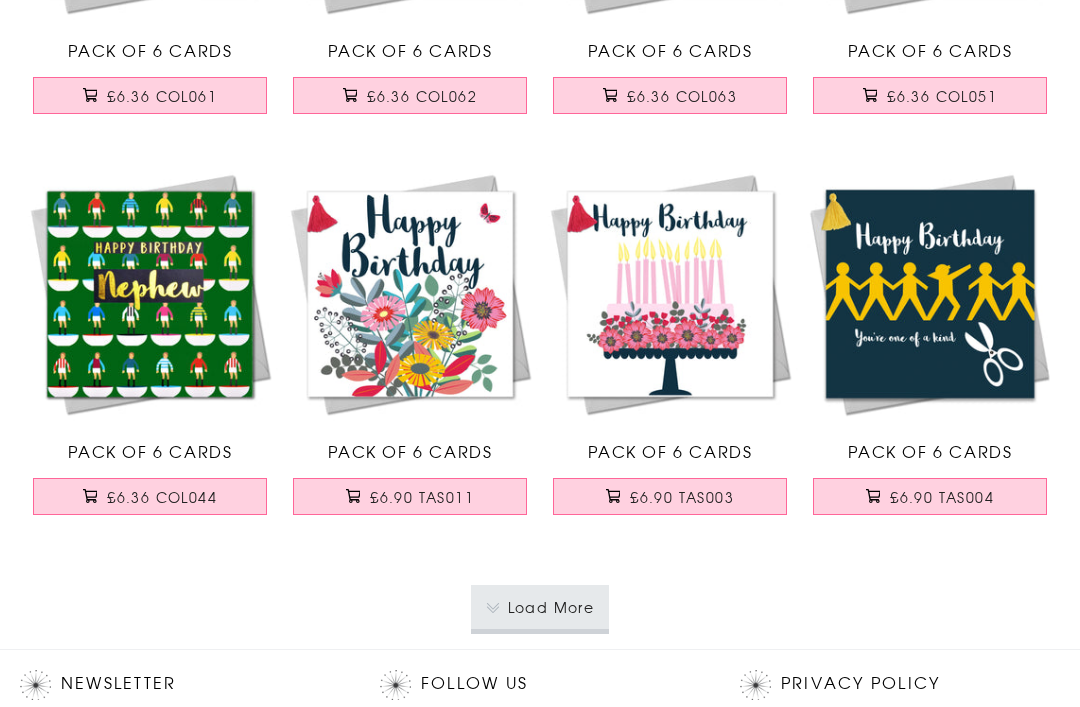 click on "Load More" at bounding box center (540, 607) 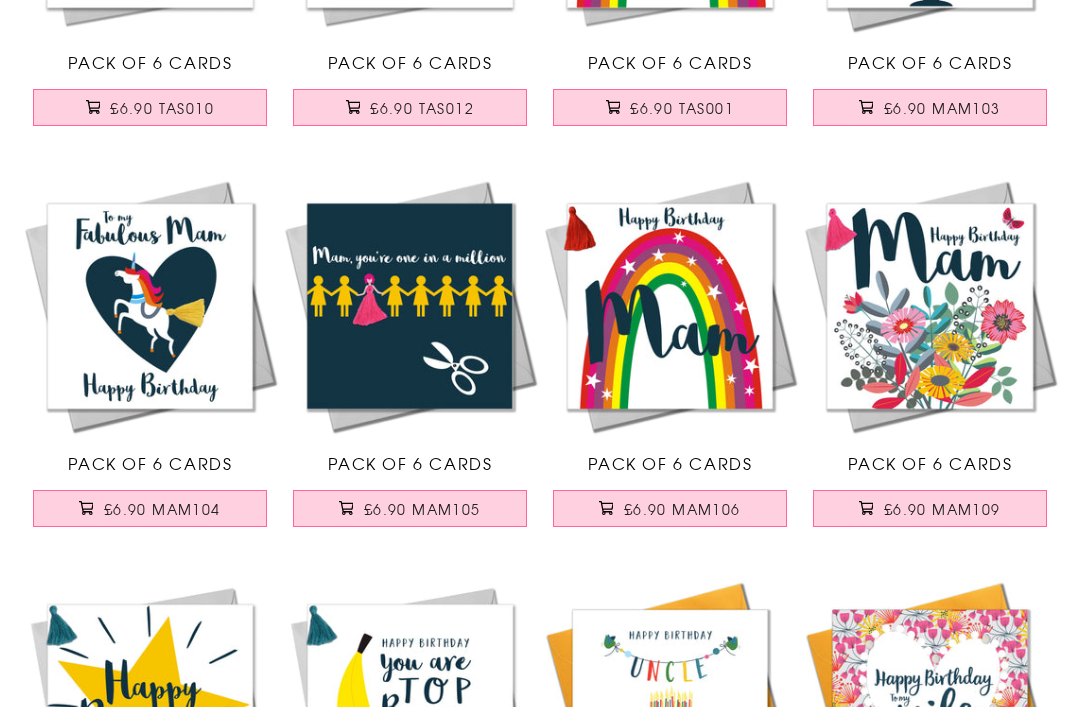 scroll, scrollTop: 9012, scrollLeft: 0, axis: vertical 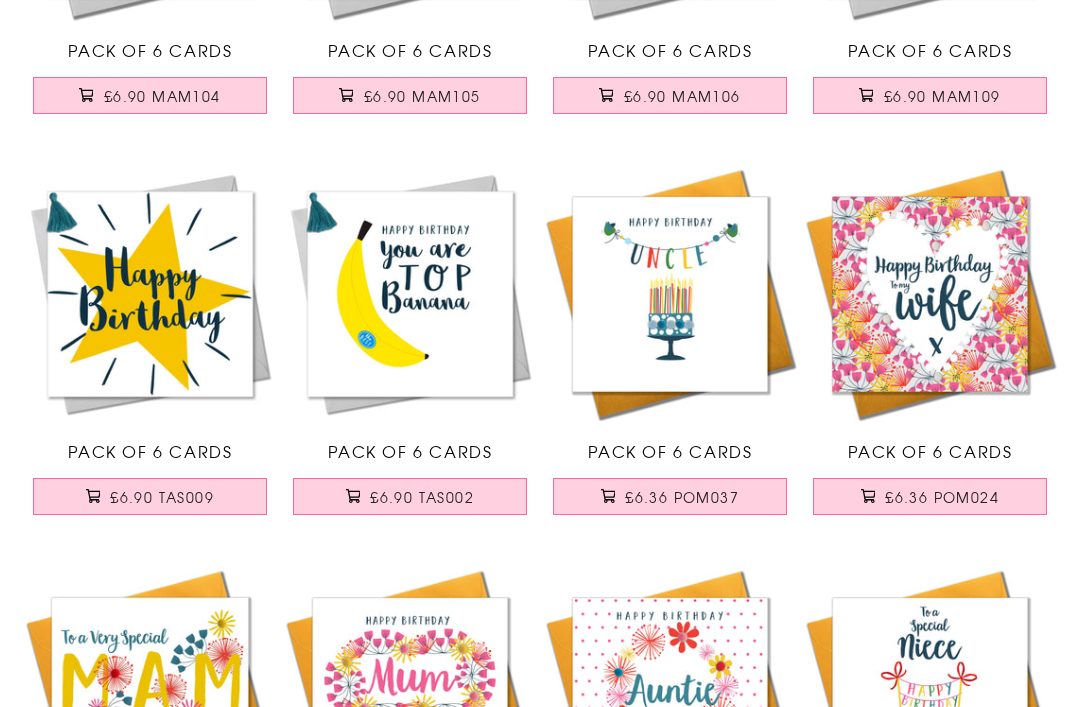 click on "£6.36  POM037" at bounding box center [682, 498] 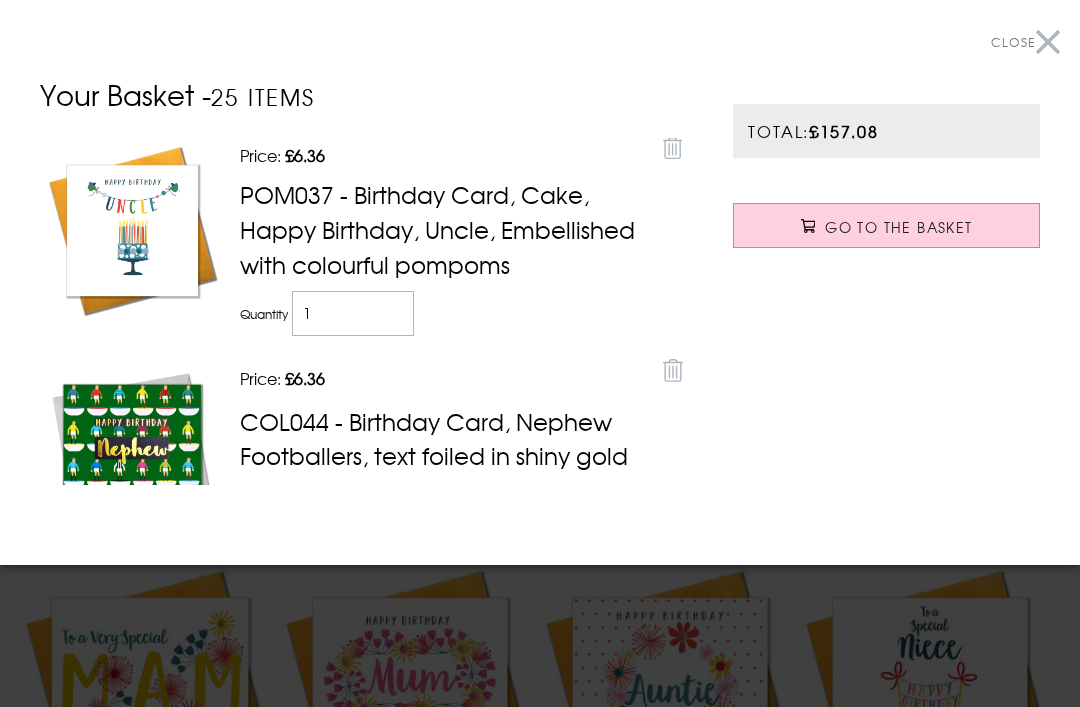 click at bounding box center [540, 353] 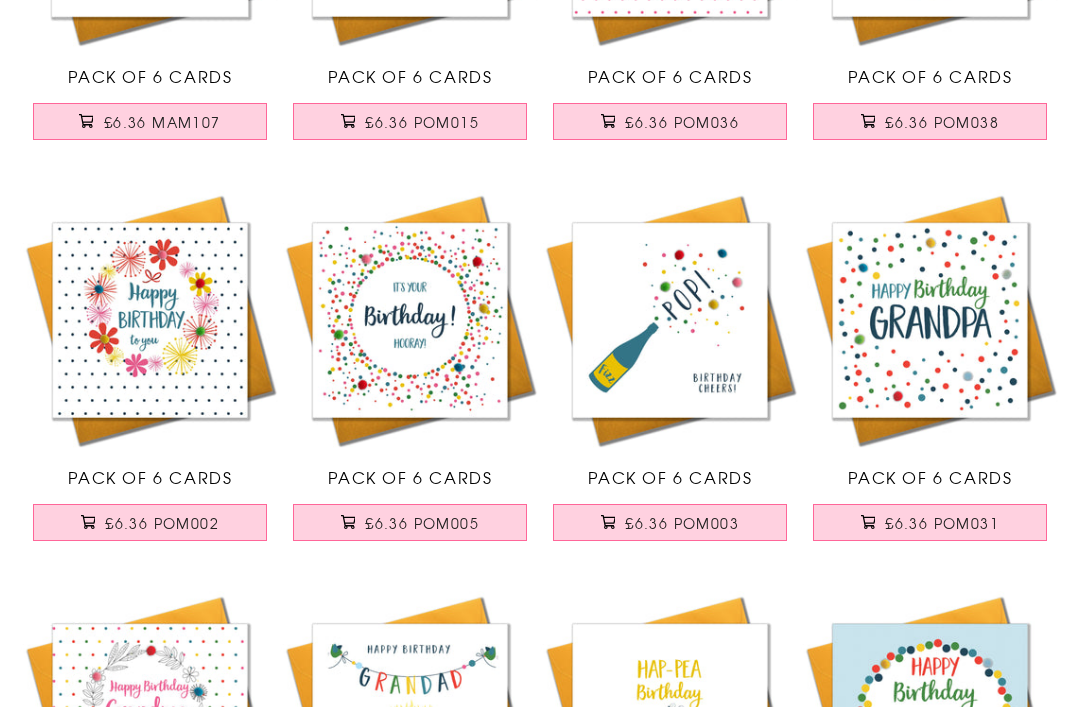 scroll, scrollTop: 10195, scrollLeft: 0, axis: vertical 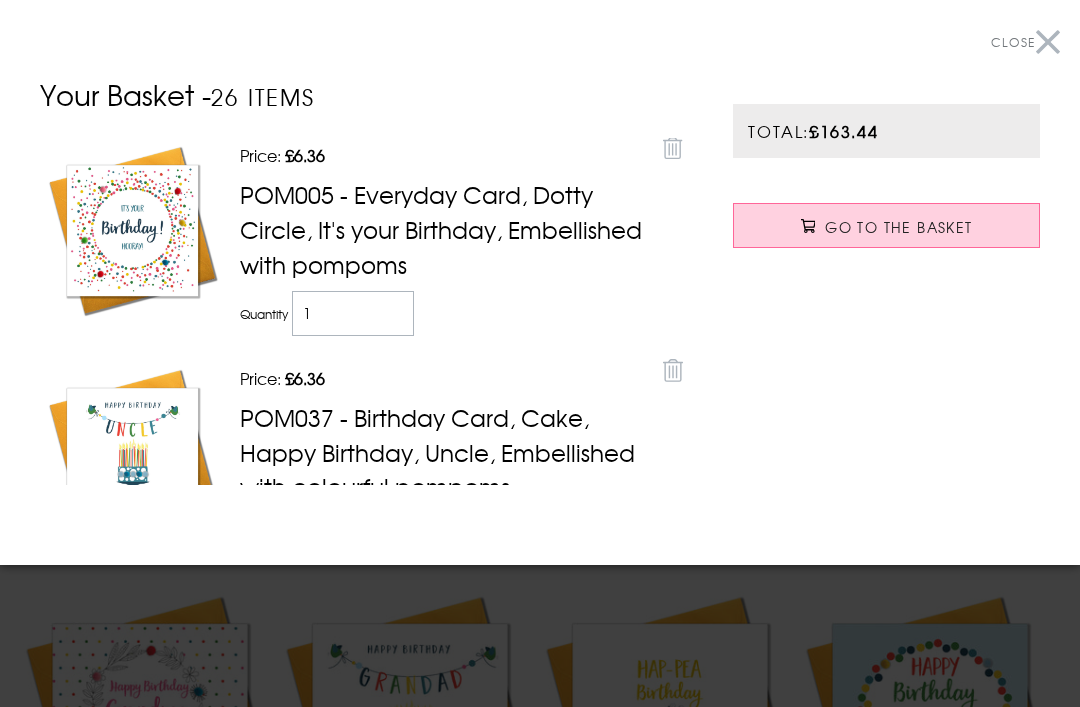 click at bounding box center (540, 353) 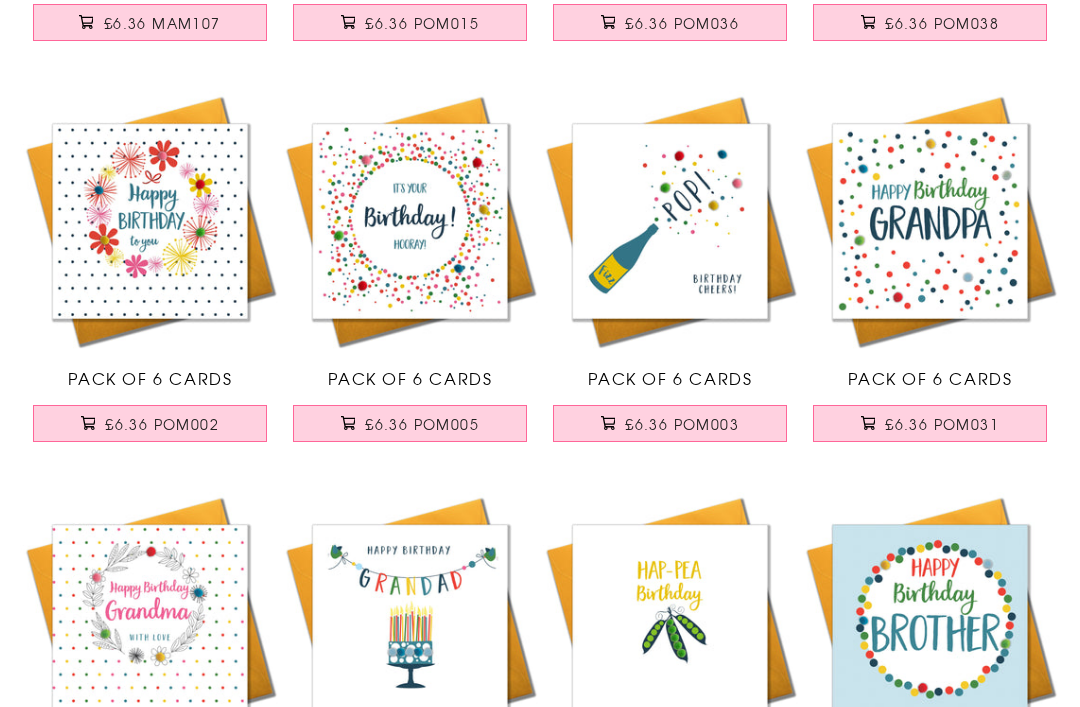 scroll, scrollTop: 10293, scrollLeft: 0, axis: vertical 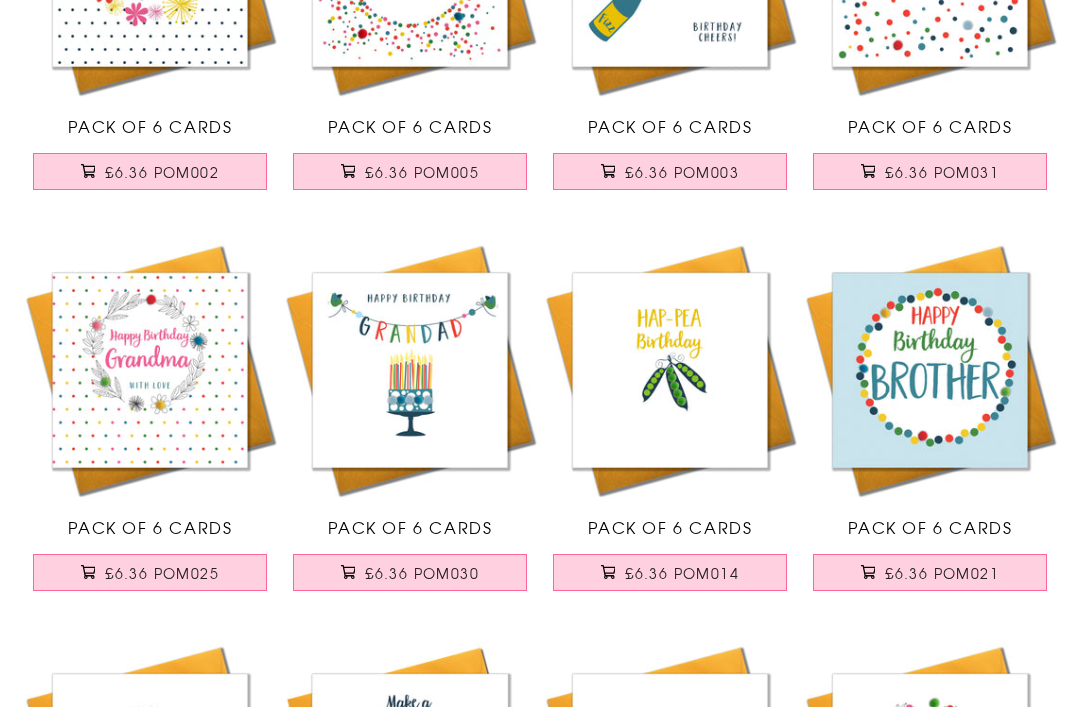 click on "£6.36  POM021" at bounding box center (930, 573) 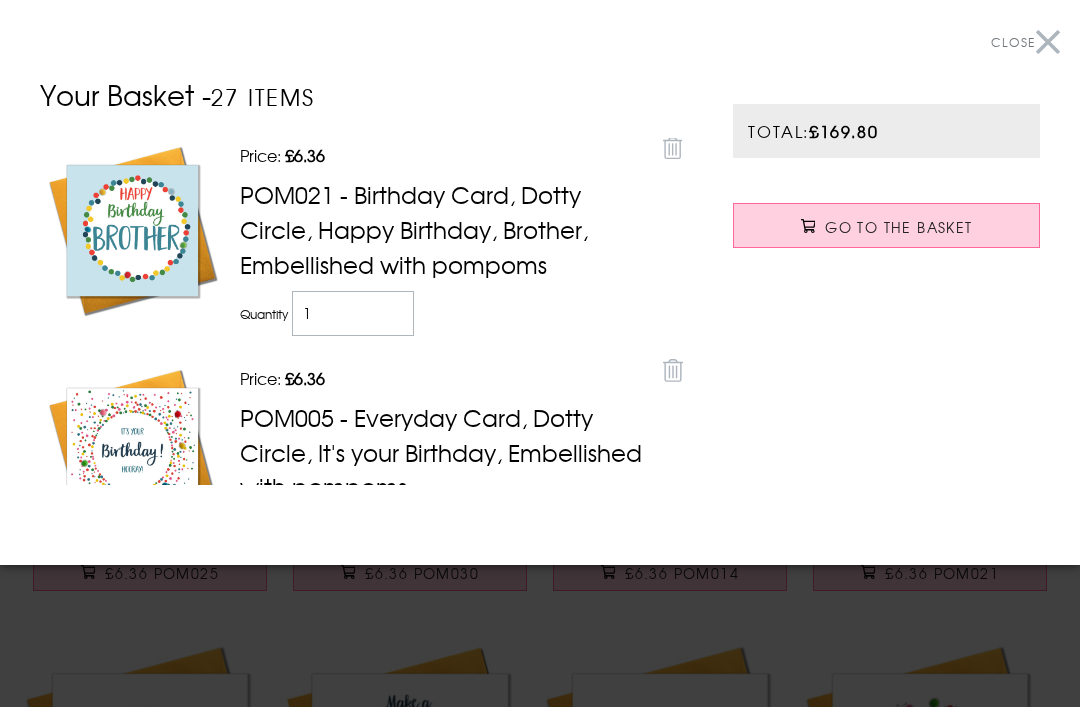 click at bounding box center (540, 353) 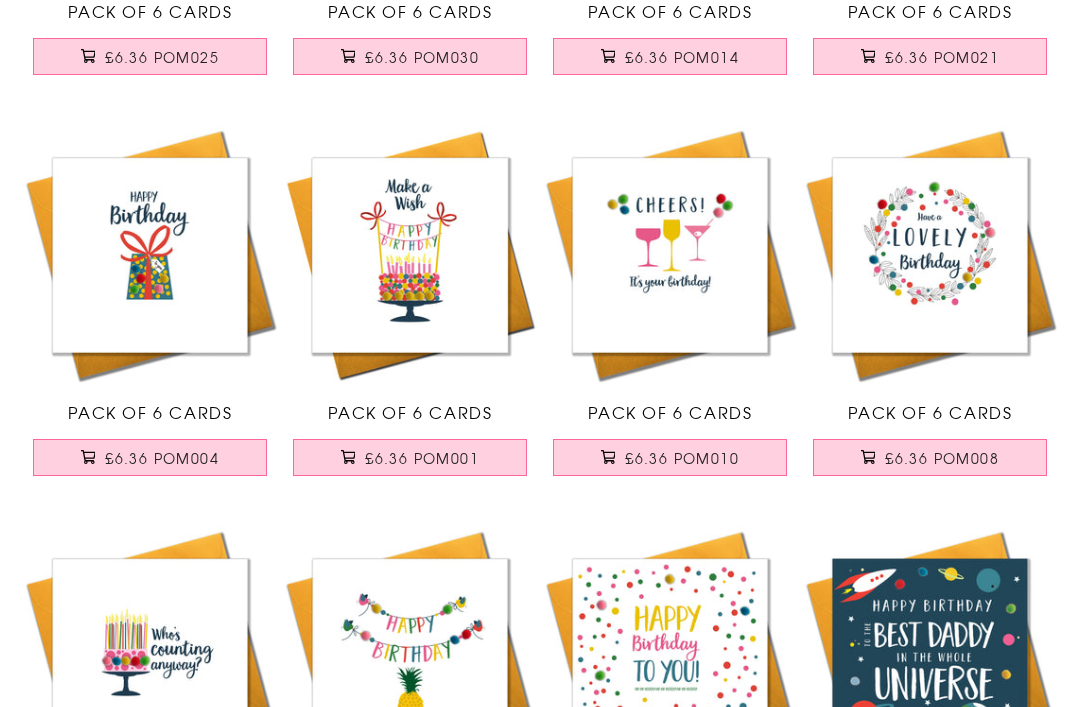 scroll, scrollTop: 11062, scrollLeft: 0, axis: vertical 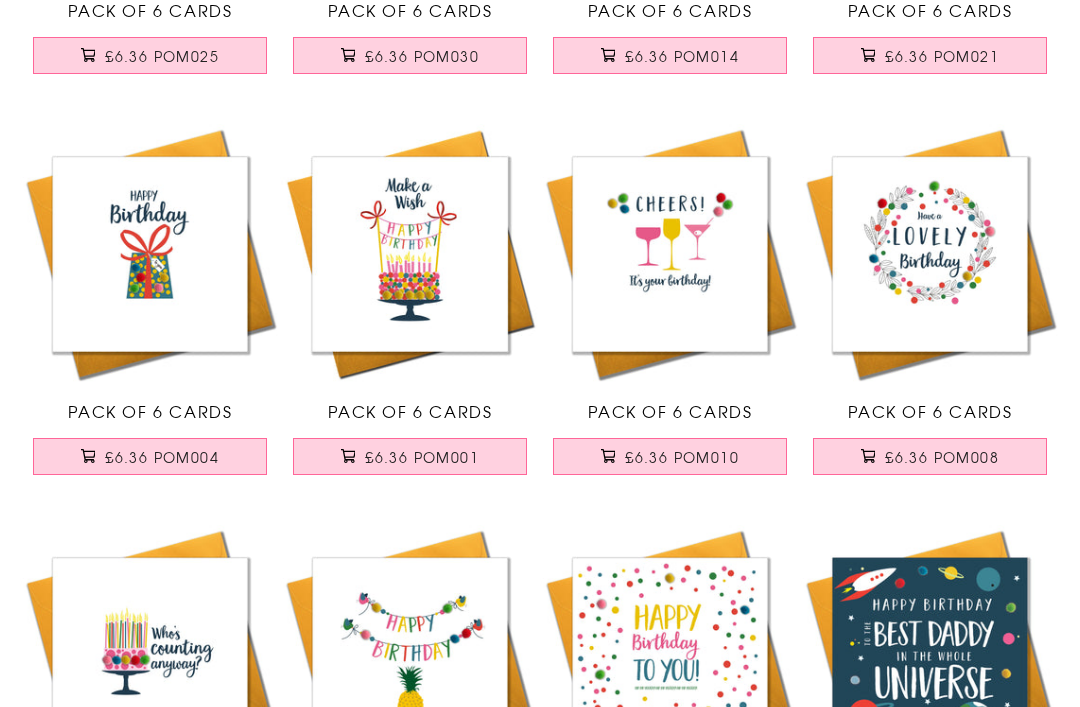 click on "£6.36  POM001" at bounding box center [422, 458] 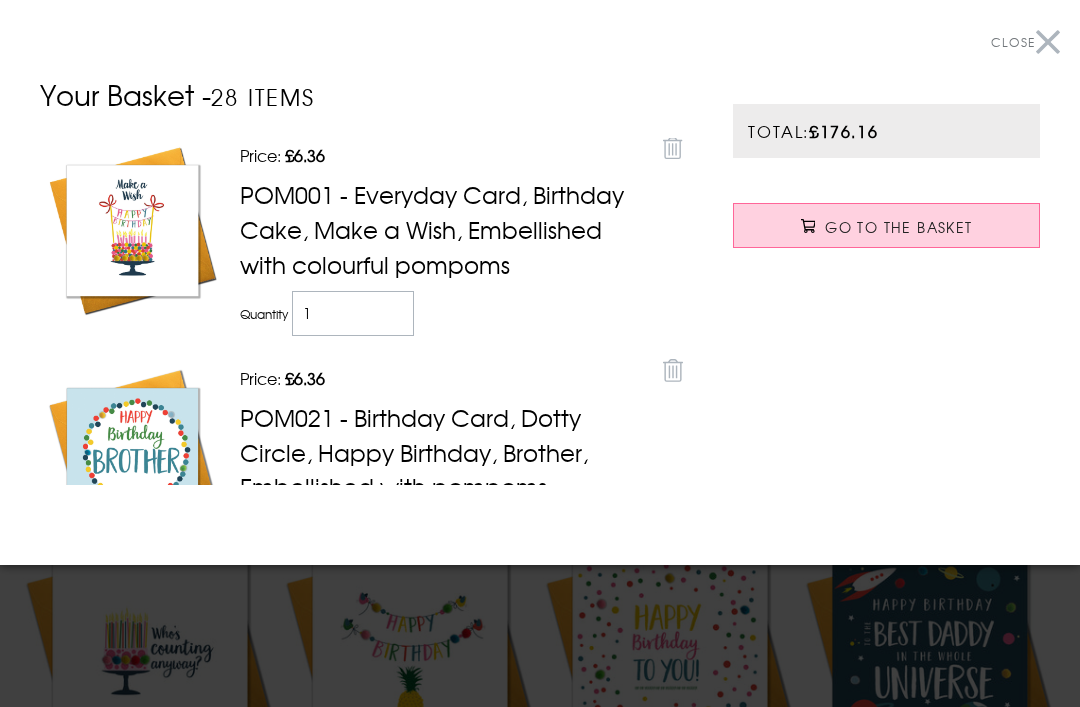 click at bounding box center [540, 353] 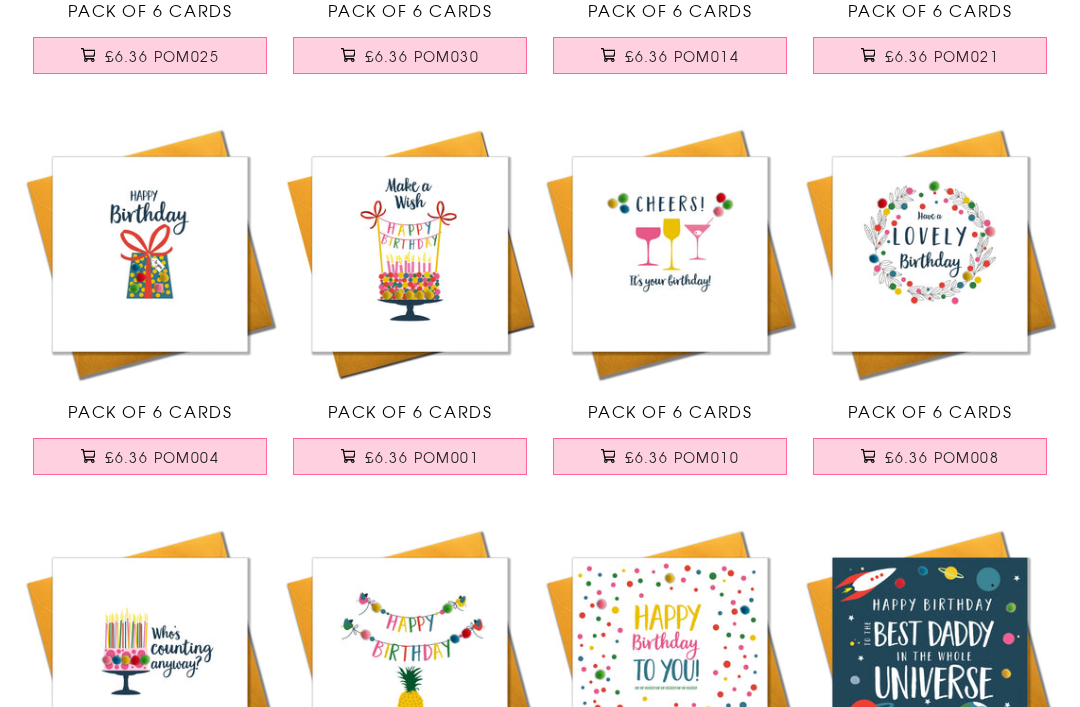 click on "£6.36  POM010" at bounding box center (670, 456) 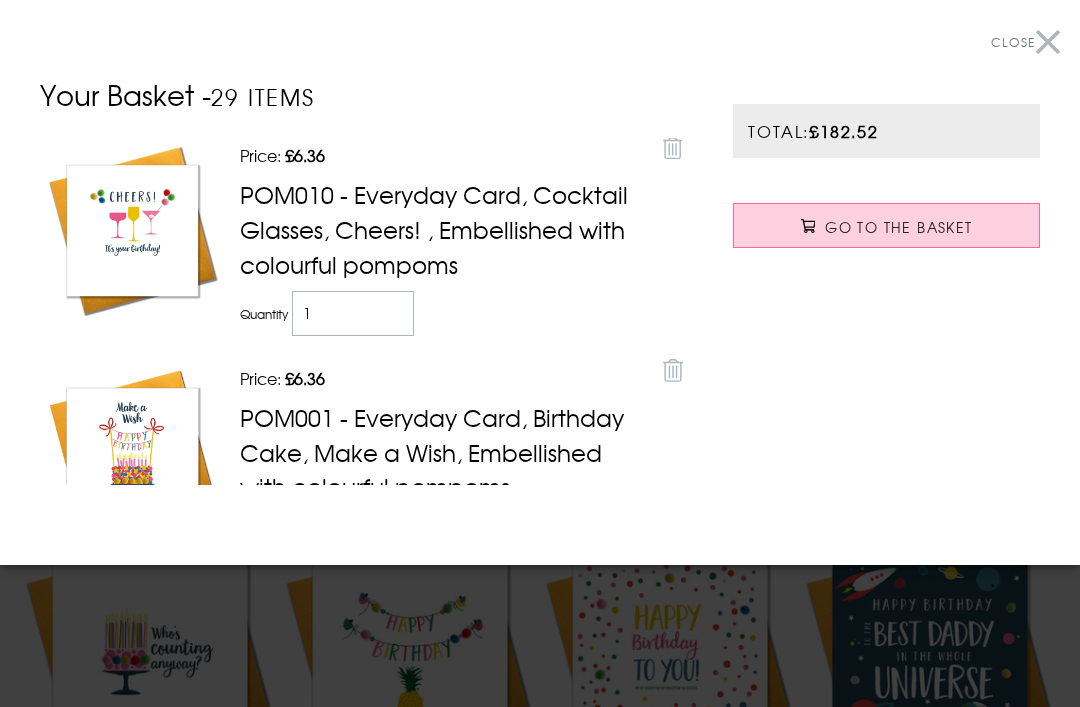 click at bounding box center [540, 353] 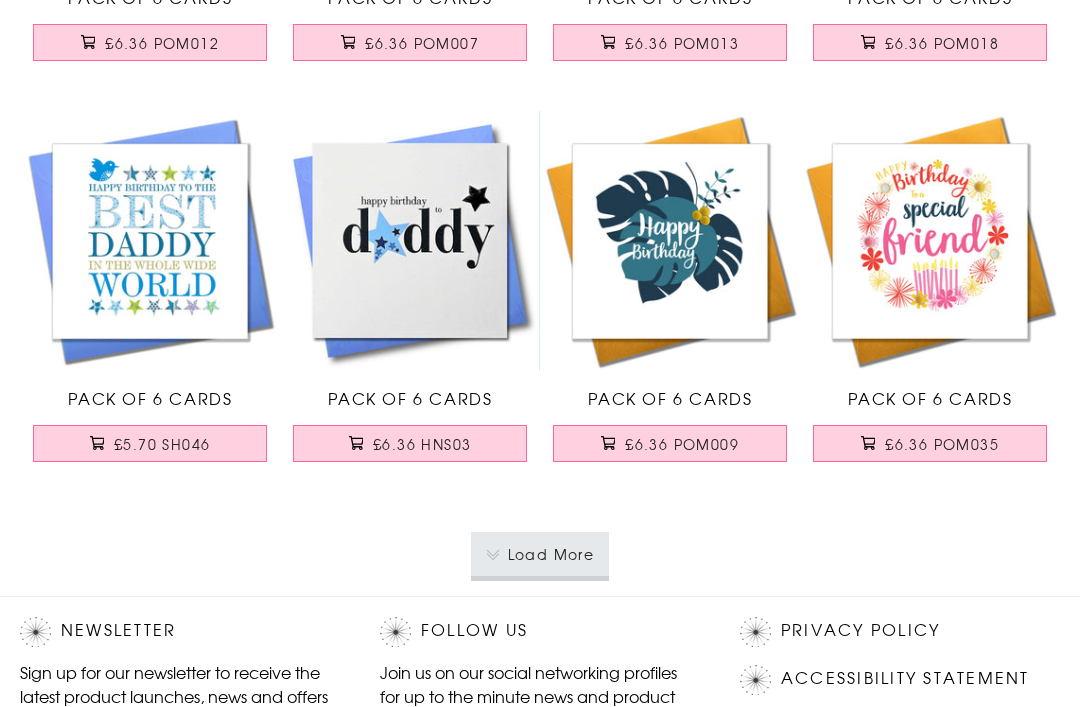 scroll, scrollTop: 11958, scrollLeft: 0, axis: vertical 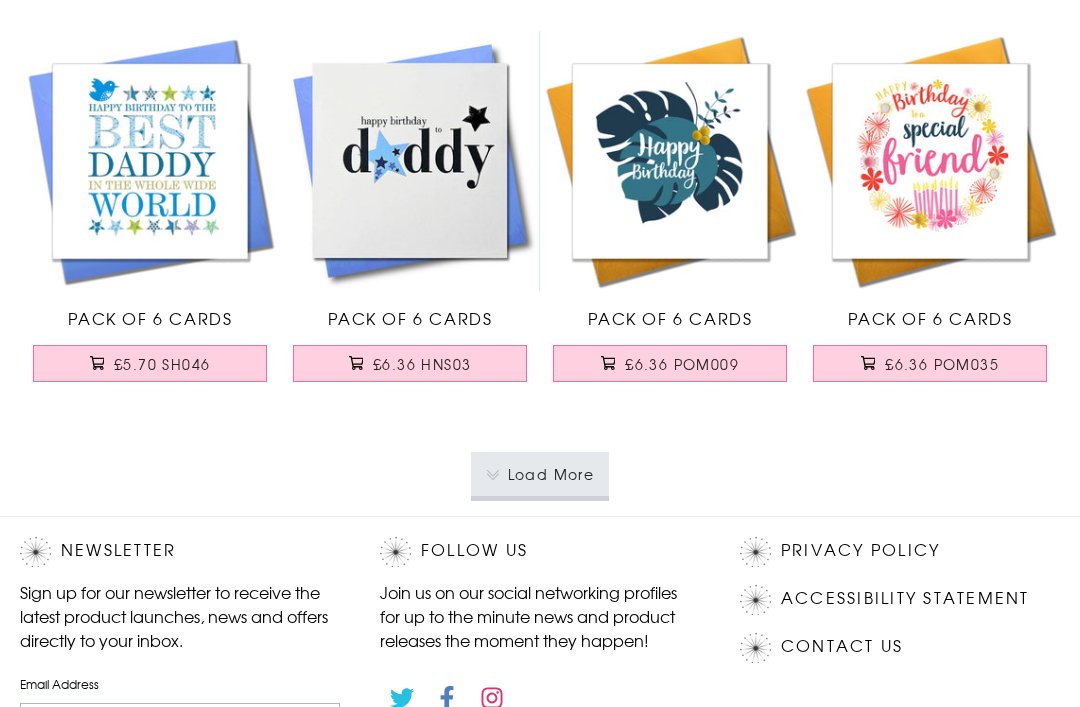 click on "Load More" at bounding box center (540, 474) 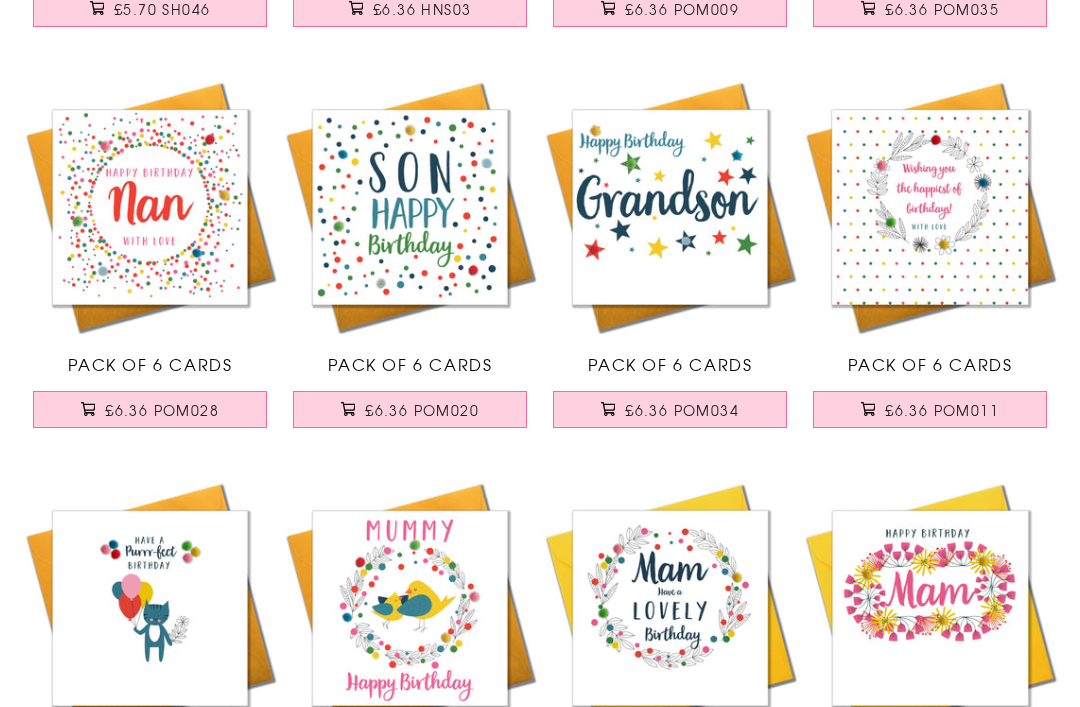scroll, scrollTop: 12313, scrollLeft: 0, axis: vertical 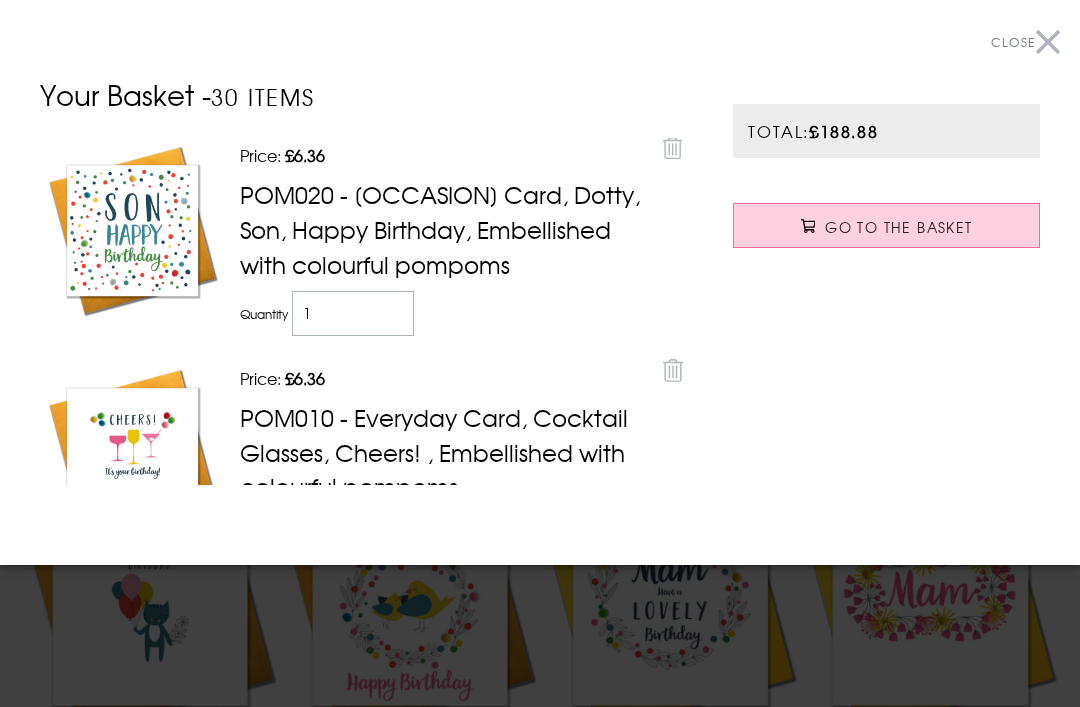 click at bounding box center [540, 353] 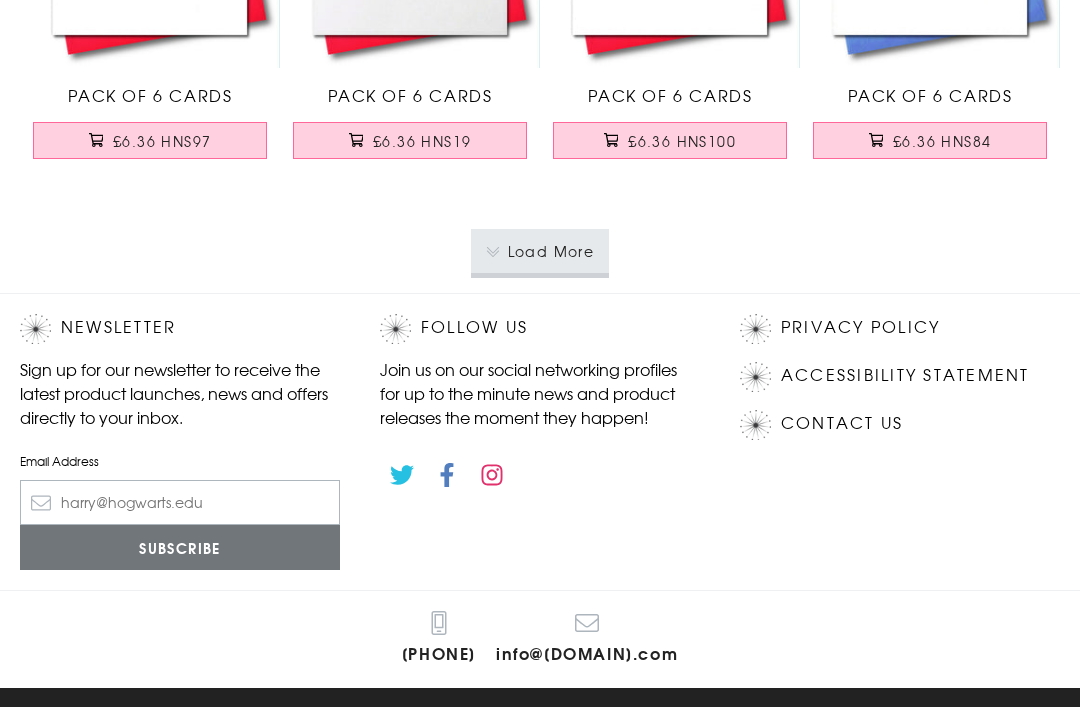click on "Load More" at bounding box center [540, 252] 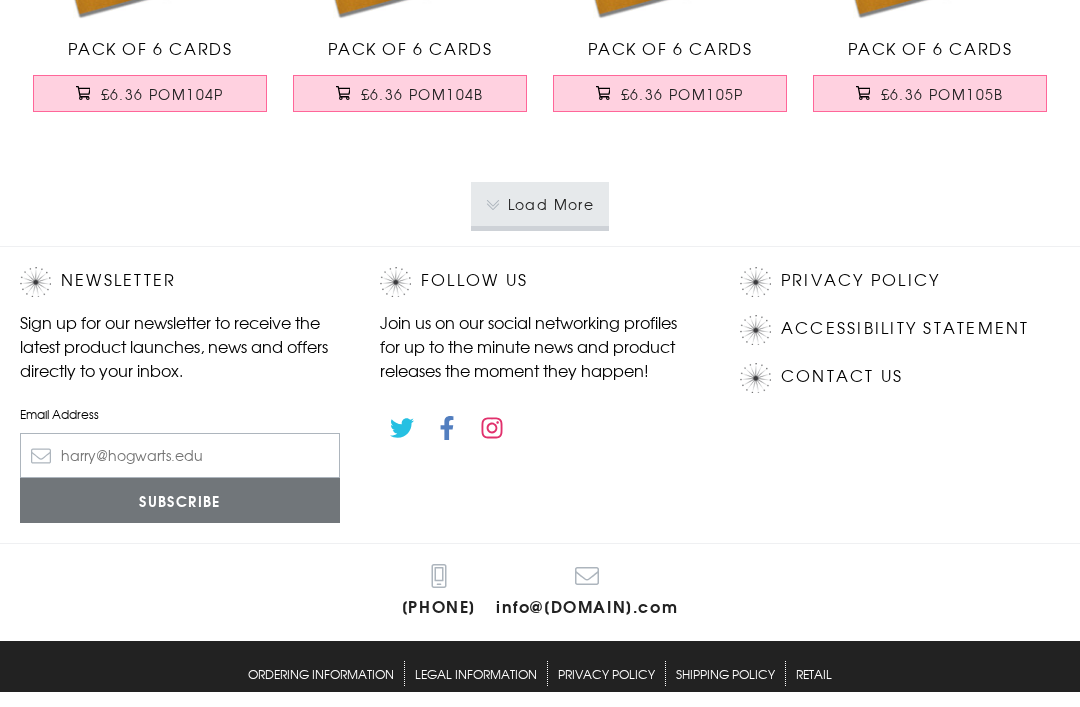 scroll, scrollTop: 20244, scrollLeft: 0, axis: vertical 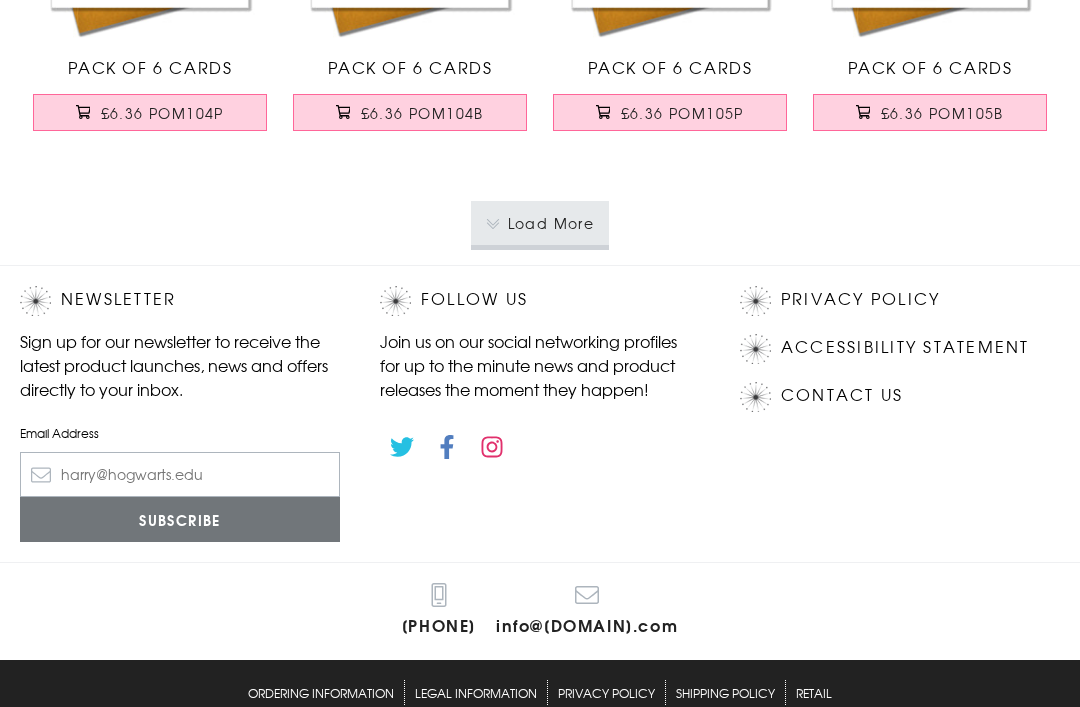 click on "Load More" at bounding box center [540, 223] 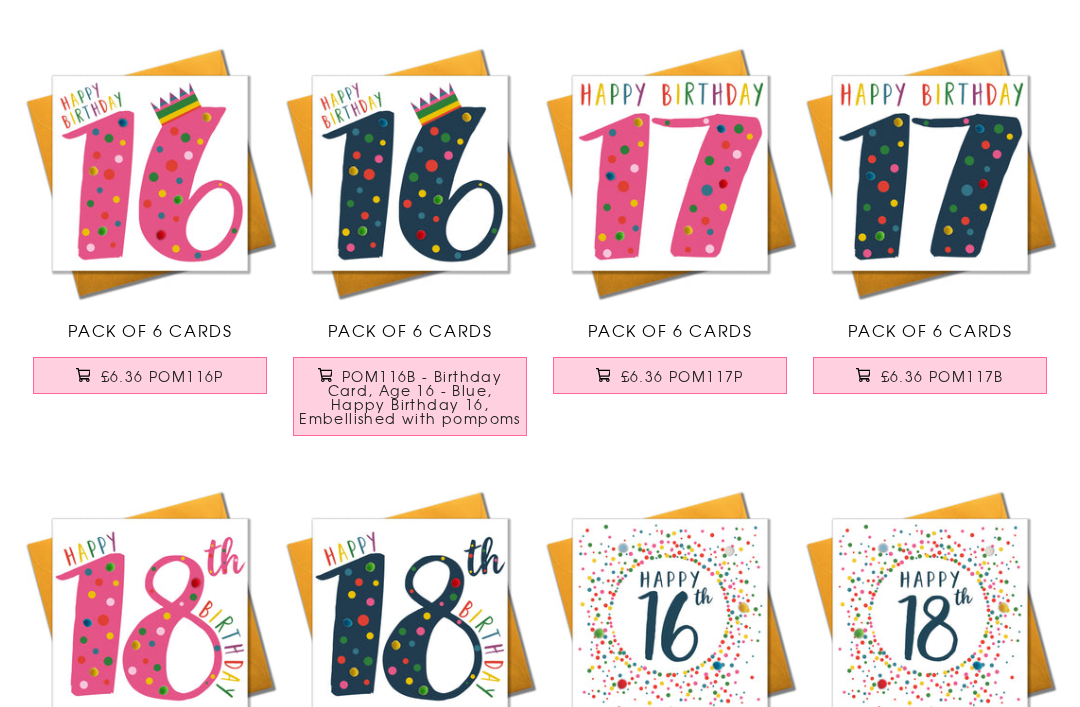 scroll, scrollTop: 22387, scrollLeft: 0, axis: vertical 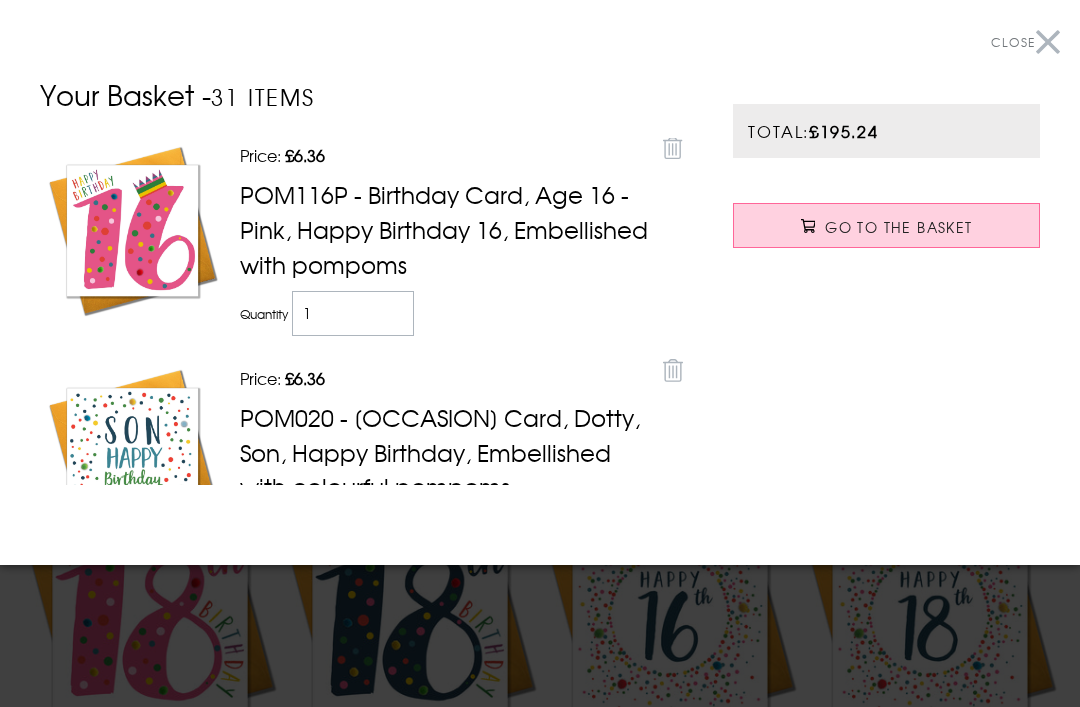 click at bounding box center [540, 353] 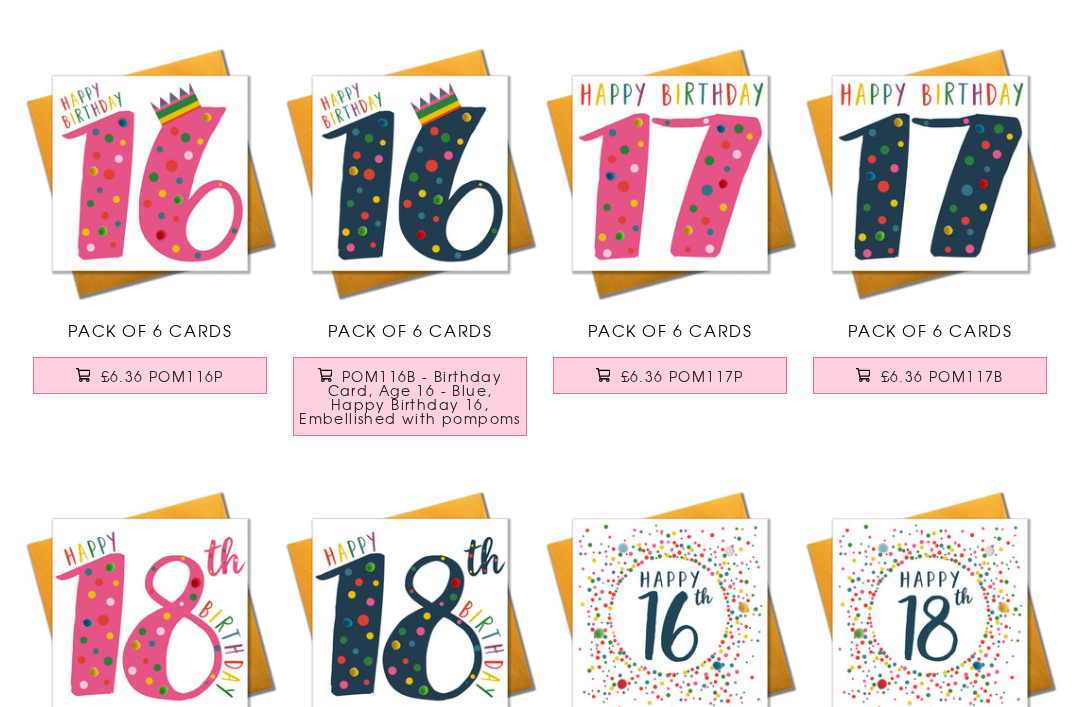 click on "£6.36  POM116B" at bounding box center [410, 397] 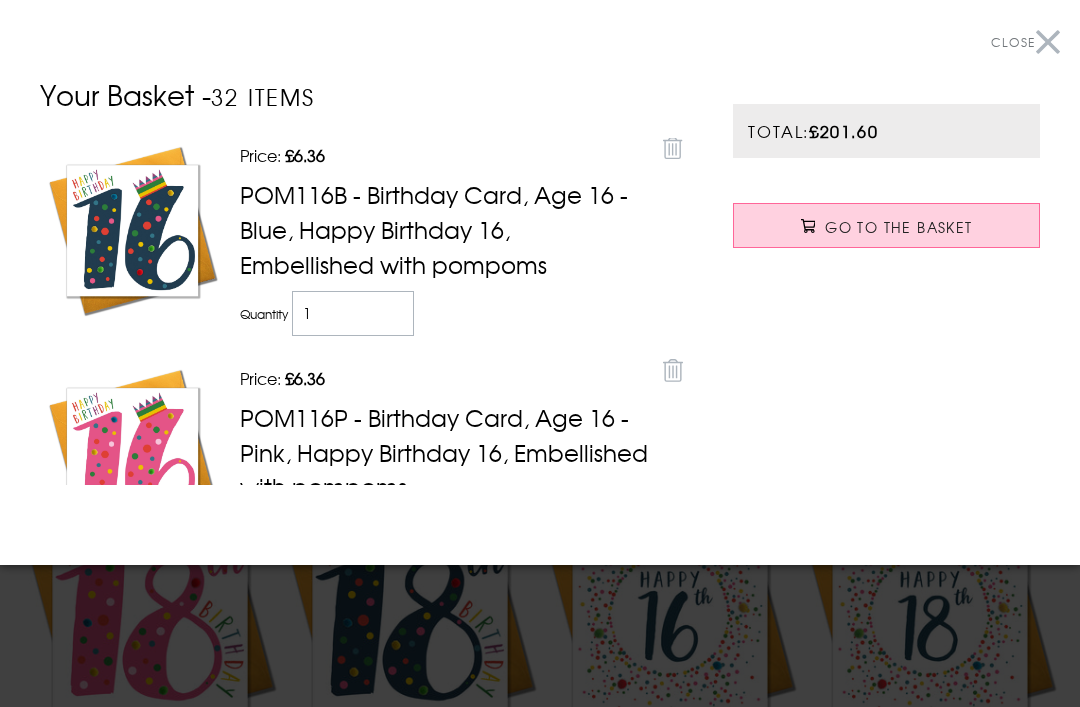 click at bounding box center (540, 353) 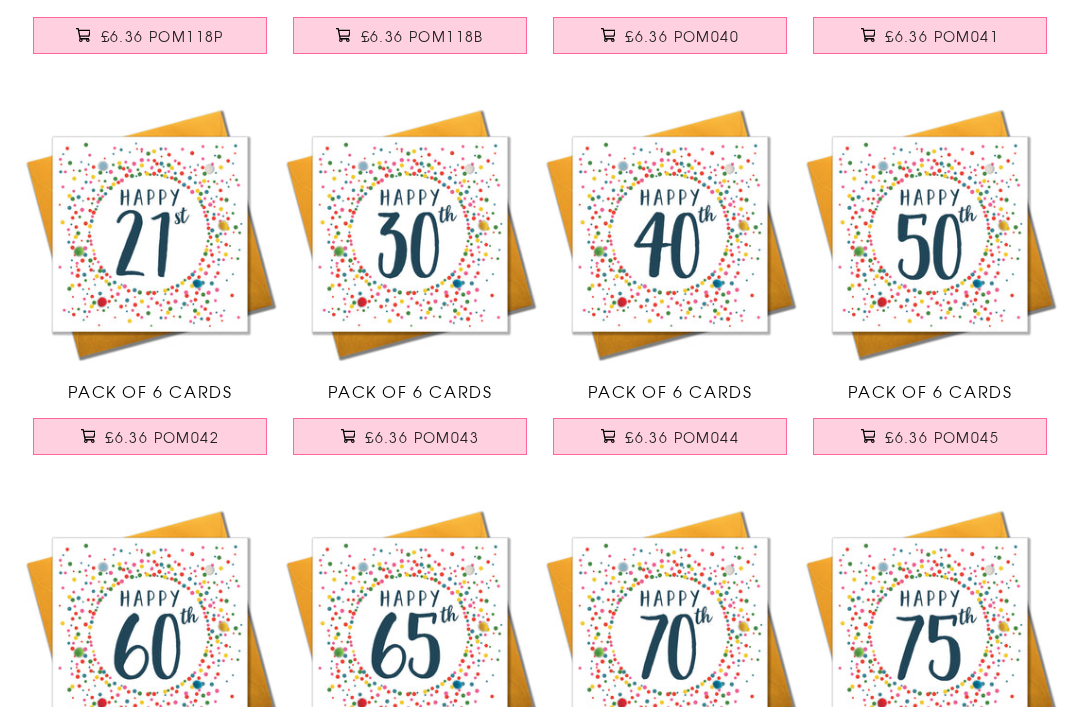 click on "£6.36  POM045" at bounding box center [942, 438] 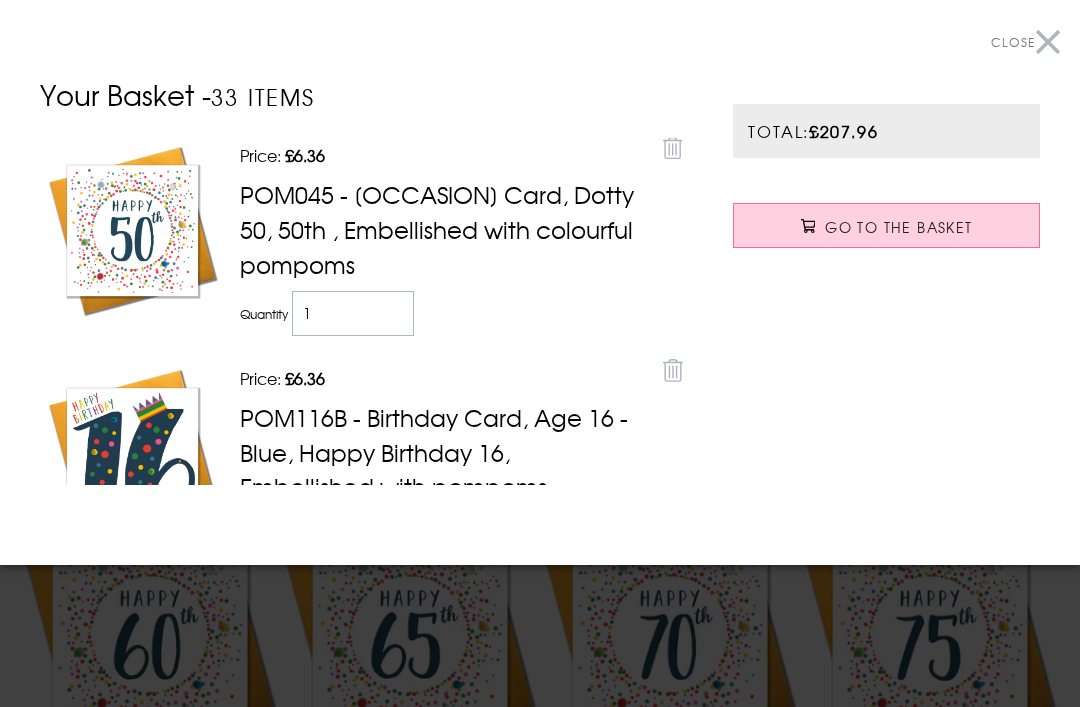 click at bounding box center (540, 353) 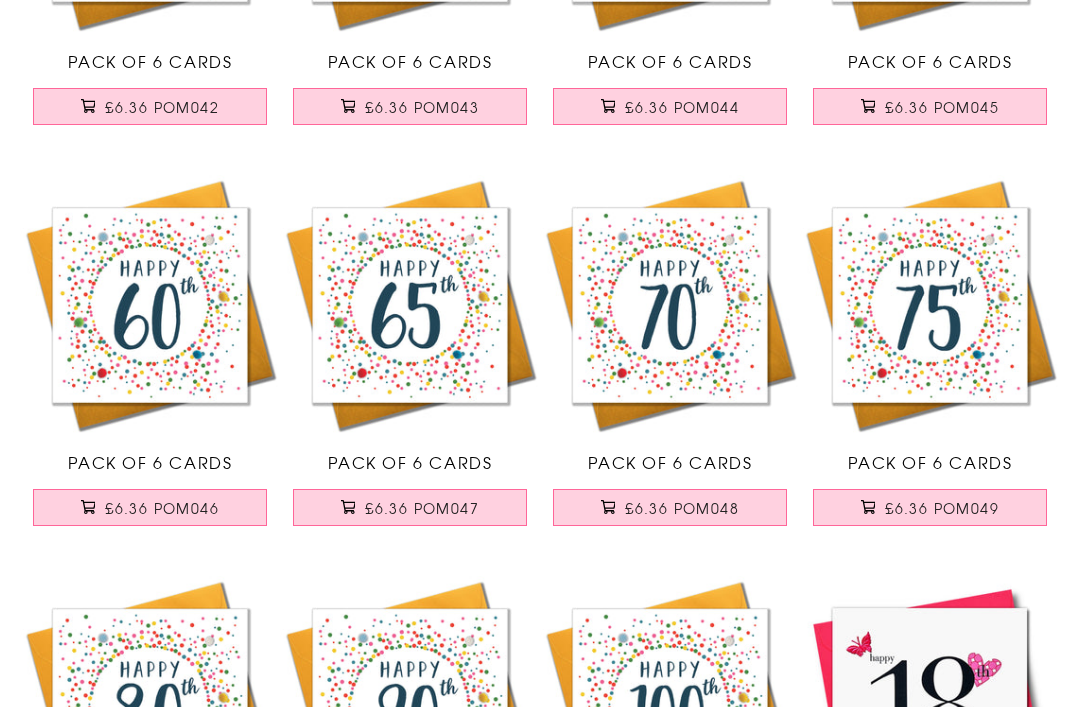 click on "£6.36  POM046" at bounding box center [150, 508] 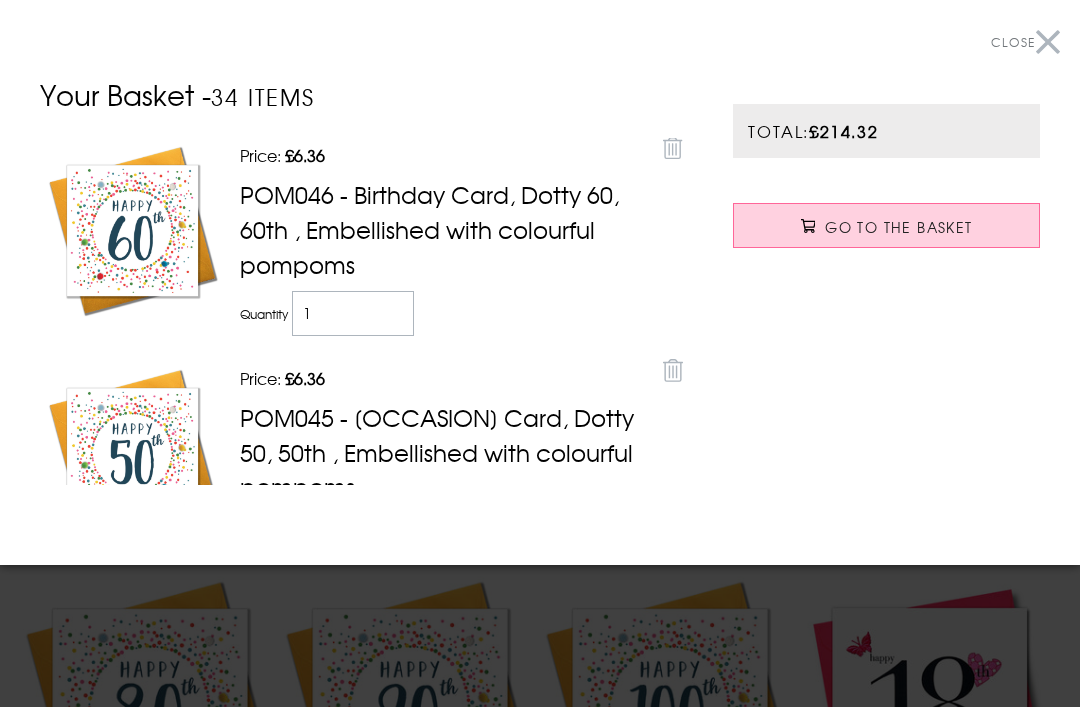 click at bounding box center (540, 353) 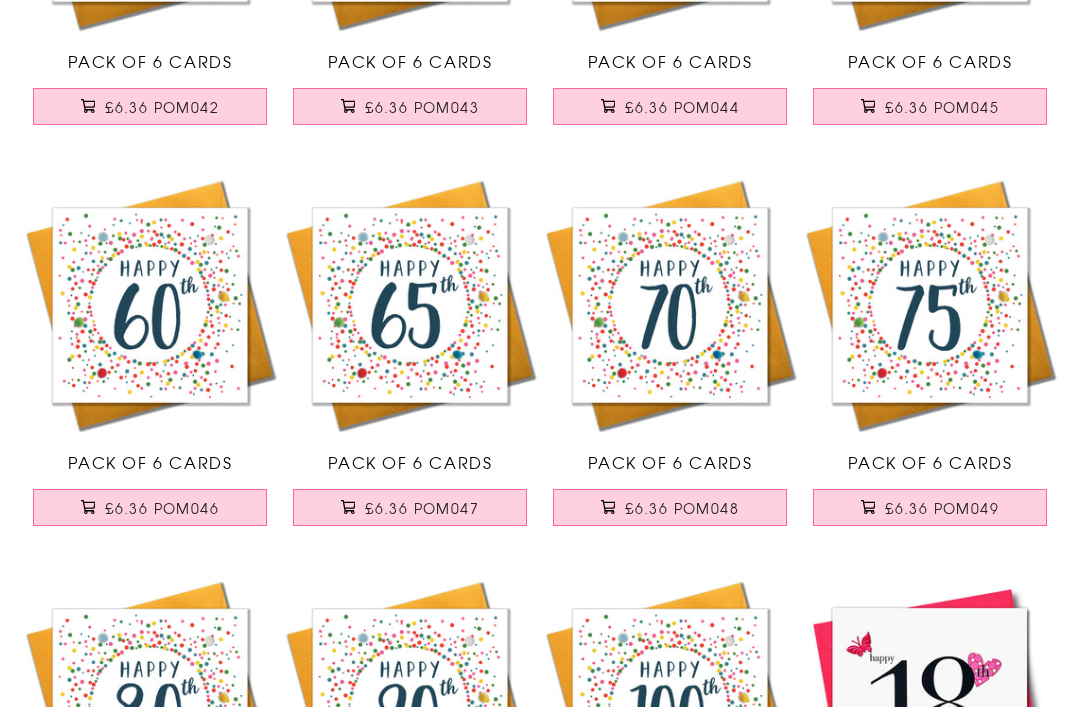 click on "£6.36  POM048" at bounding box center (682, 508) 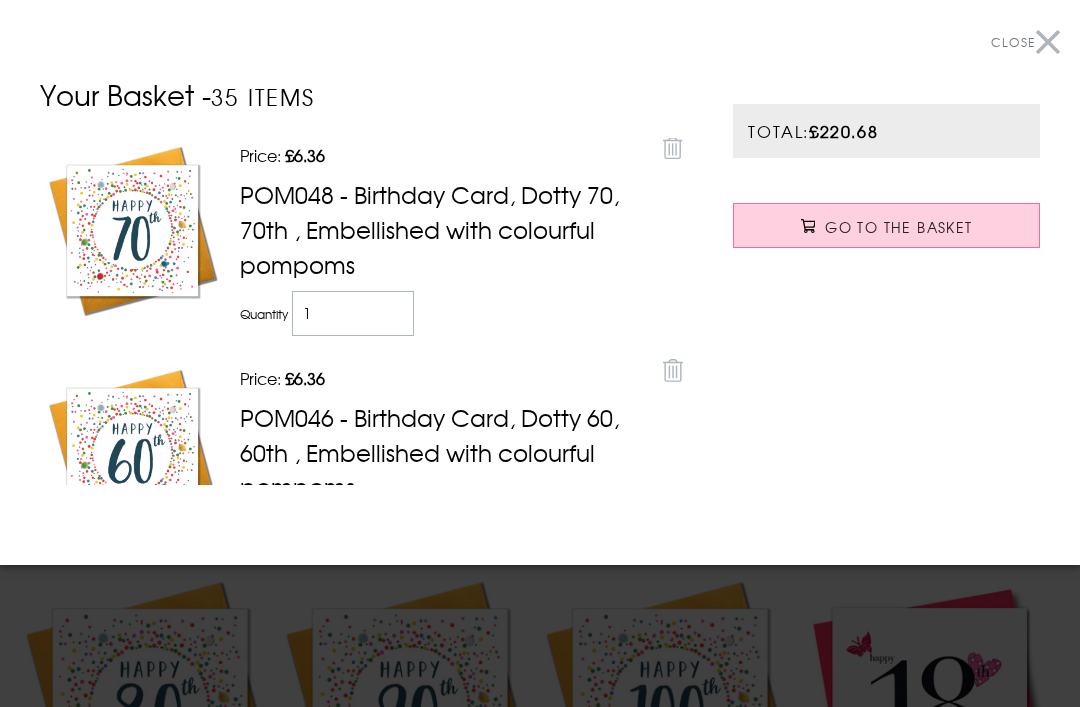 click at bounding box center [540, 353] 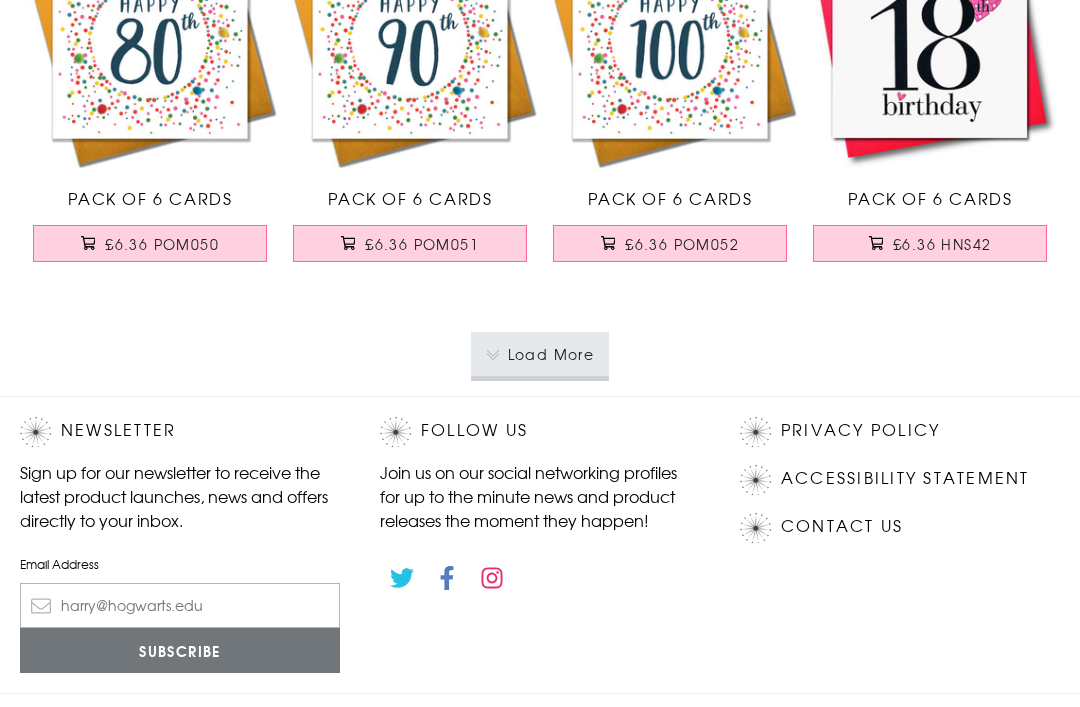 scroll, scrollTop: 24212, scrollLeft: 0, axis: vertical 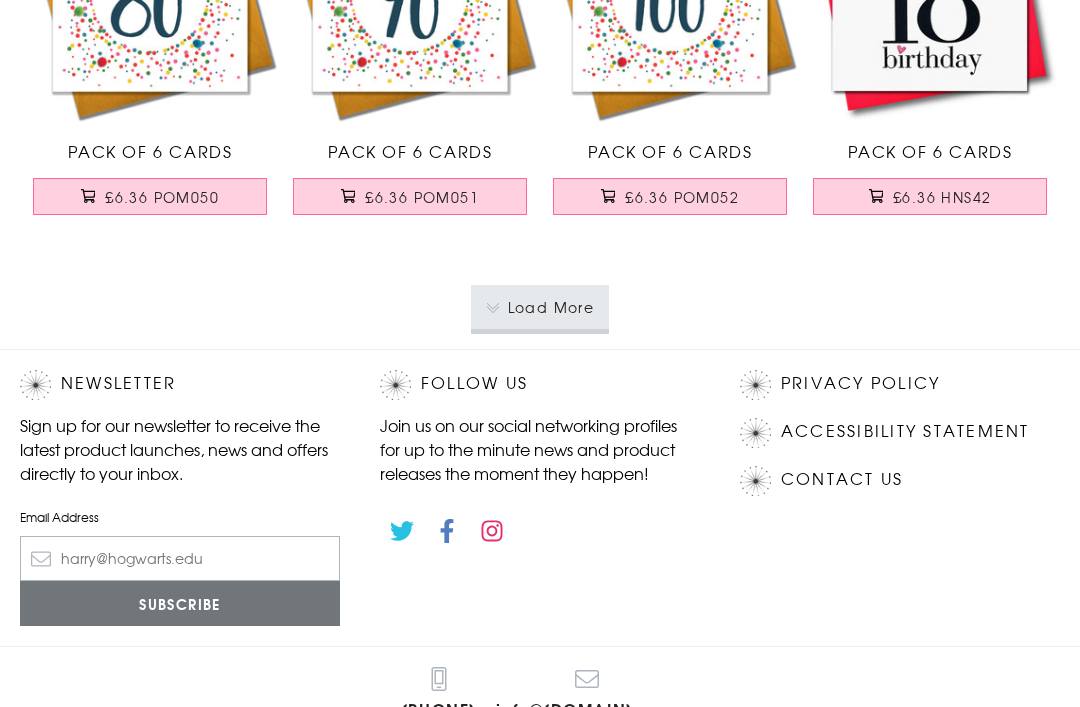 click on "Load More" at bounding box center [540, 307] 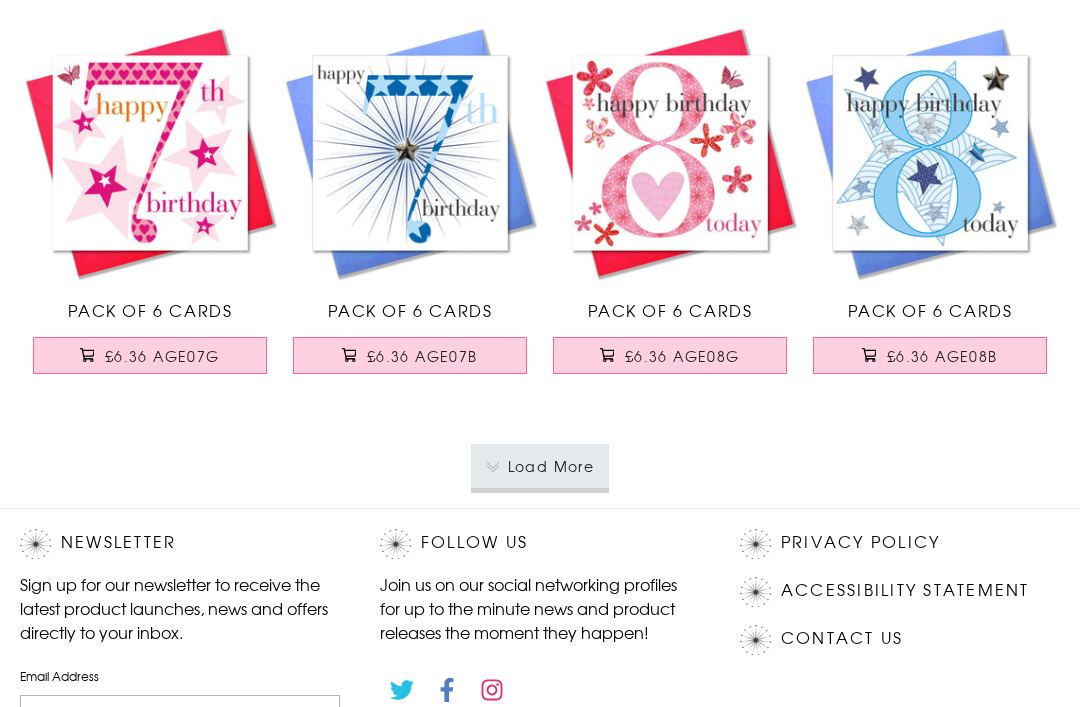 scroll, scrollTop: 28268, scrollLeft: 0, axis: vertical 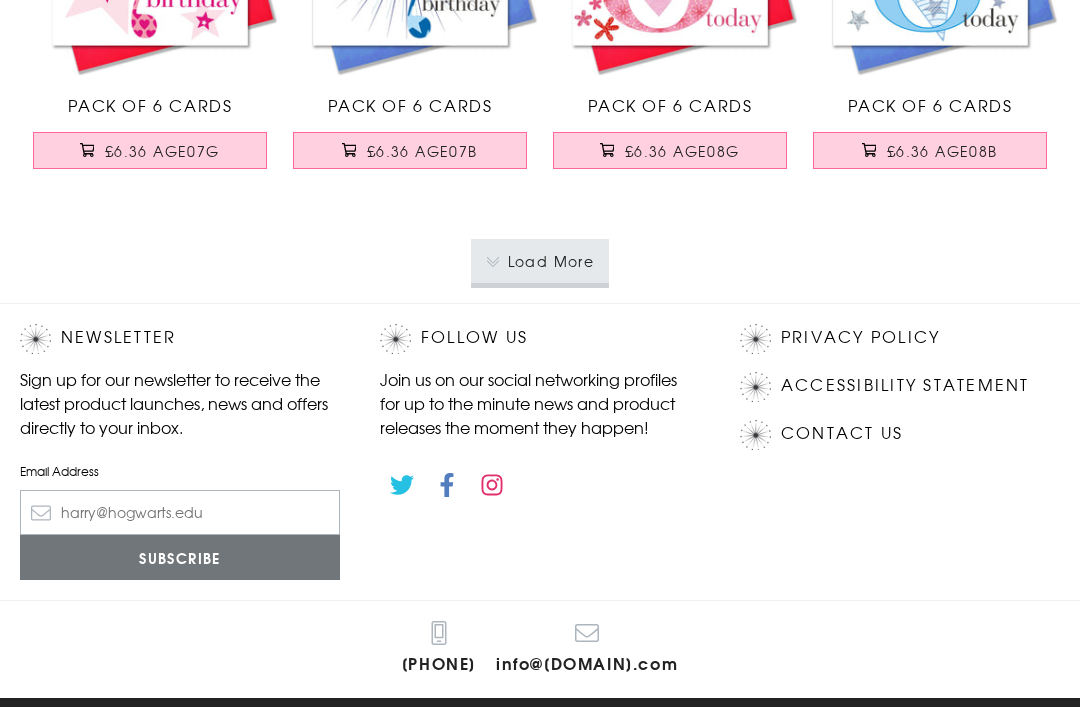click on "Load More" at bounding box center [540, 261] 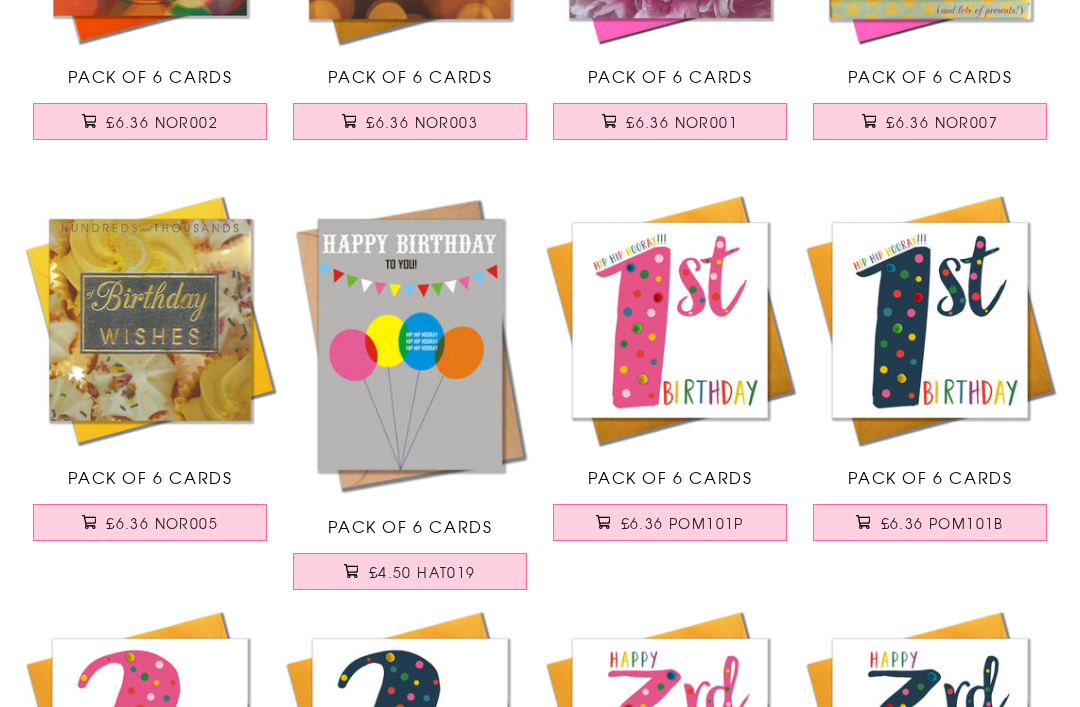 click on "£6.36  POM101P" at bounding box center (670, 523) 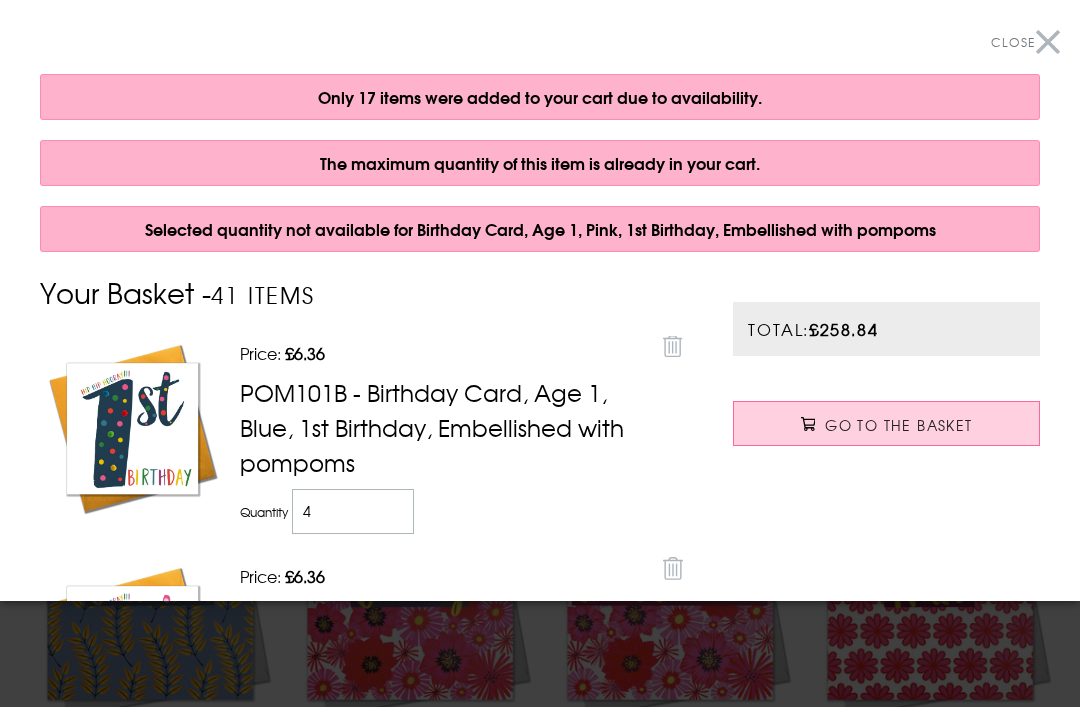 scroll, scrollTop: 0, scrollLeft: 0, axis: both 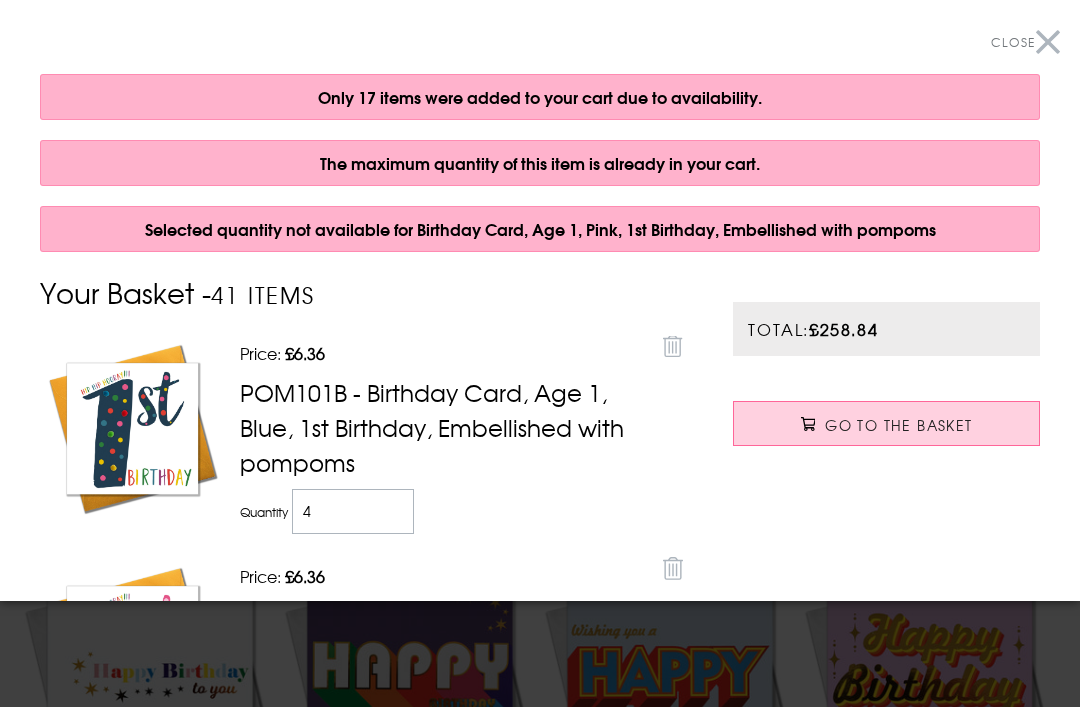 click on "Close" at bounding box center [1025, 42] 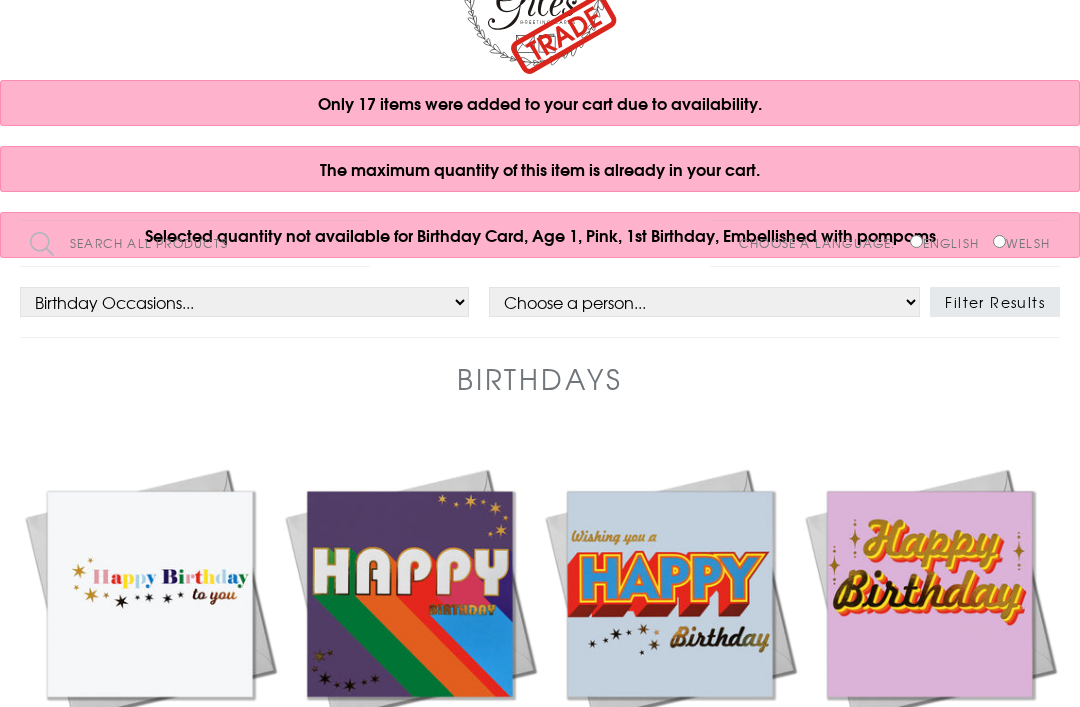 scroll, scrollTop: 0, scrollLeft: 0, axis: both 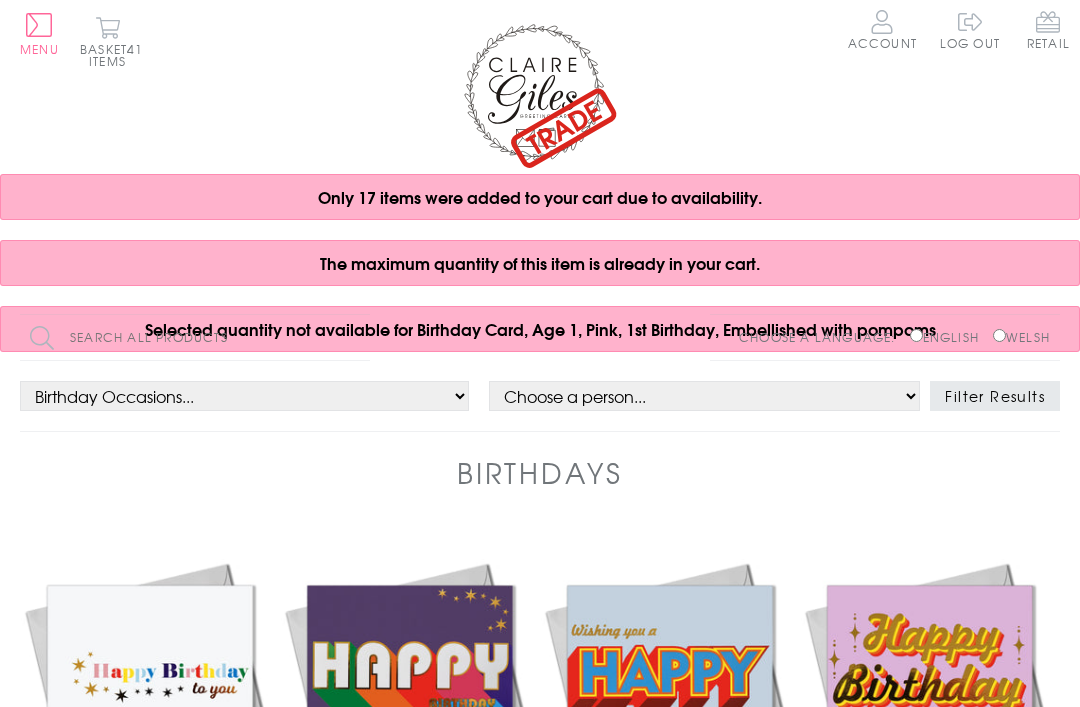click on "Basket  41 items" at bounding box center (107, 41) 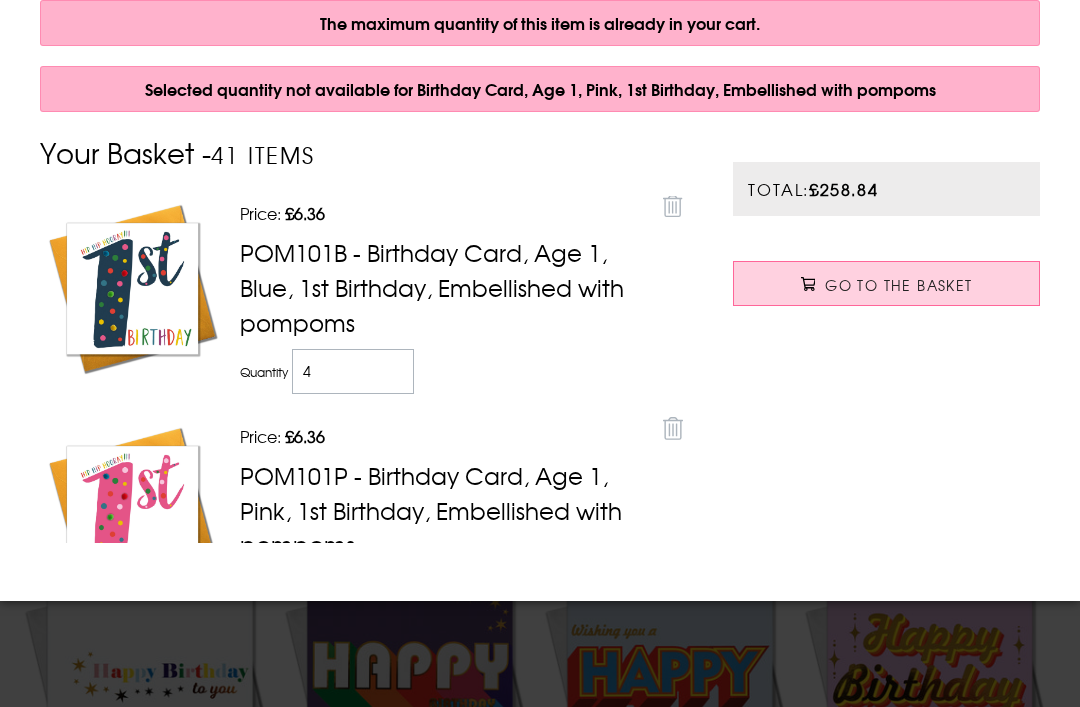 scroll, scrollTop: 139, scrollLeft: 0, axis: vertical 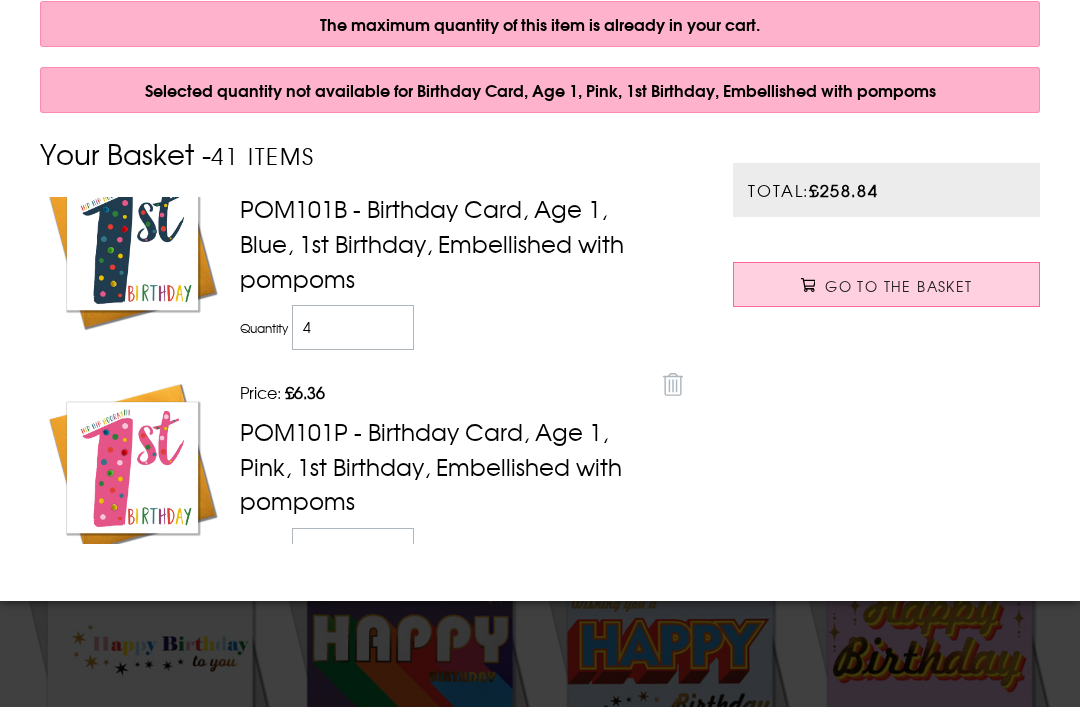 click on "4" at bounding box center (353, 327) 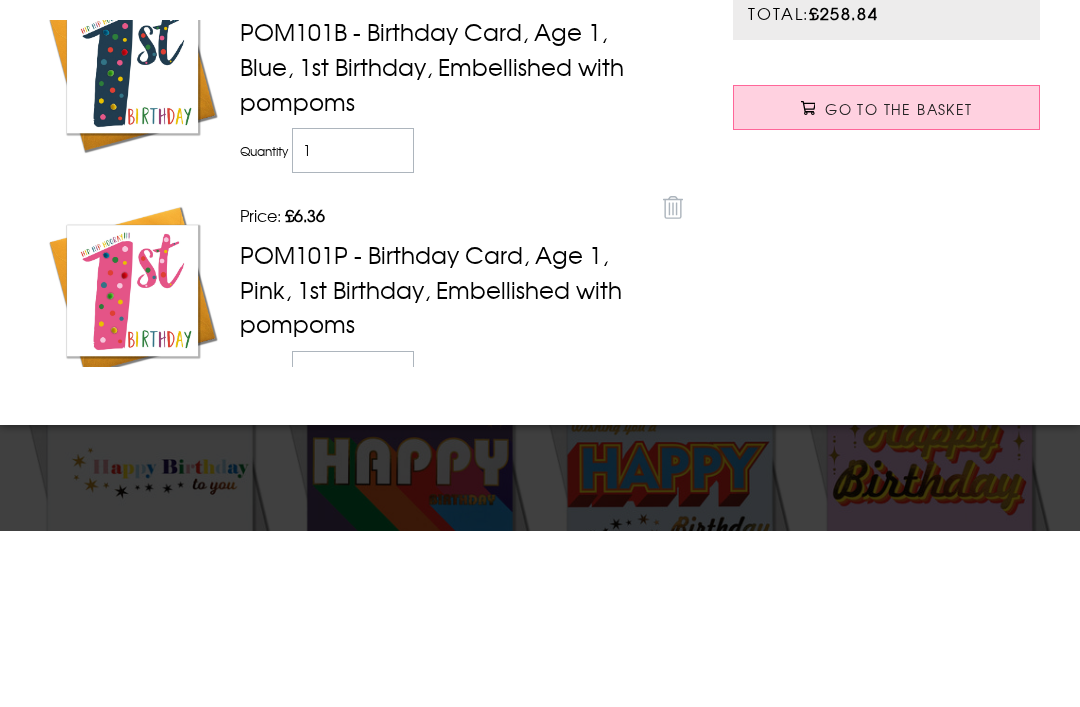 scroll, scrollTop: 204, scrollLeft: 0, axis: vertical 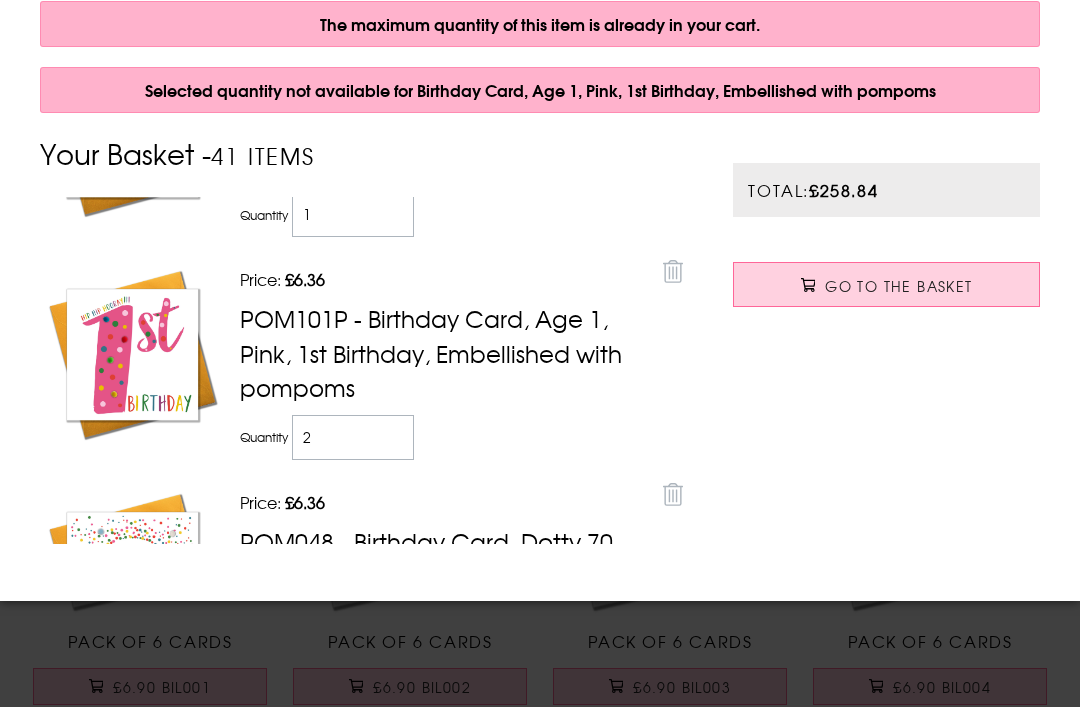 type on "1" 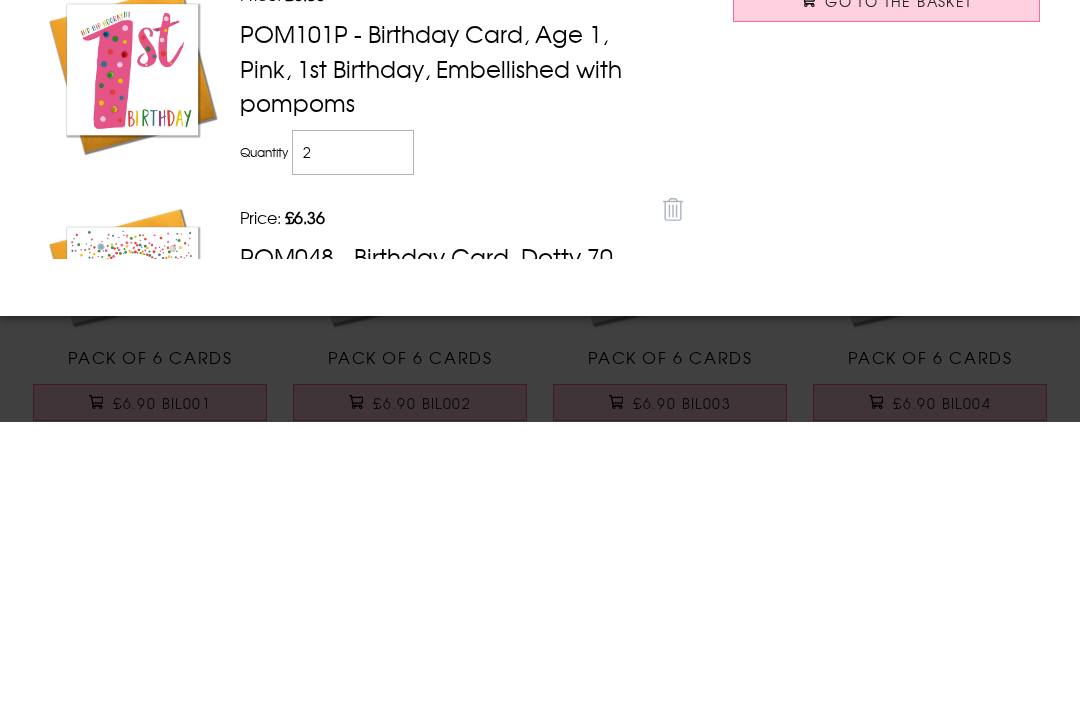 scroll, scrollTop: 489, scrollLeft: 0, axis: vertical 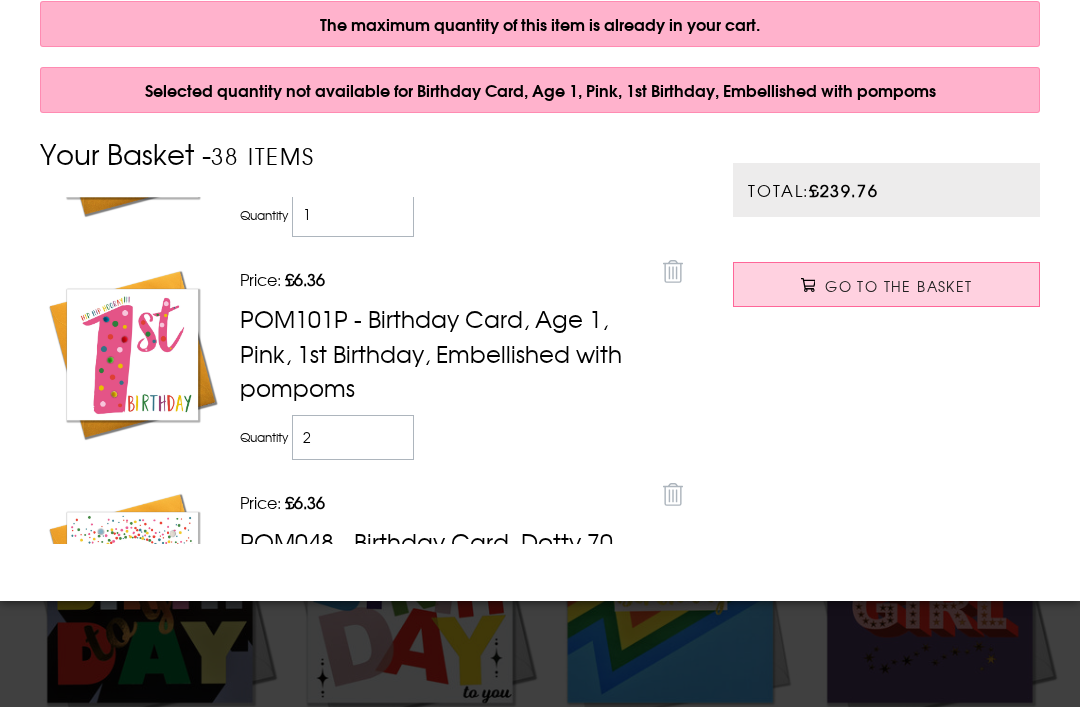click on "2" at bounding box center (353, 437) 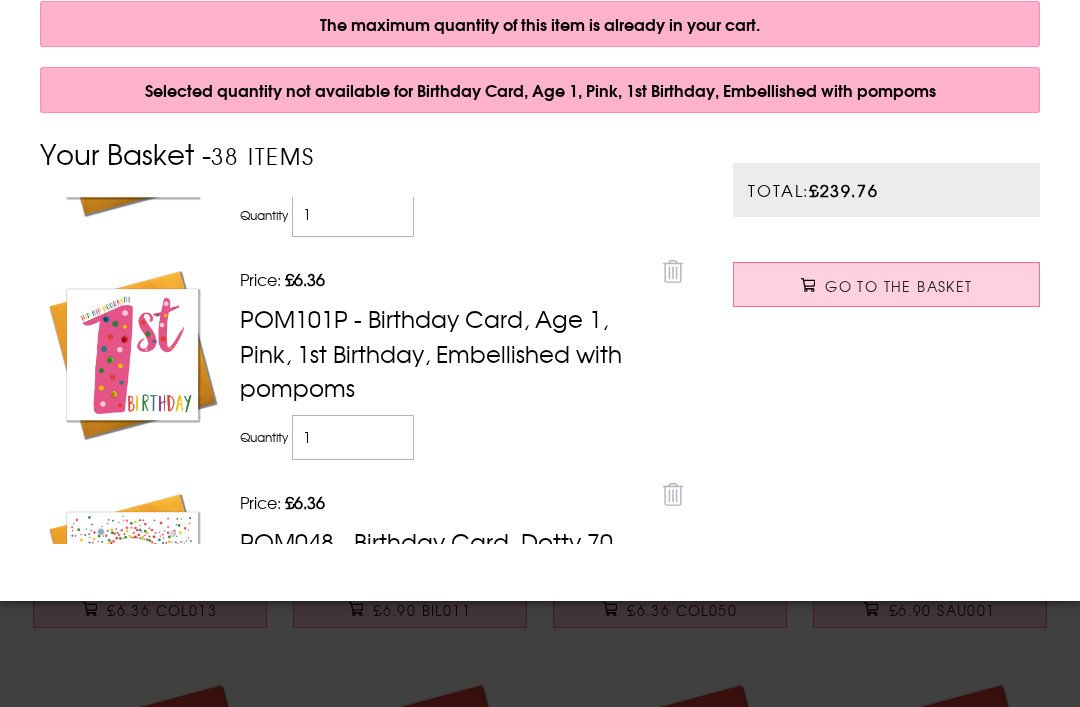 scroll, scrollTop: 1074, scrollLeft: 0, axis: vertical 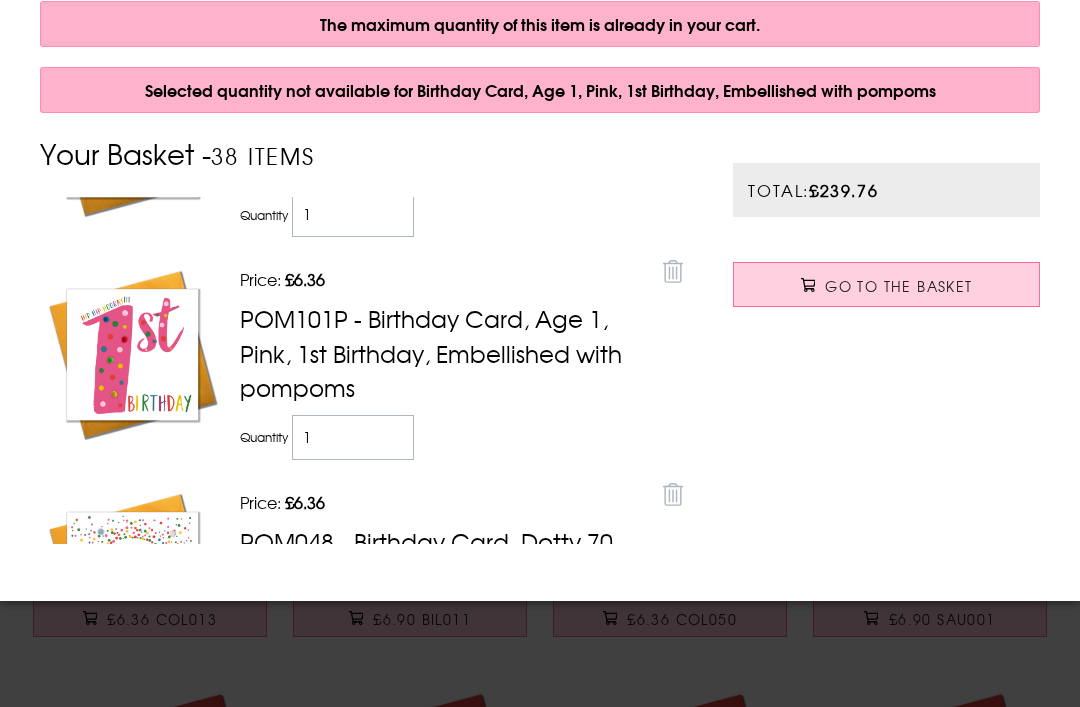 type on "1" 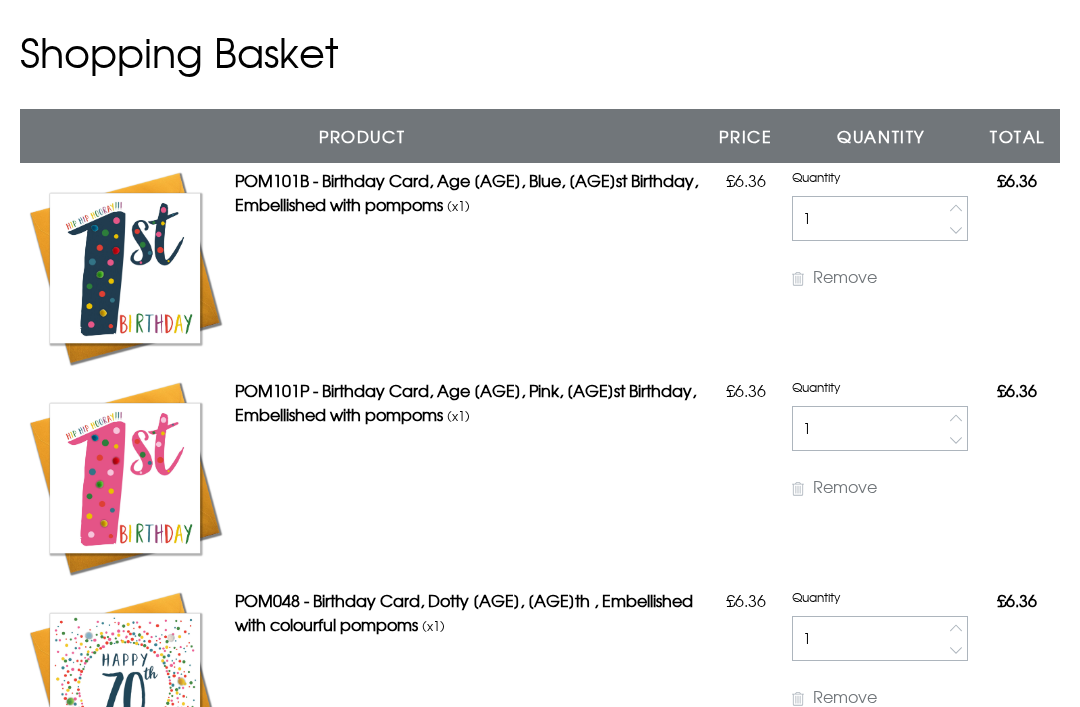 scroll, scrollTop: 0, scrollLeft: 0, axis: both 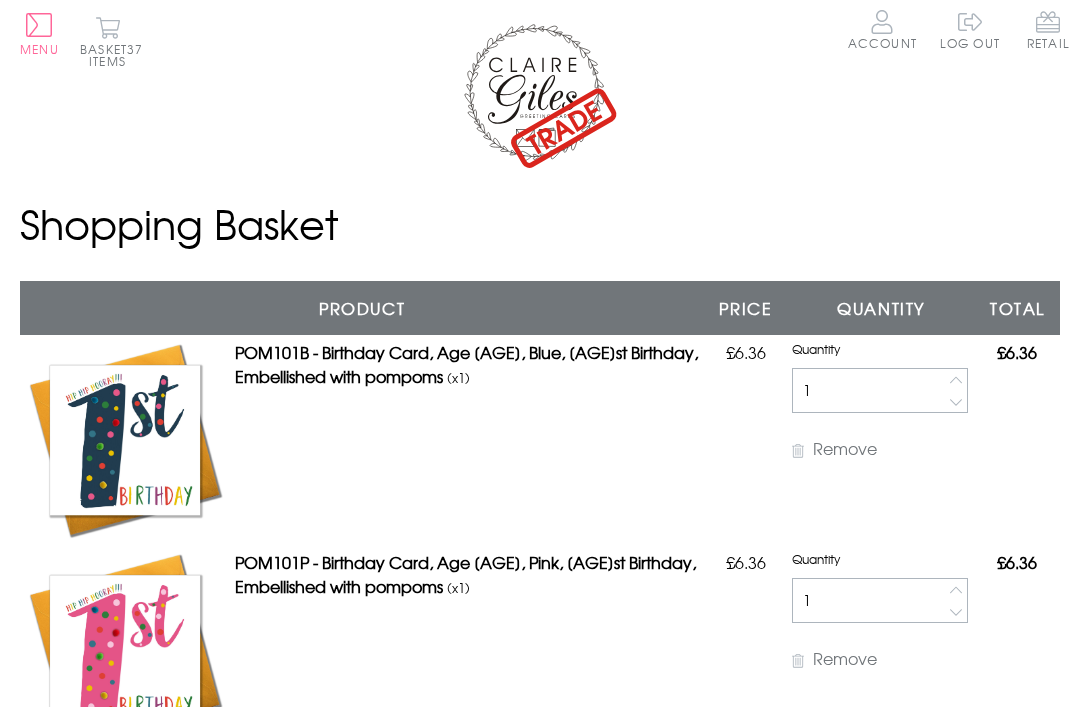 click on "Menu" at bounding box center (39, 34) 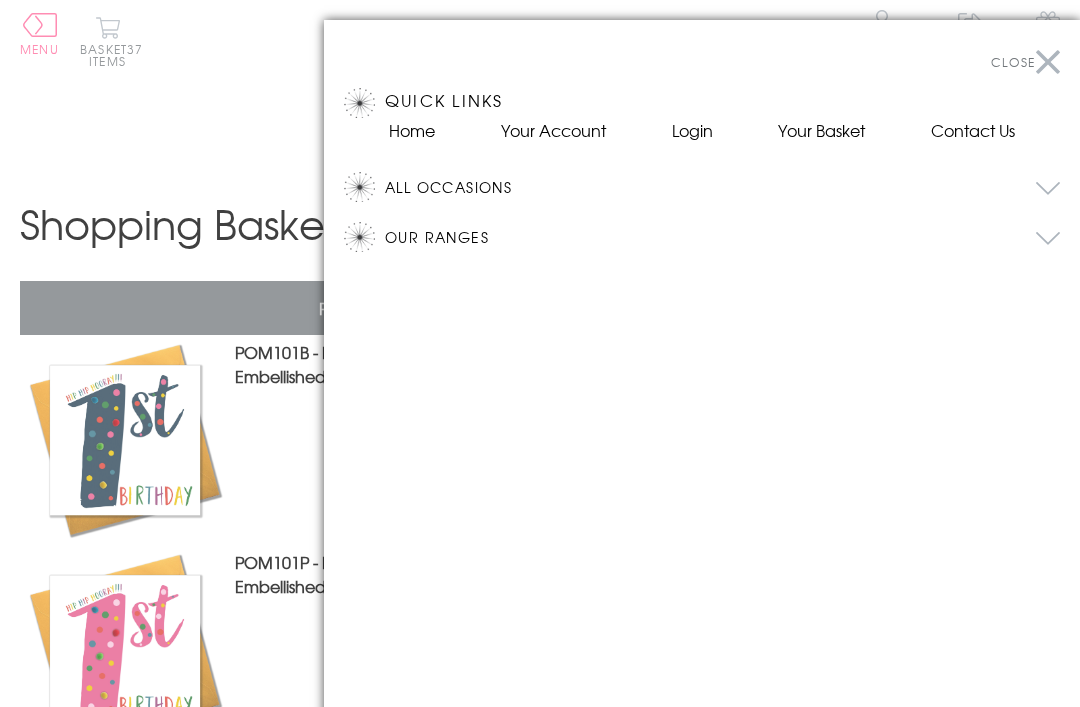 click on "All Occasions" at bounding box center [722, 187] 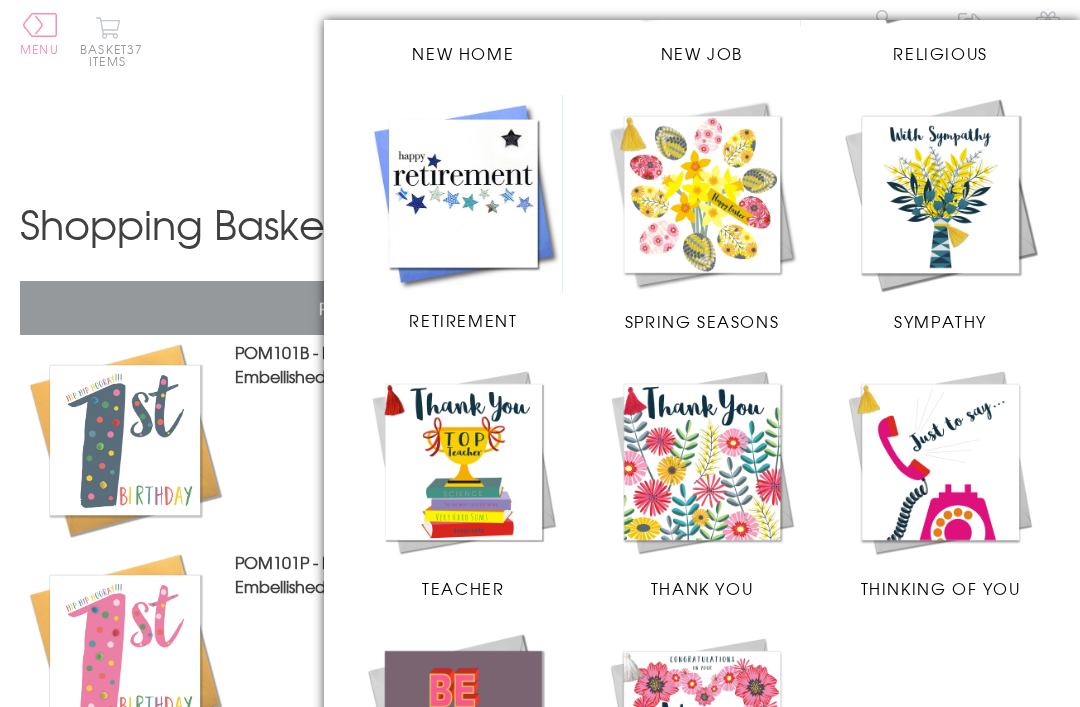 scroll, scrollTop: 1780, scrollLeft: 0, axis: vertical 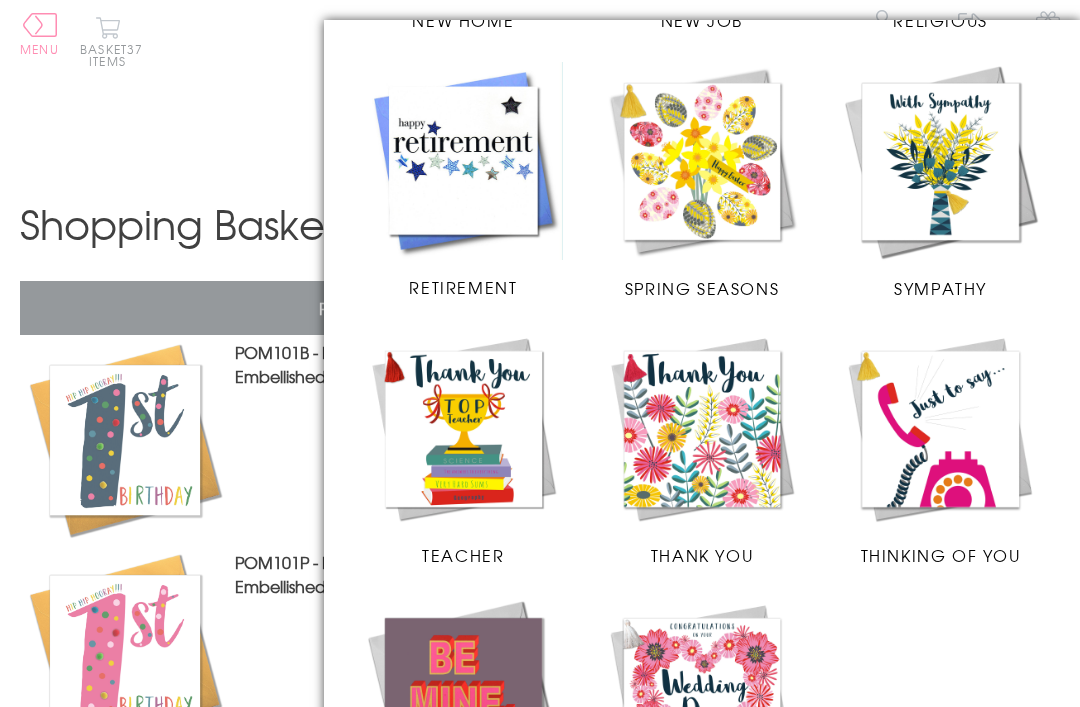 click at bounding box center [940, 161] 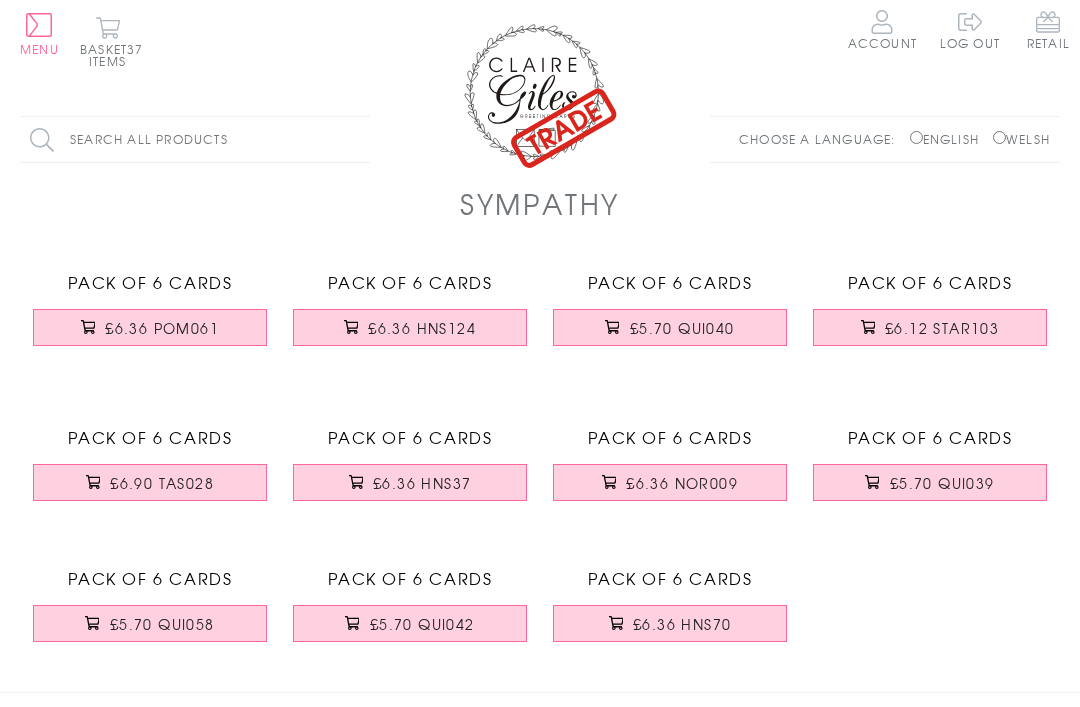 scroll, scrollTop: 0, scrollLeft: 0, axis: both 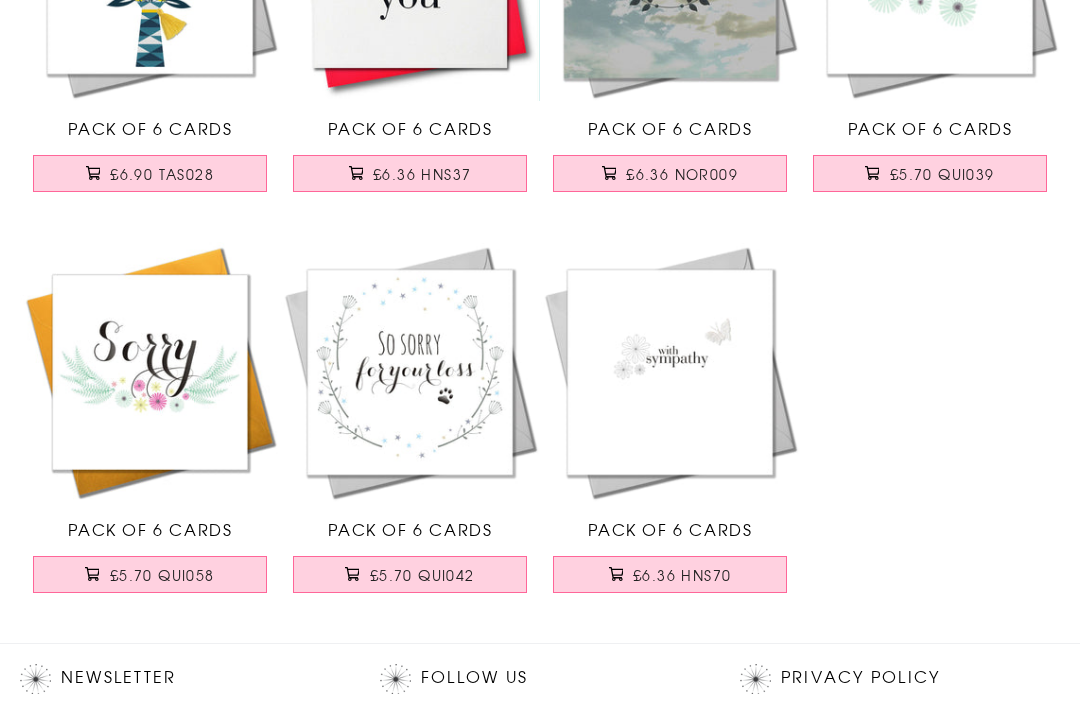 click on "£5.70  QUI042" at bounding box center [422, 576] 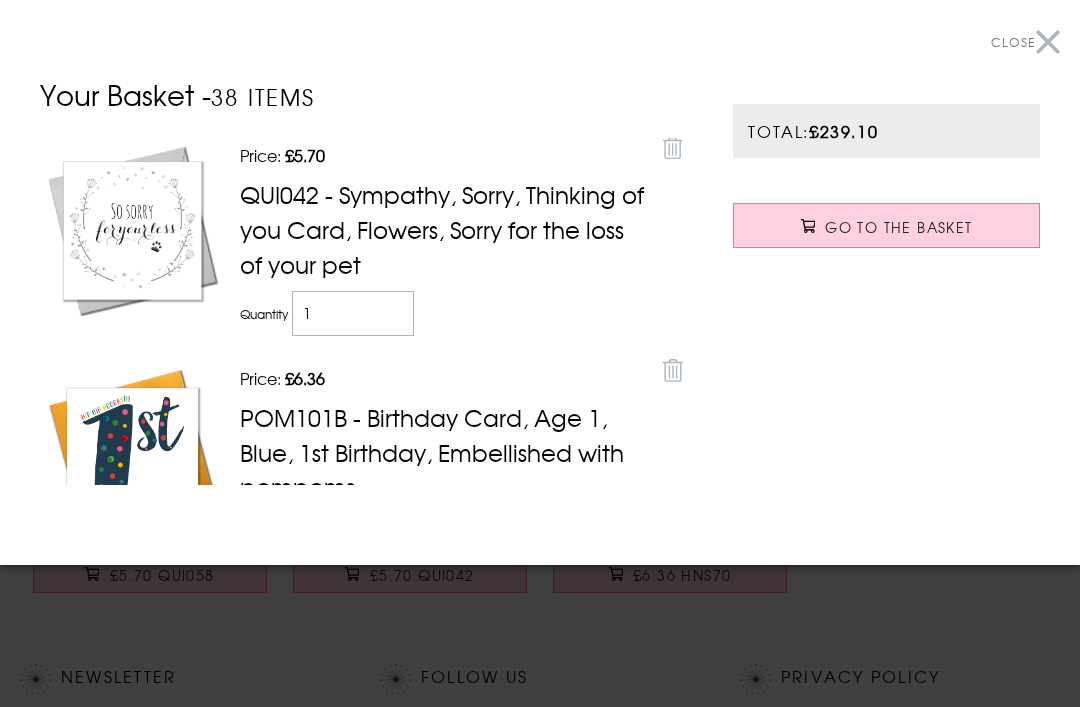 click at bounding box center [540, 353] 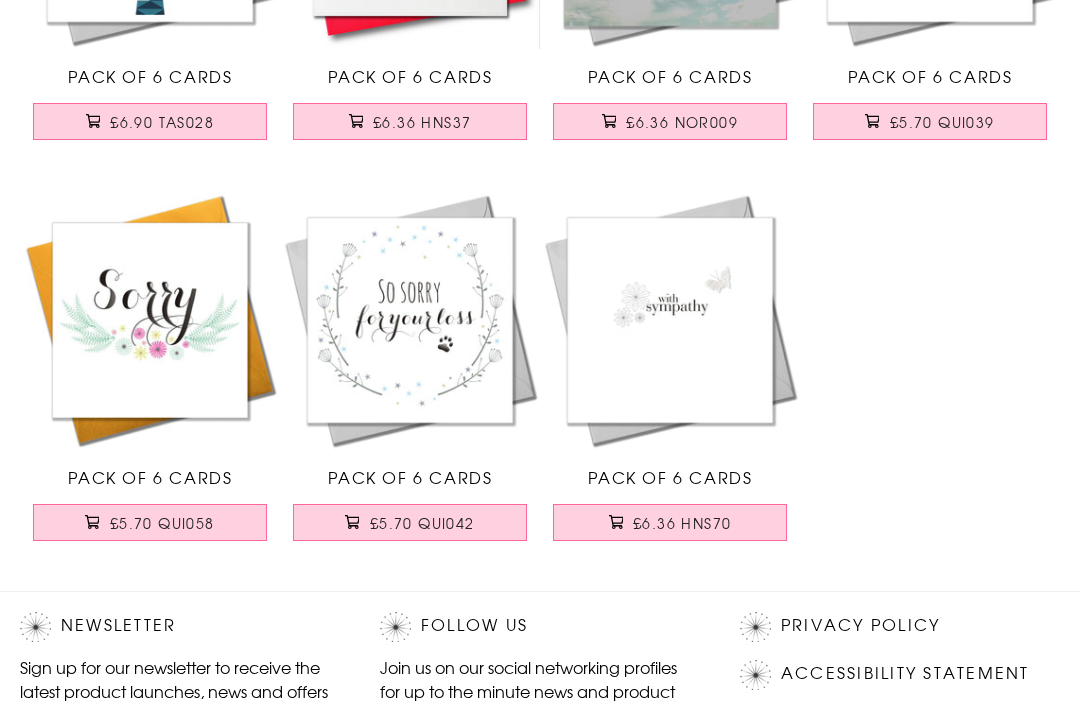 scroll, scrollTop: 873, scrollLeft: 0, axis: vertical 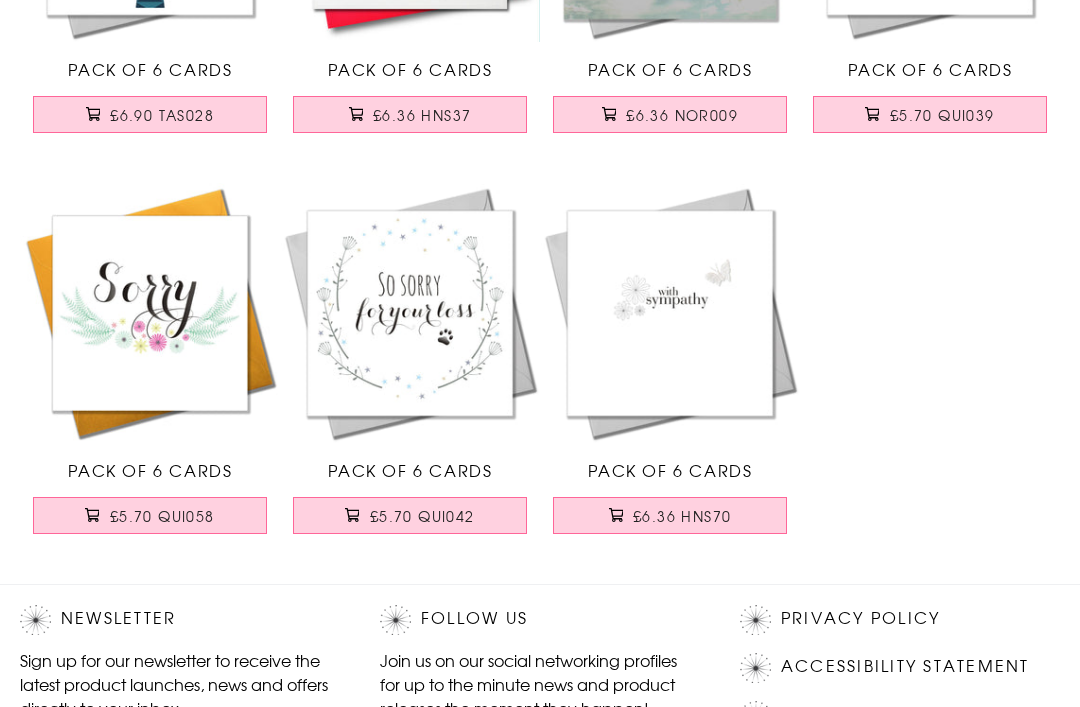 click on "£6.36  HNS70" at bounding box center (670, 516) 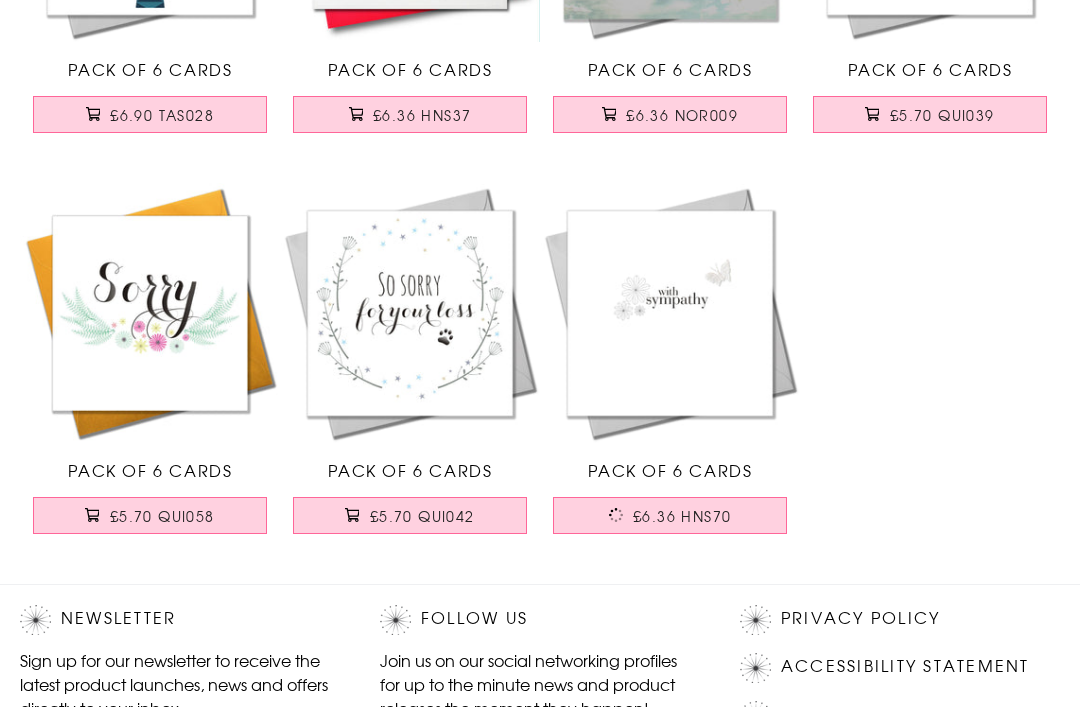 scroll, scrollTop: 874, scrollLeft: 0, axis: vertical 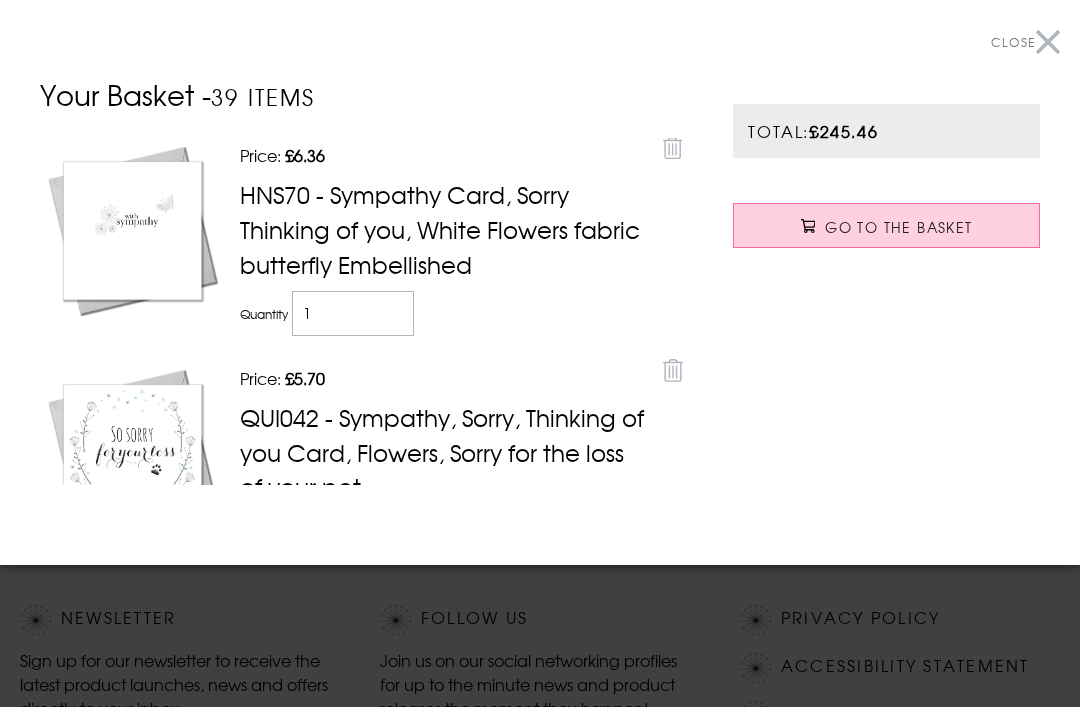 click at bounding box center [540, 353] 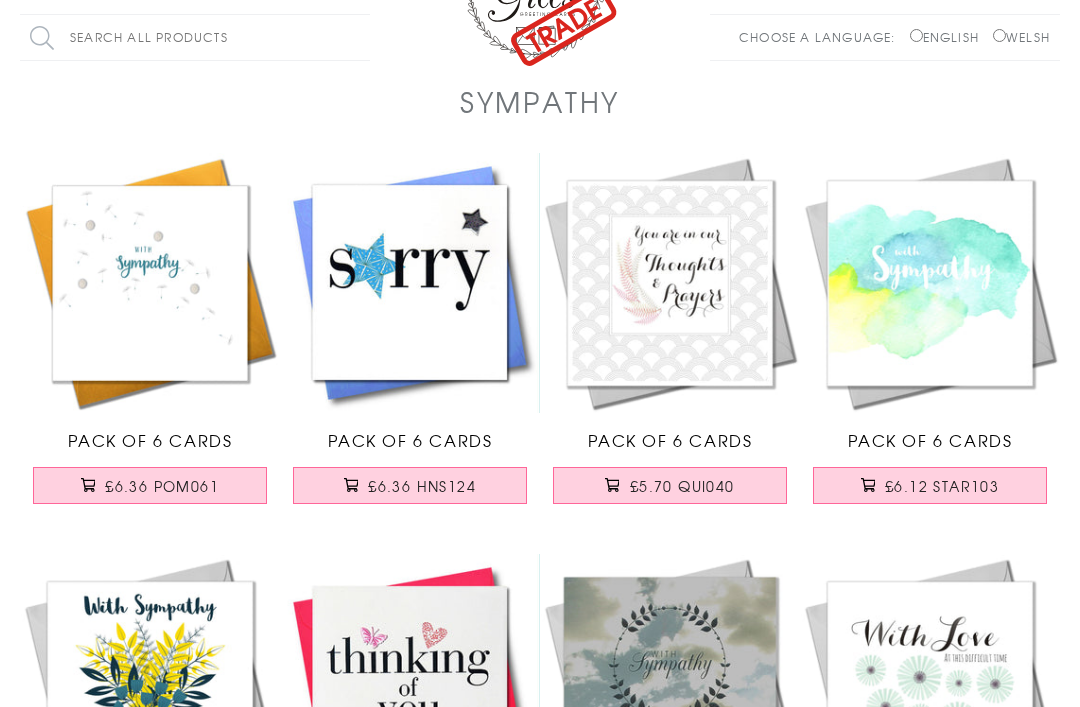 scroll, scrollTop: 0, scrollLeft: 0, axis: both 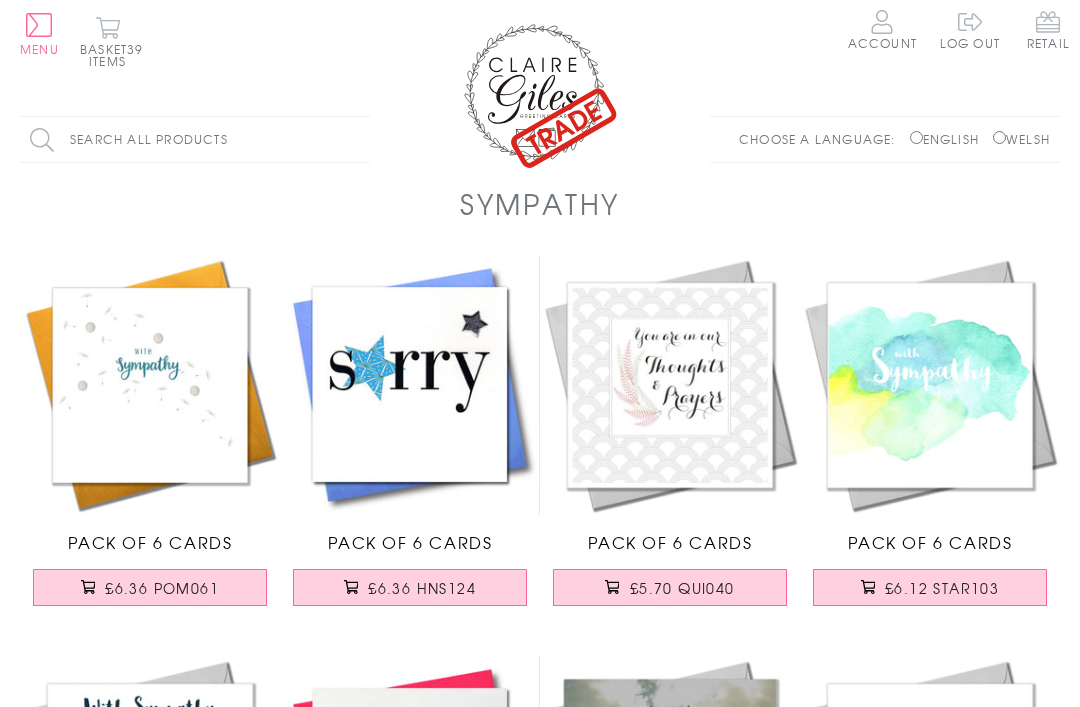 click on "Menu" at bounding box center (39, 34) 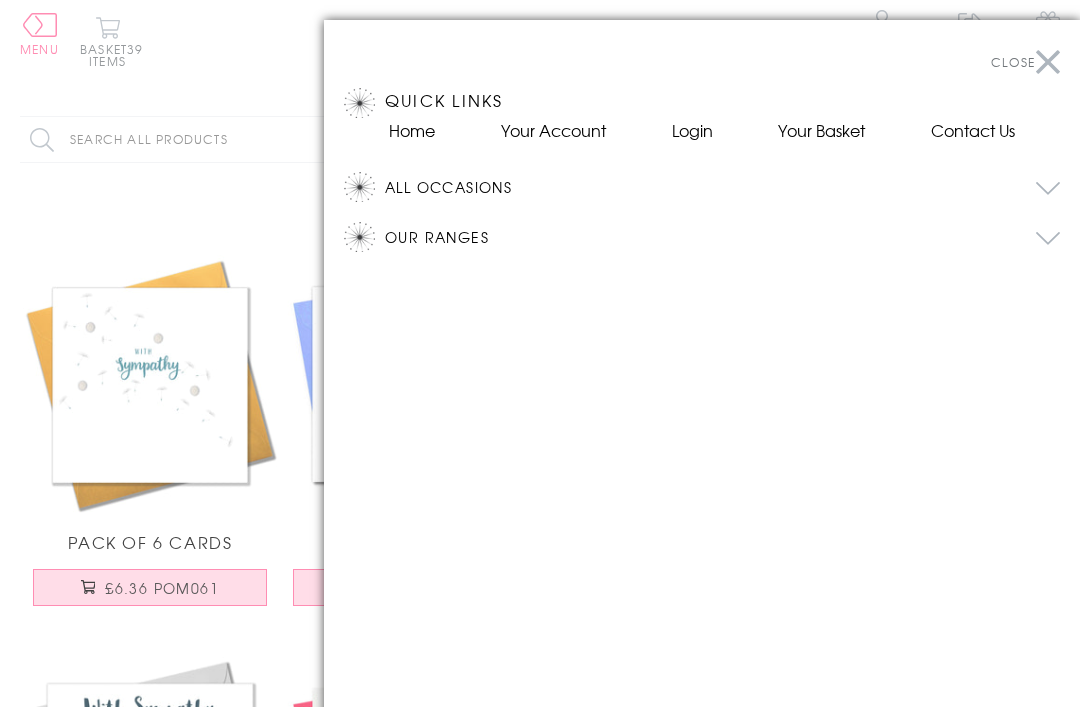 click on "All Occasions" at bounding box center [722, 187] 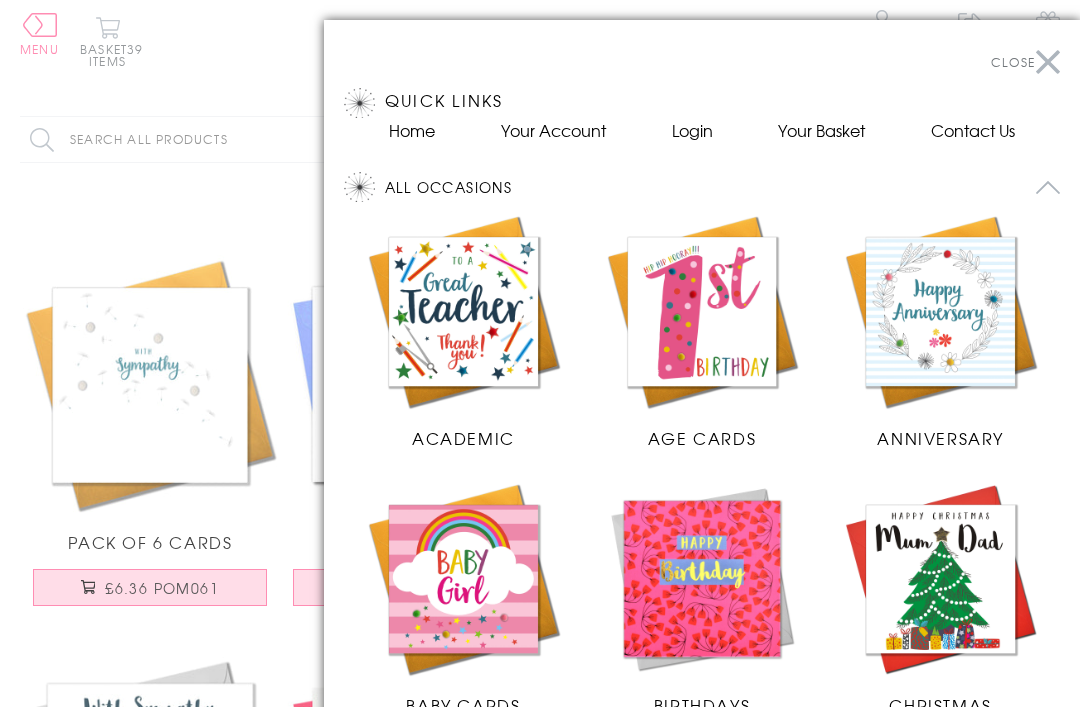 scroll, scrollTop: 192, scrollLeft: 0, axis: vertical 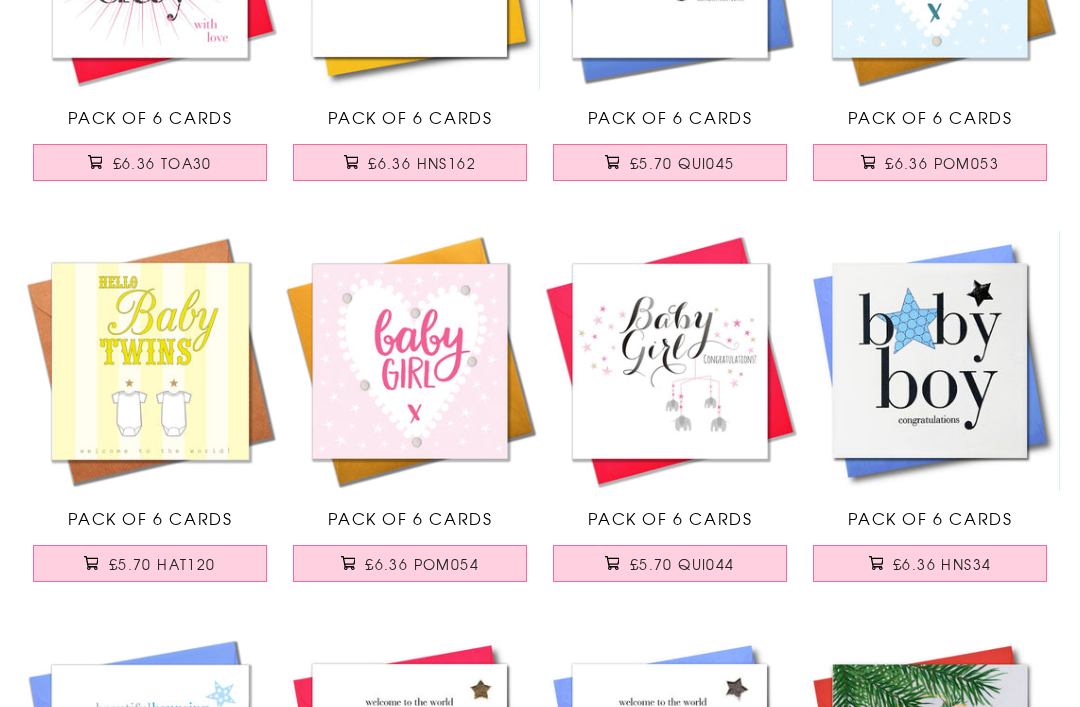 click on "£5.70  QUI044" at bounding box center [670, 563] 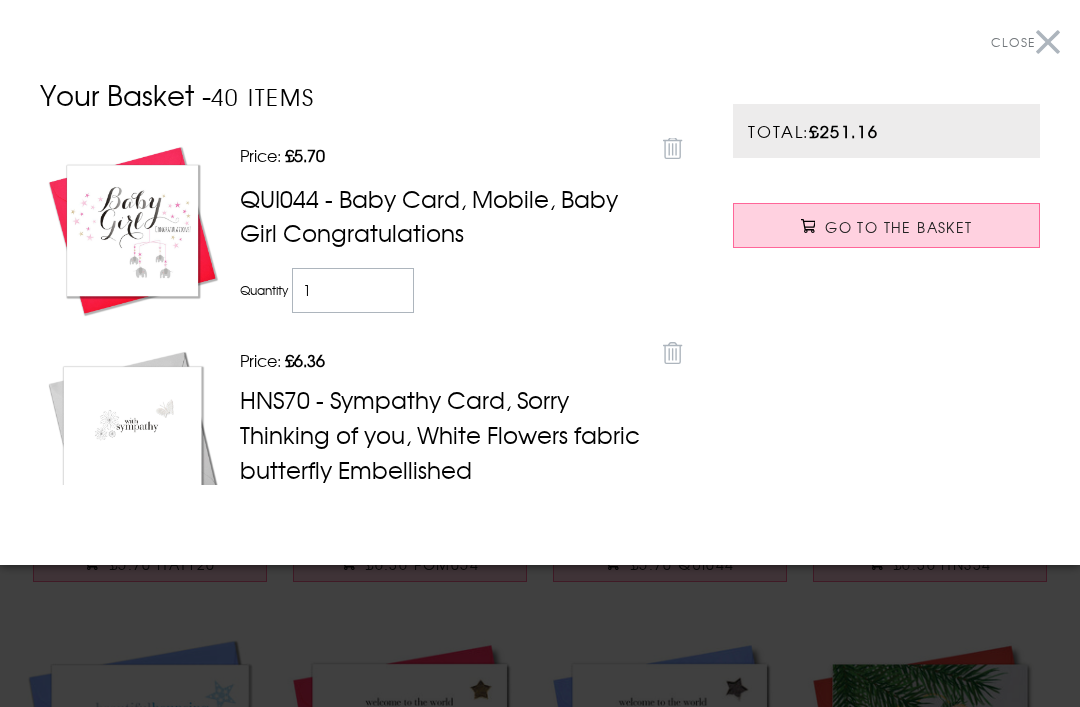 click at bounding box center [540, 353] 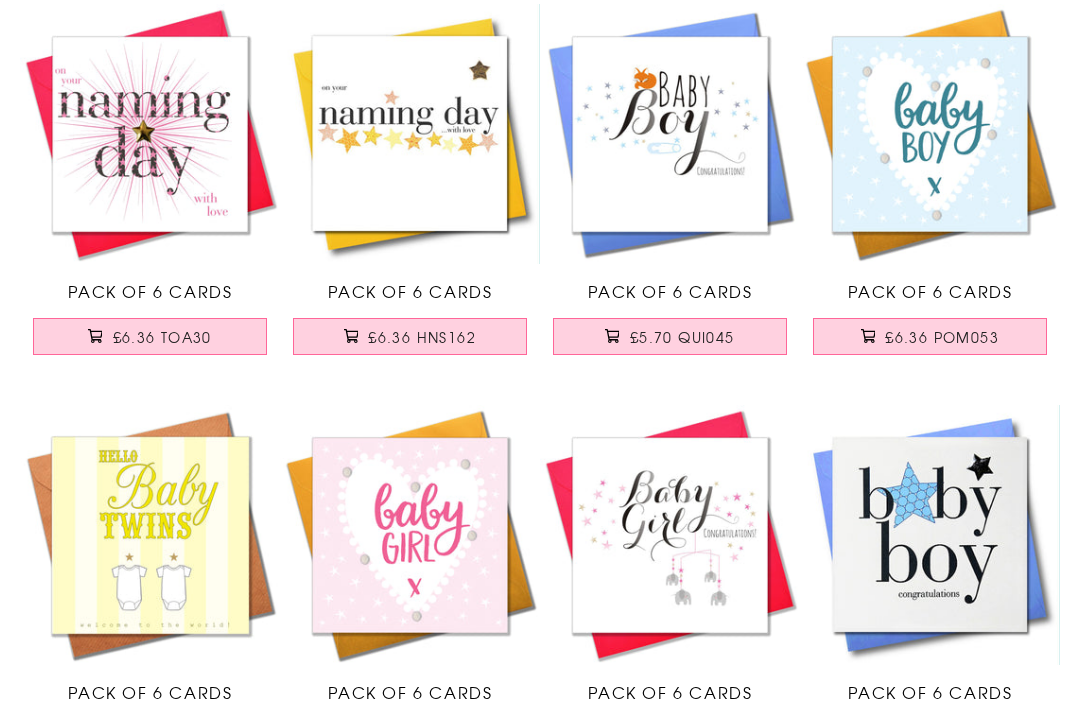 scroll, scrollTop: 632, scrollLeft: 0, axis: vertical 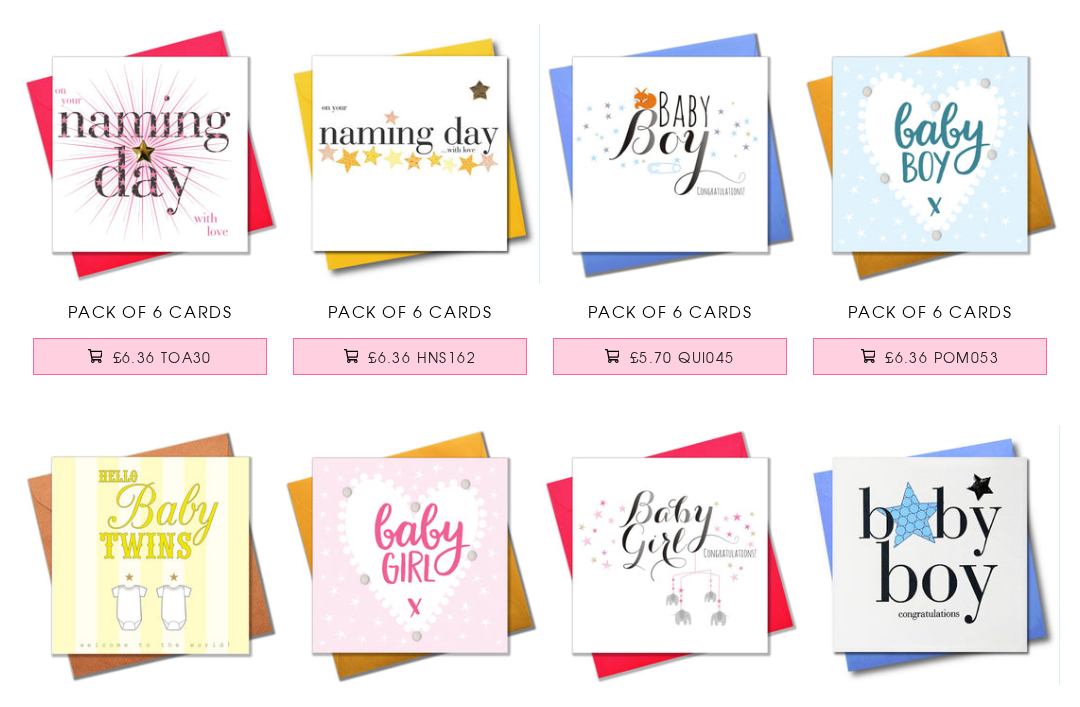 click on "£5.70  QUI045" at bounding box center [670, 356] 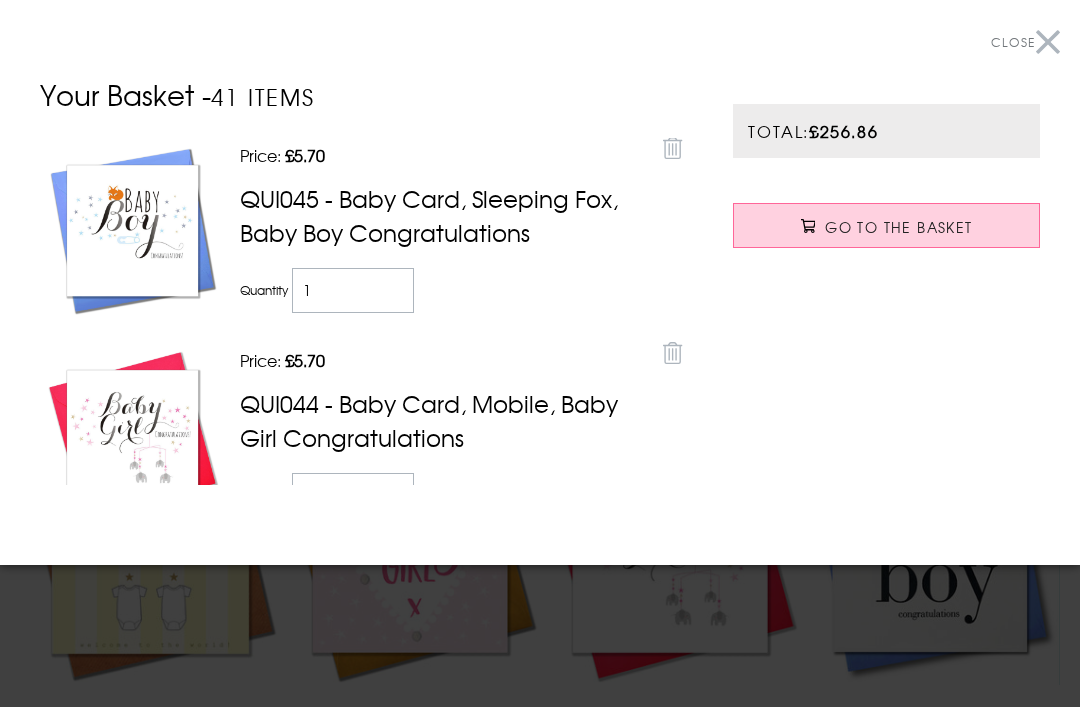 click at bounding box center [540, 353] 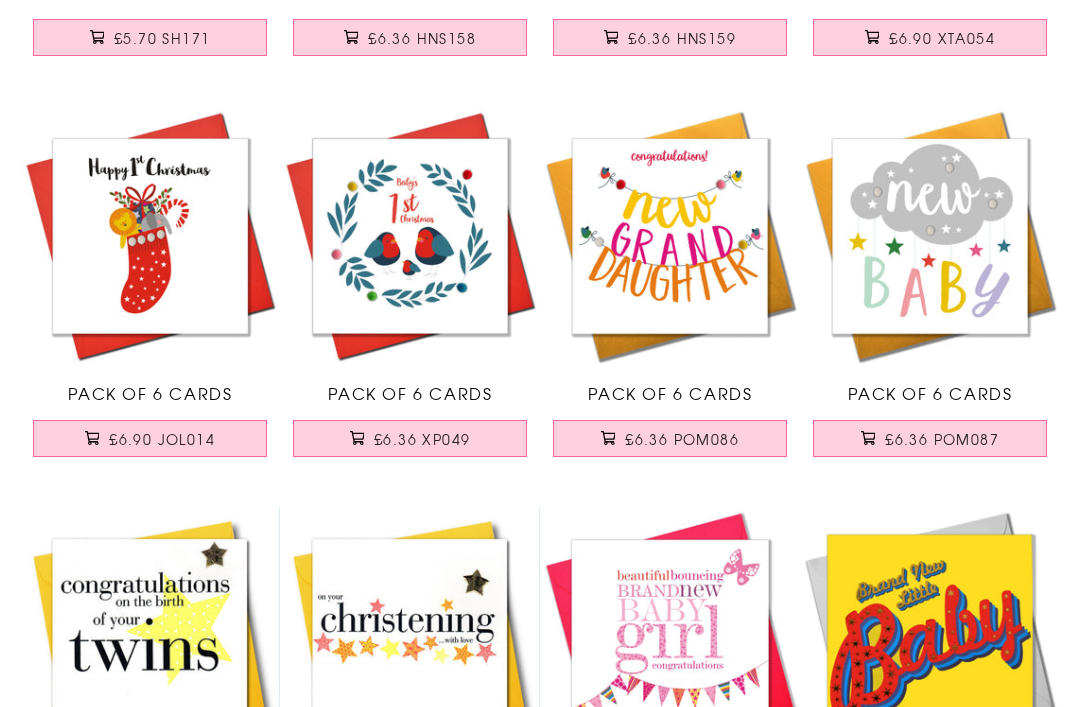 click on "£6.36  POM086" at bounding box center [670, 439] 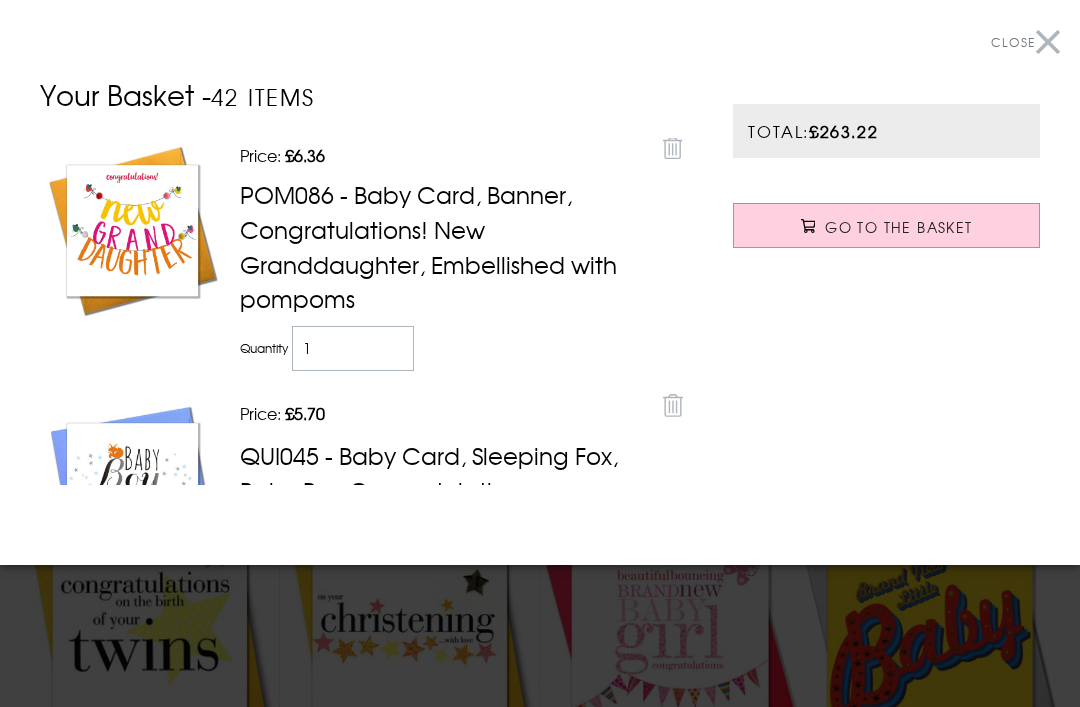 click at bounding box center (540, 353) 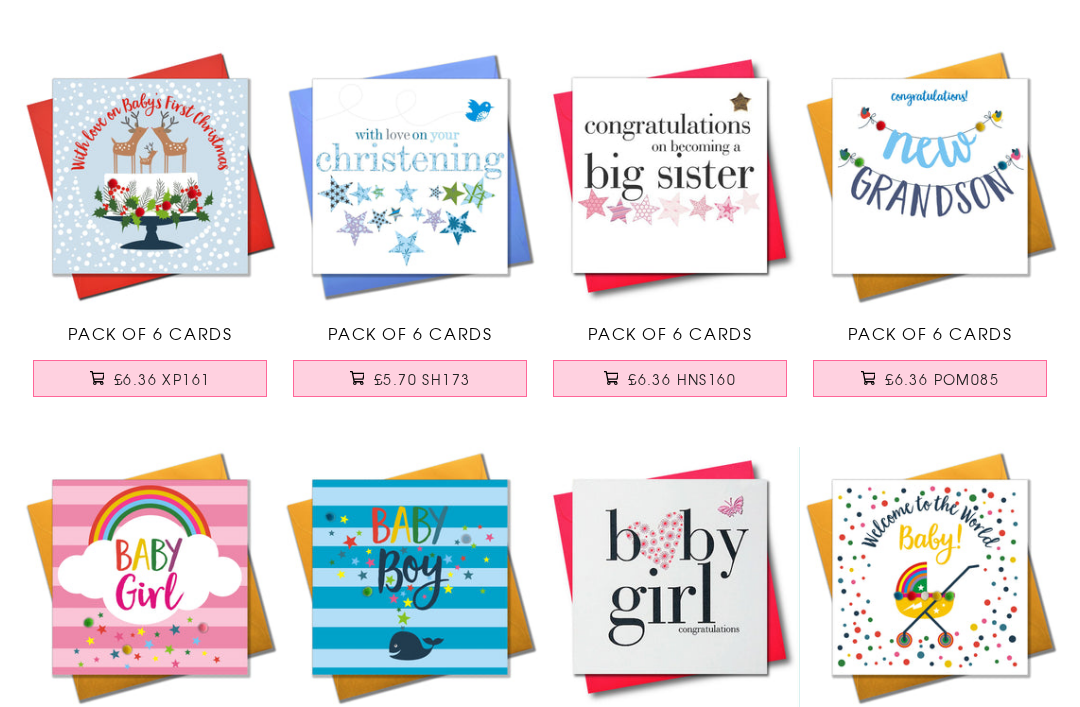 scroll, scrollTop: 3016, scrollLeft: 0, axis: vertical 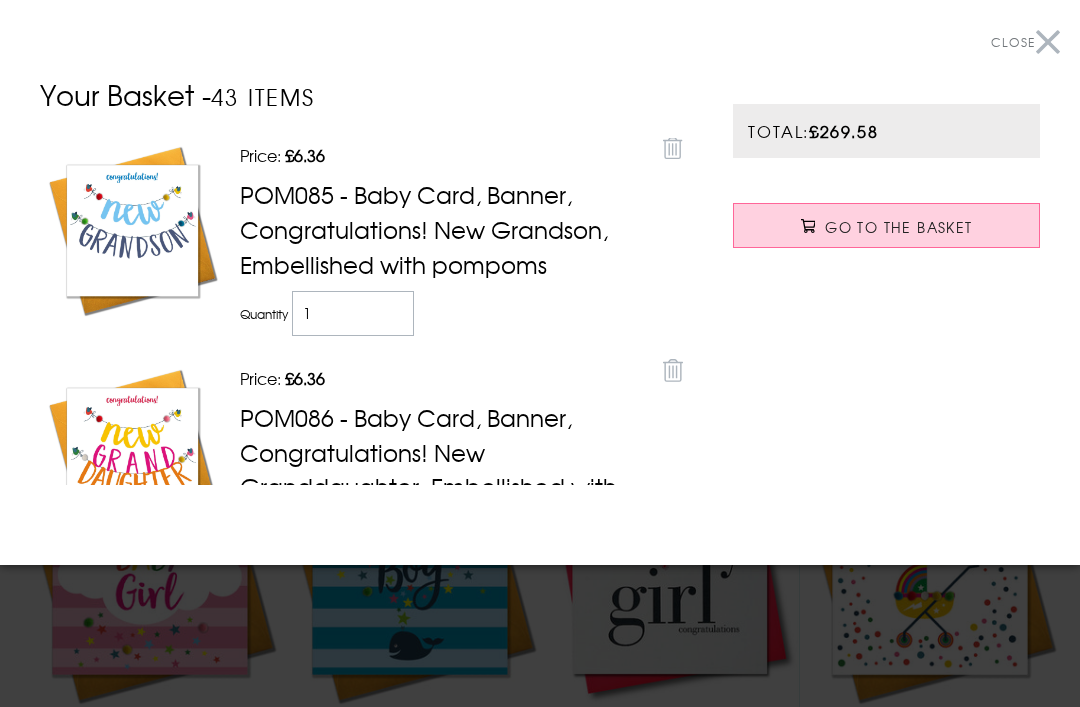 click at bounding box center (540, 353) 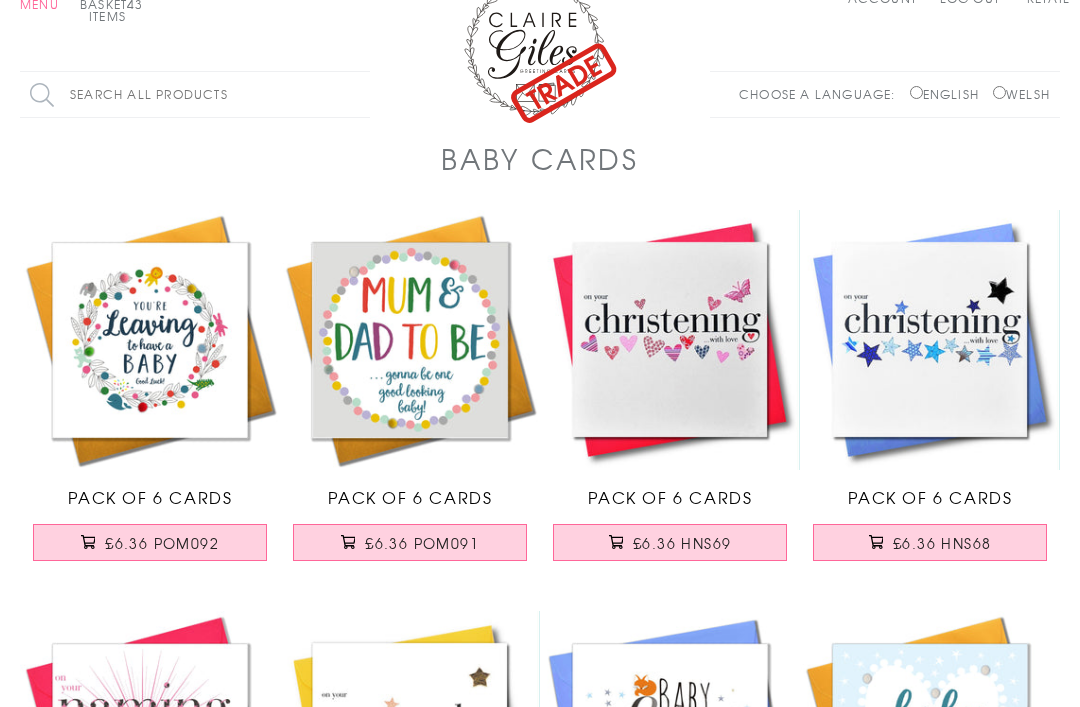 scroll, scrollTop: 0, scrollLeft: 0, axis: both 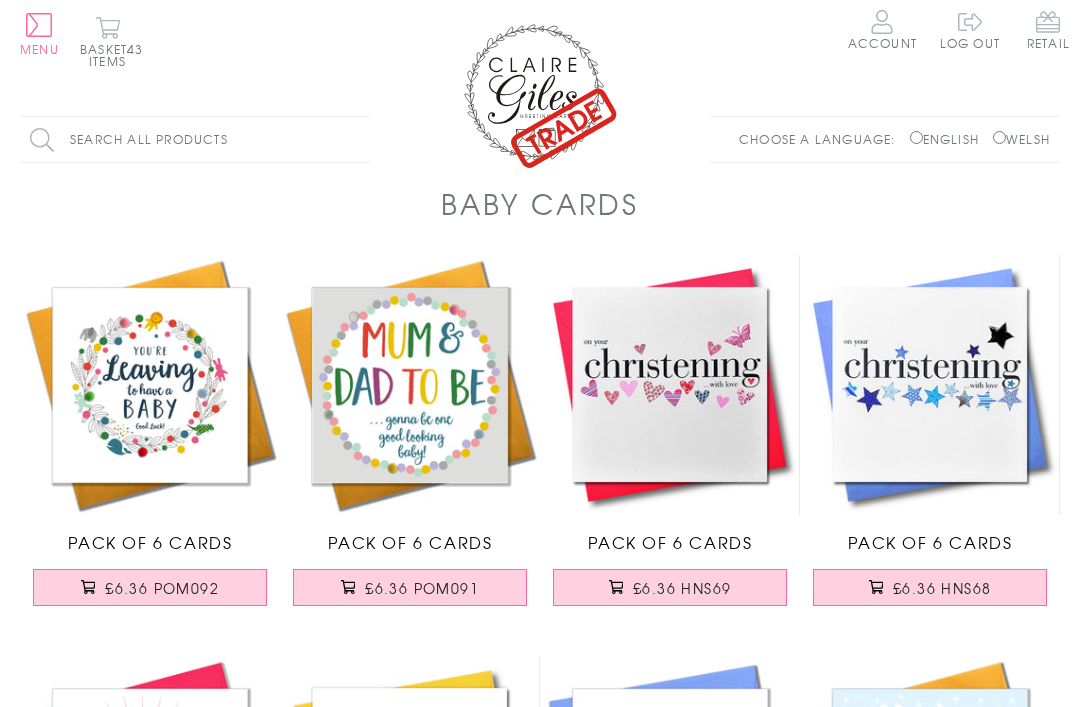 click on "Menu" at bounding box center [39, 34] 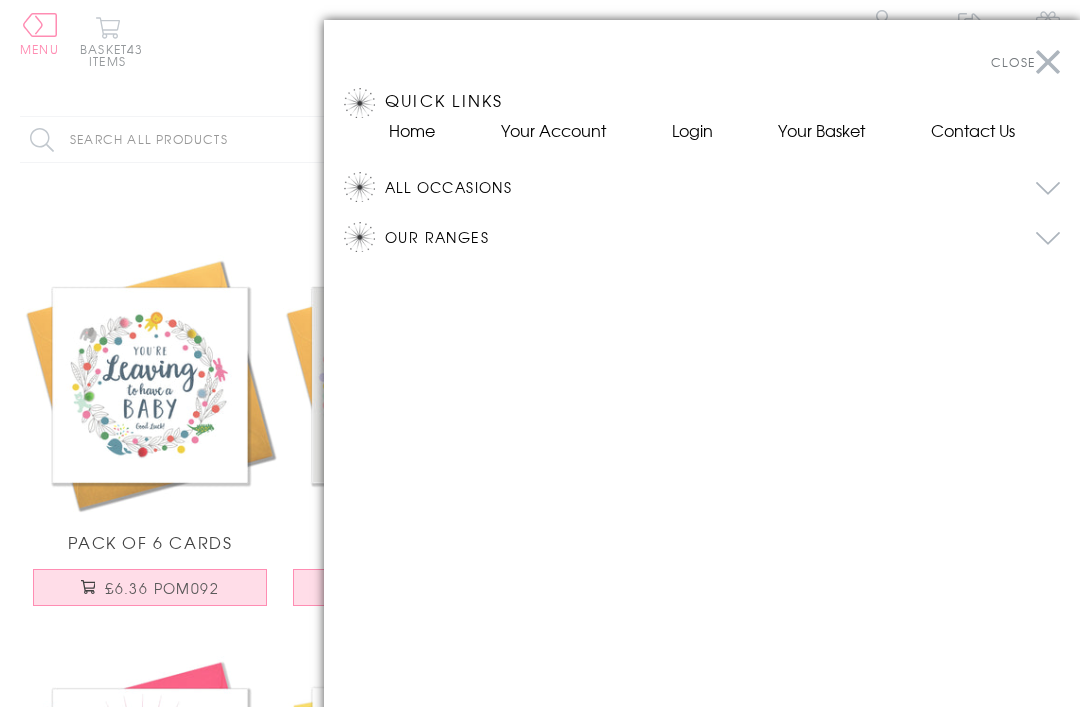 click on "All Occasions" at bounding box center (722, 187) 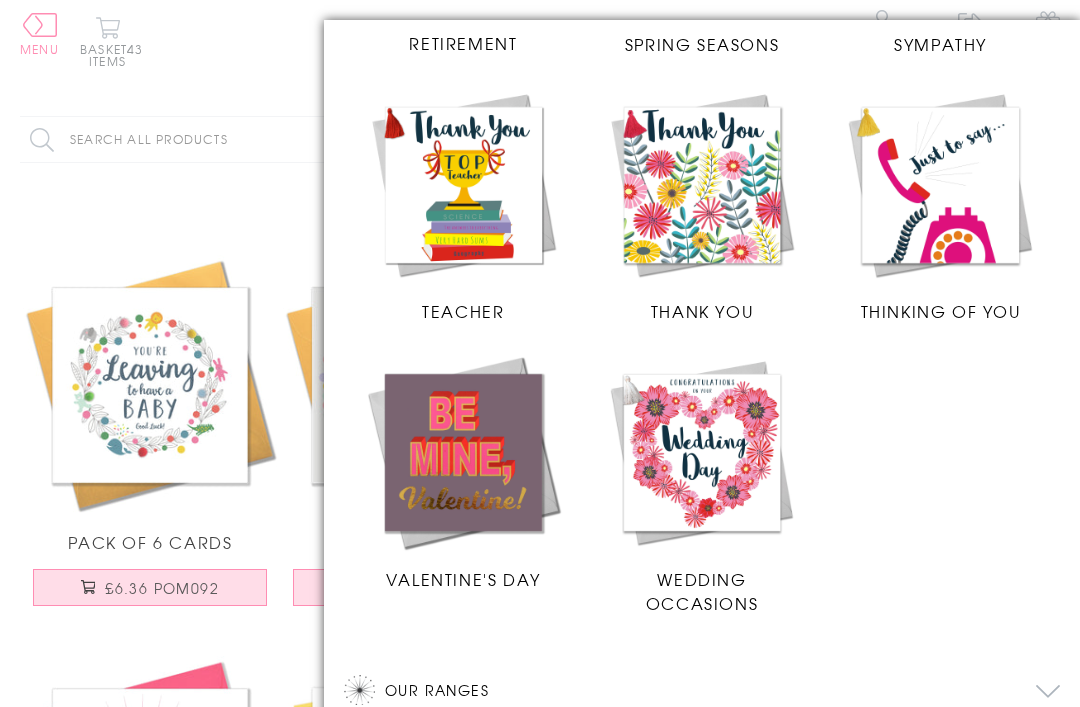 scroll, scrollTop: 2026, scrollLeft: 0, axis: vertical 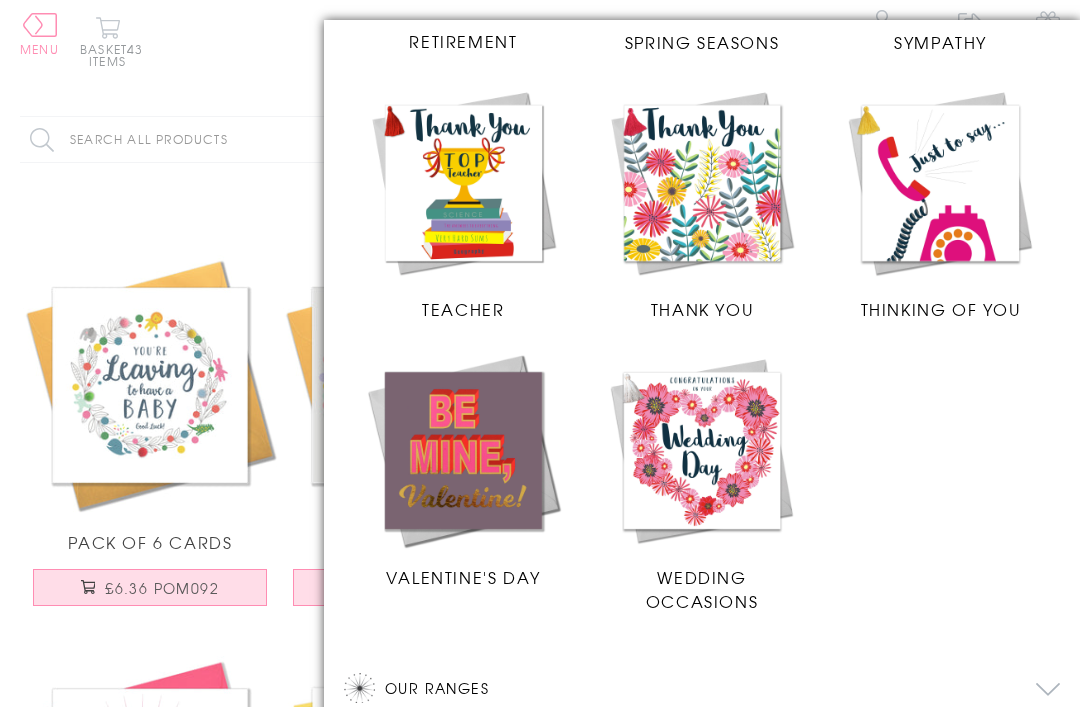 click at bounding box center (940, 183) 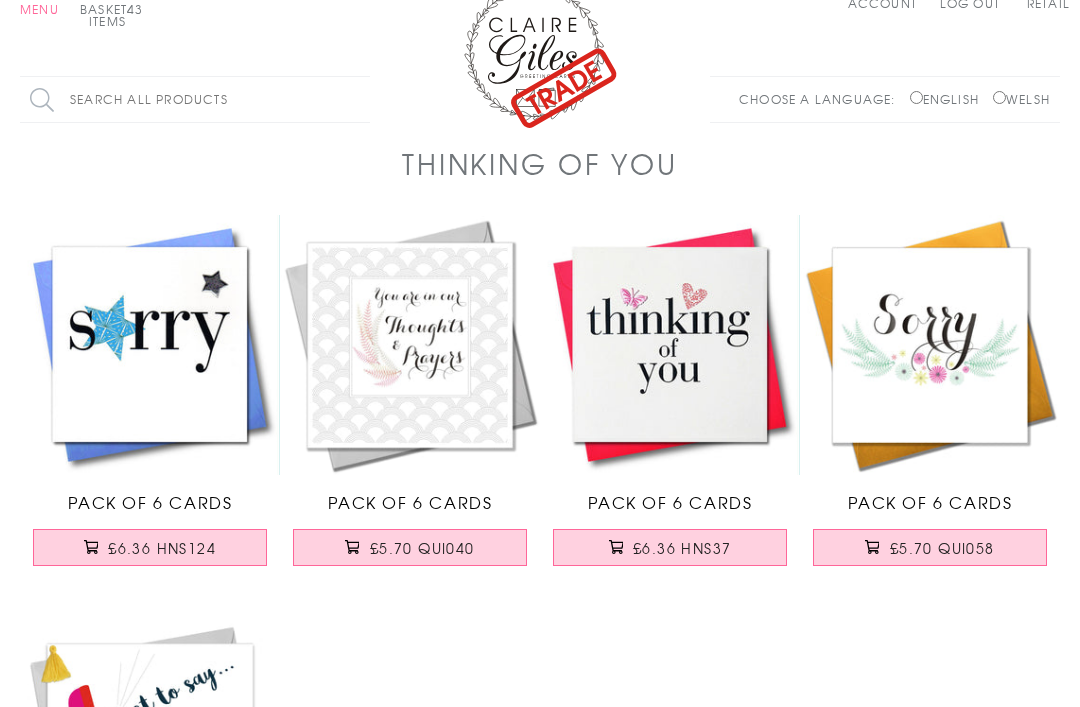 scroll, scrollTop: 0, scrollLeft: 0, axis: both 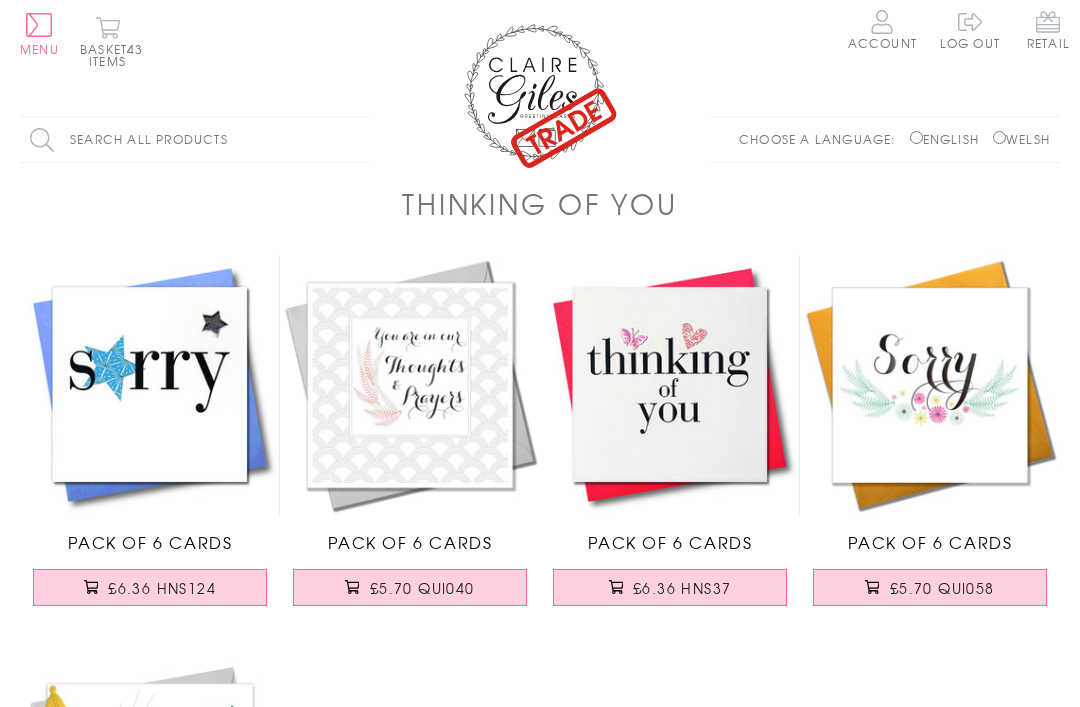 click on "43 items" at bounding box center [116, 55] 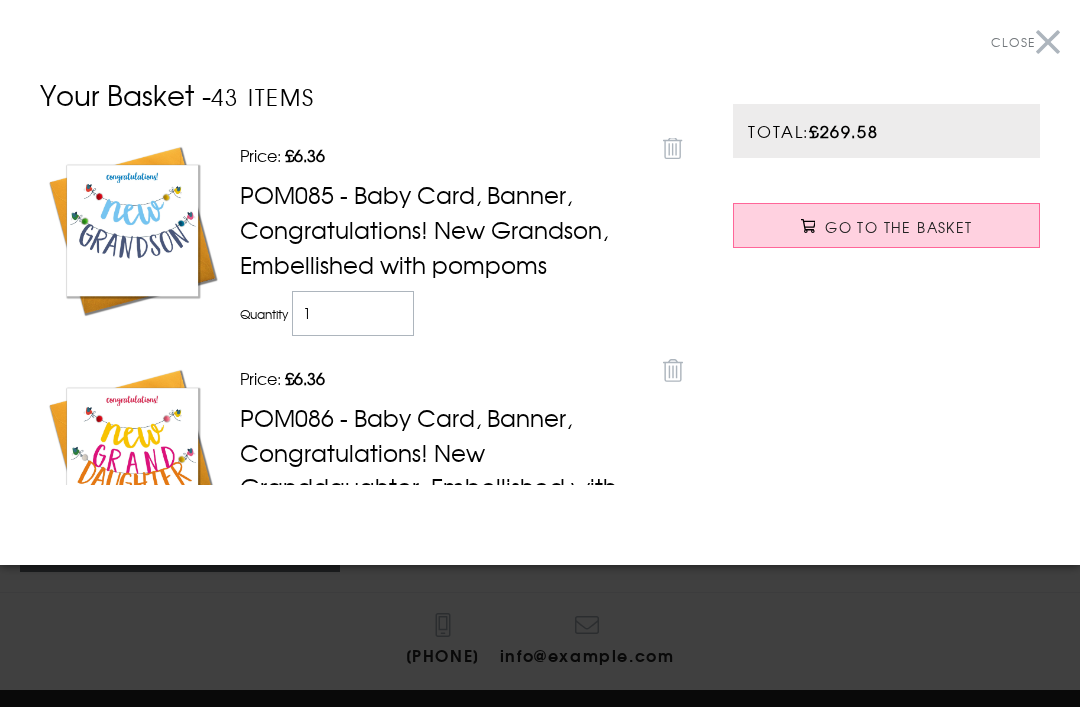 scroll, scrollTop: 796, scrollLeft: 0, axis: vertical 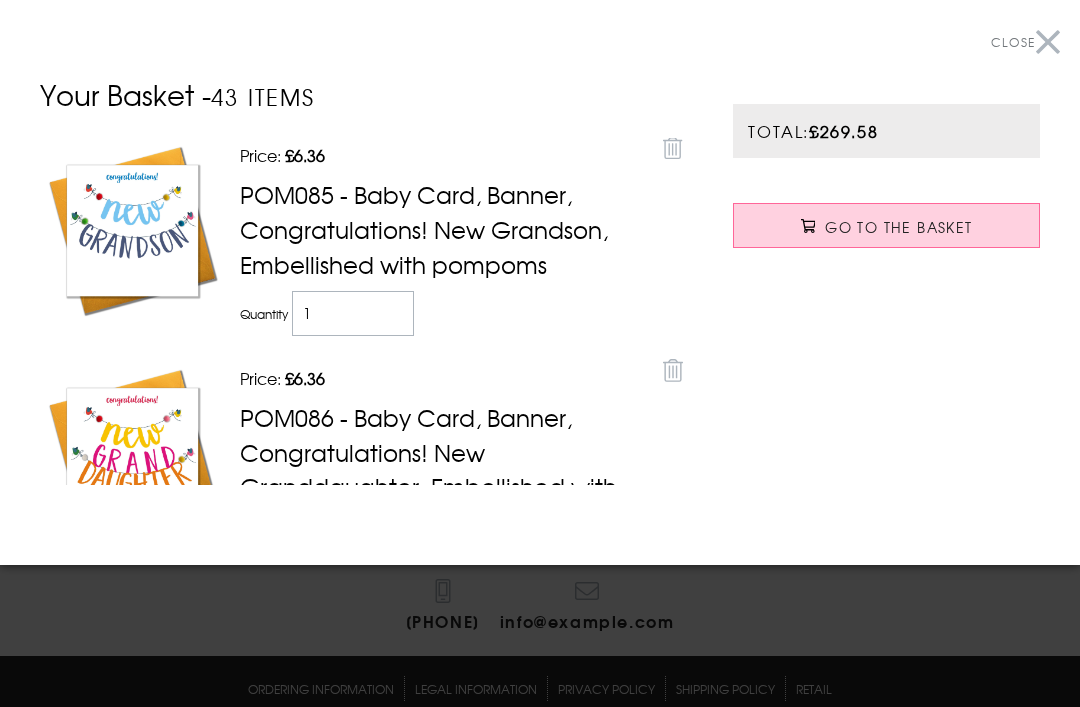 click on "Go to the Basket" at bounding box center [898, 227] 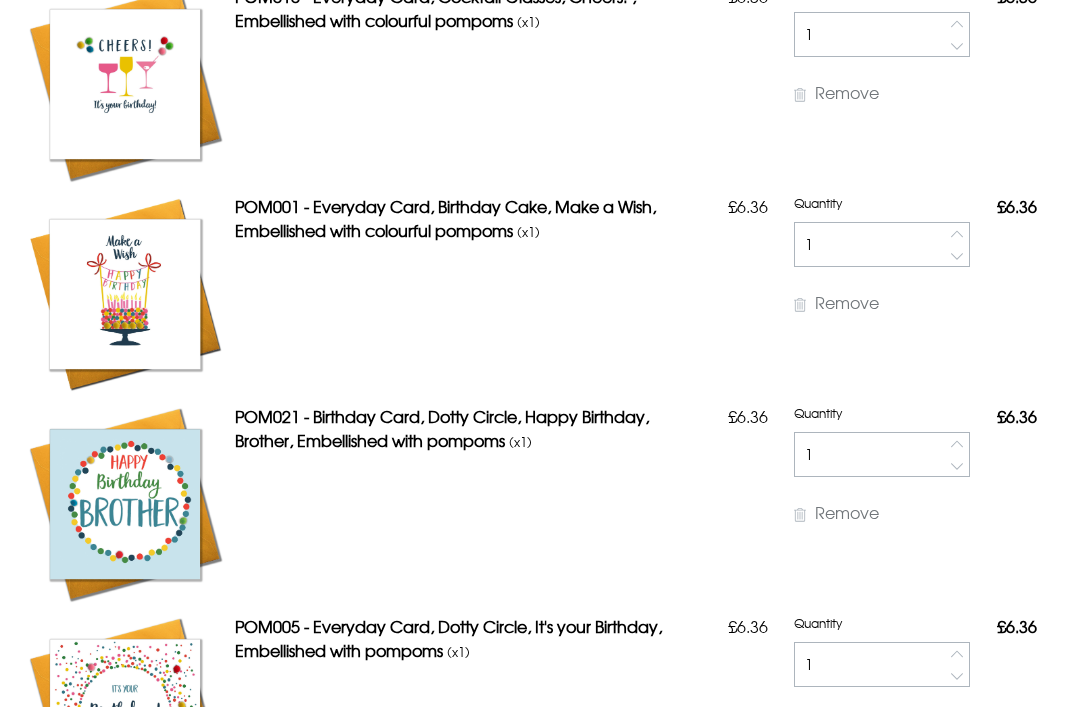 scroll, scrollTop: 3296, scrollLeft: 0, axis: vertical 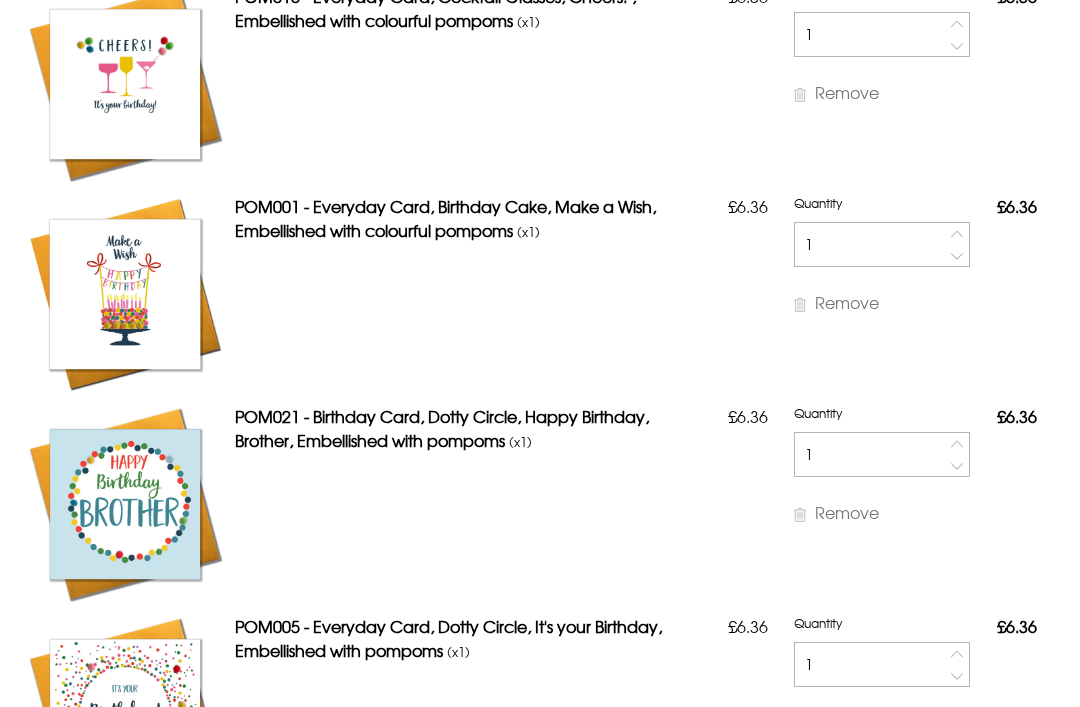 click at bounding box center [957, 233] 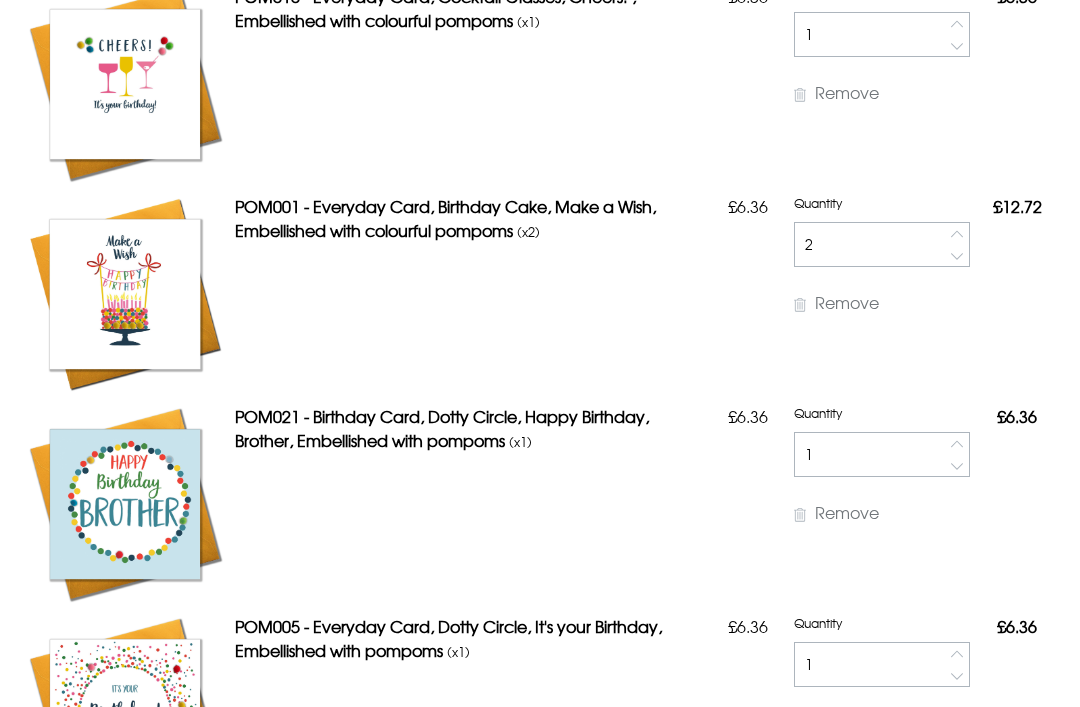 scroll, scrollTop: 3214, scrollLeft: 0, axis: vertical 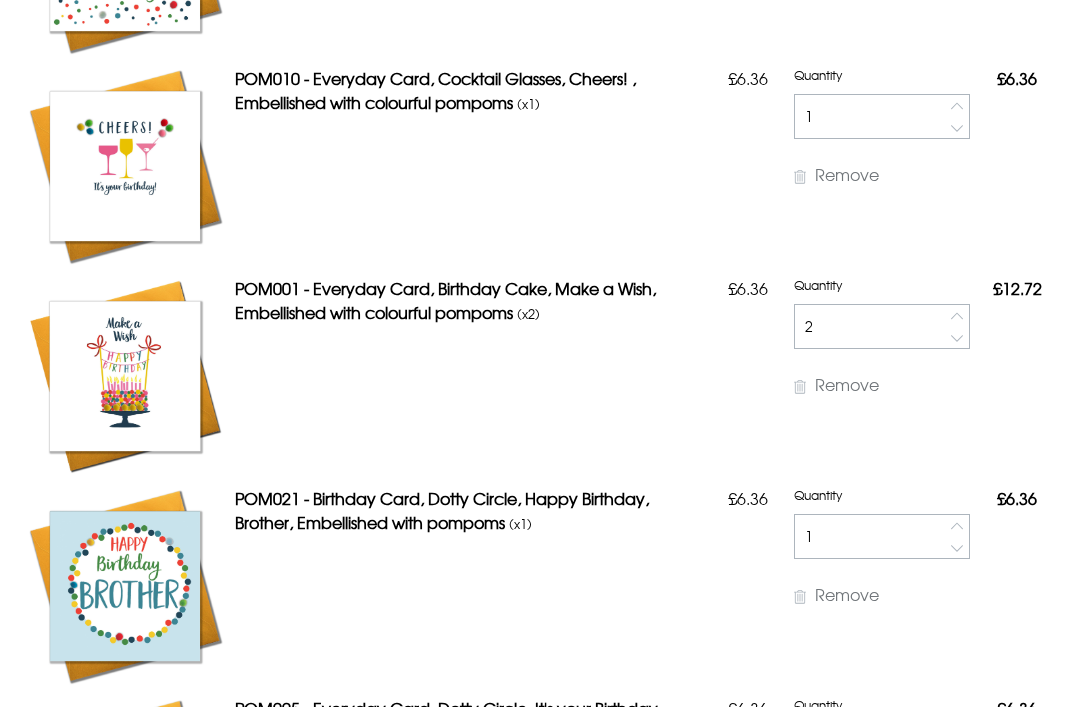 click at bounding box center (957, 105) 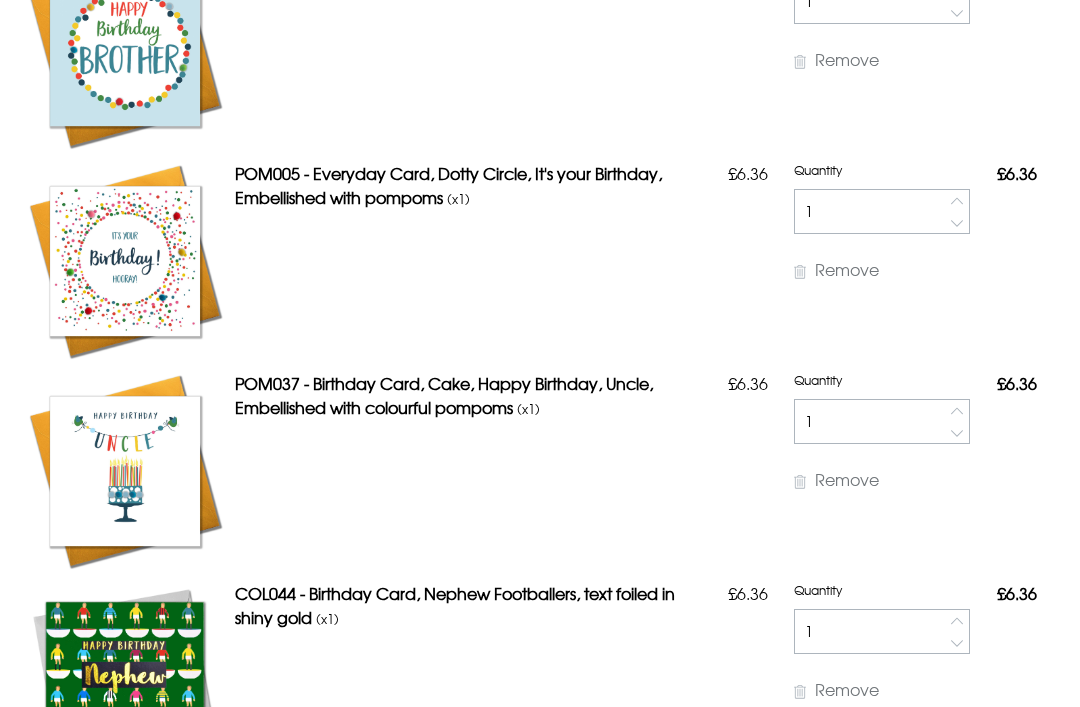 scroll, scrollTop: 3749, scrollLeft: 0, axis: vertical 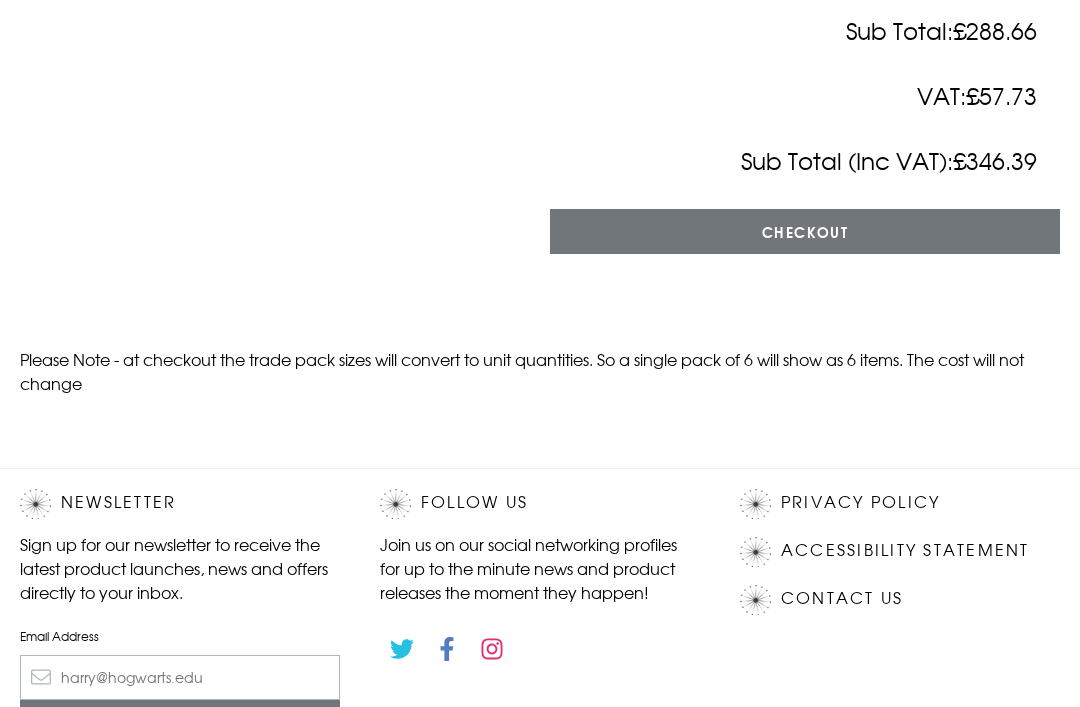click on "Checkout" at bounding box center [805, 231] 